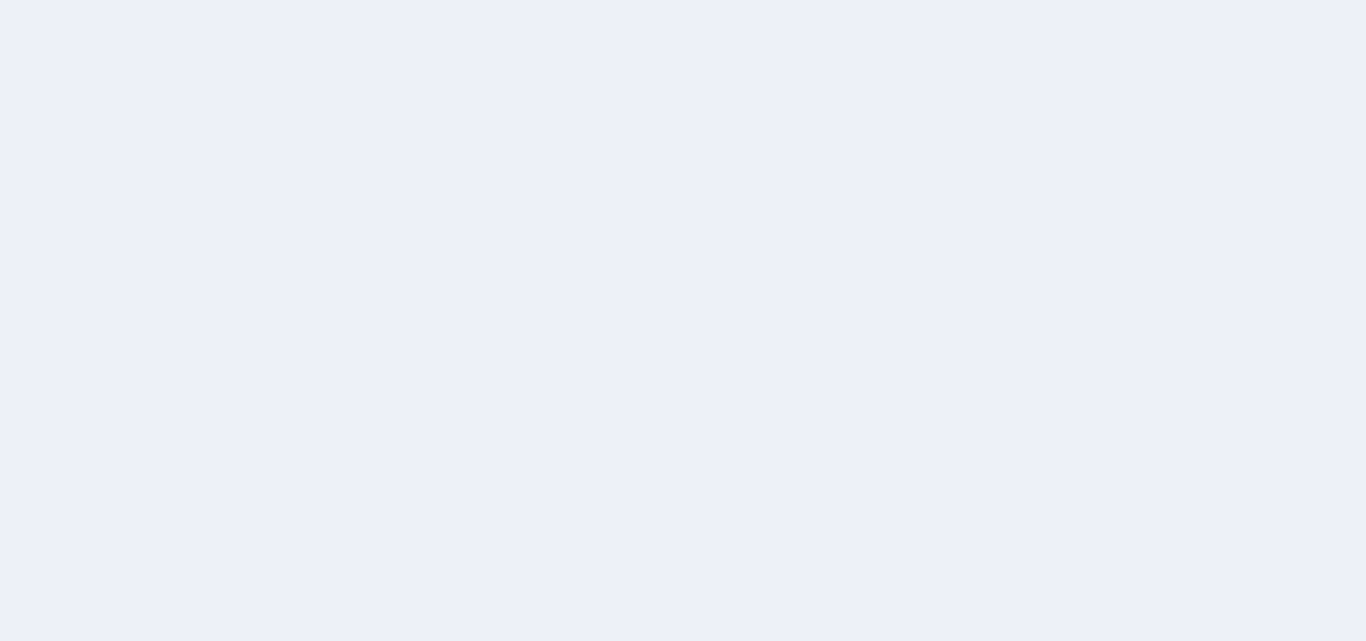 scroll, scrollTop: 0, scrollLeft: 0, axis: both 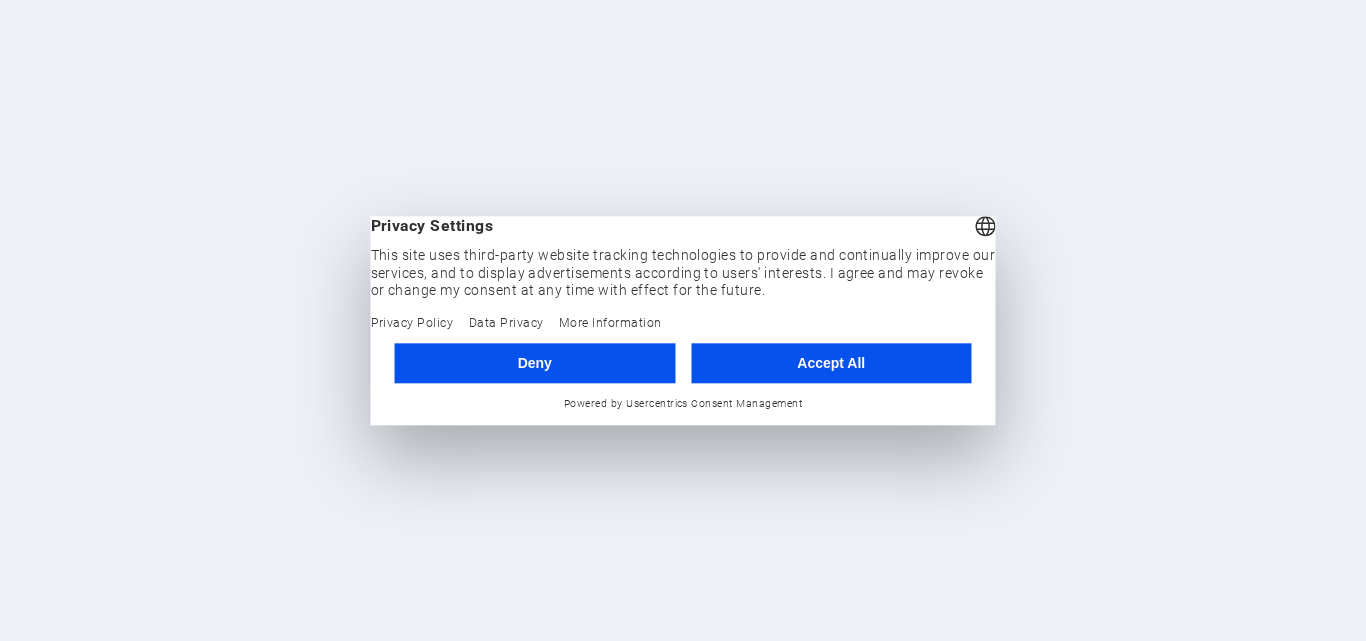 click on "Accept All" at bounding box center (831, 363) 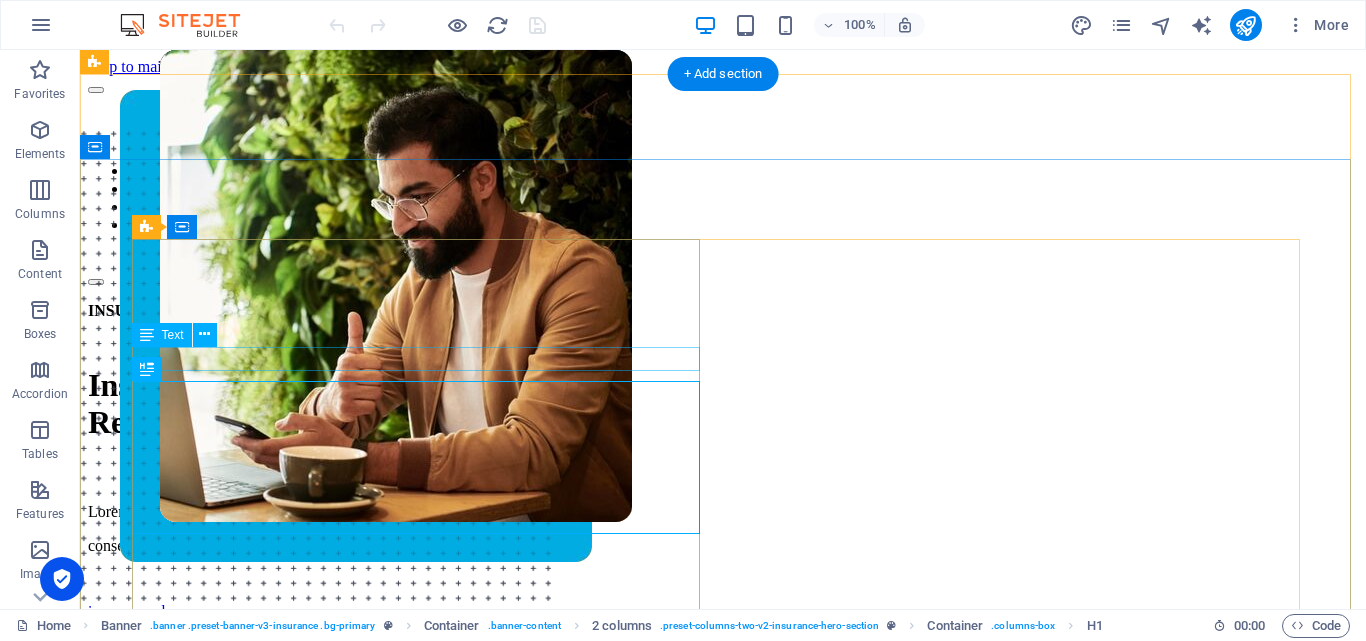 scroll, scrollTop: 0, scrollLeft: 0, axis: both 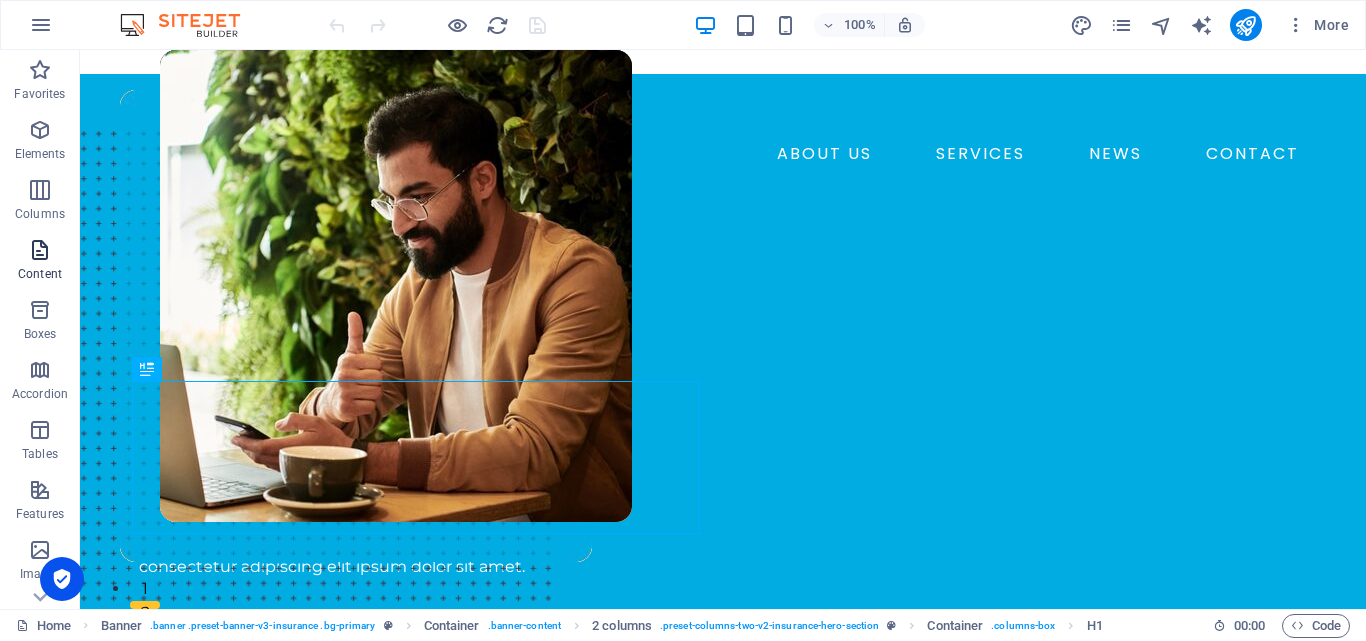 click at bounding box center (40, 250) 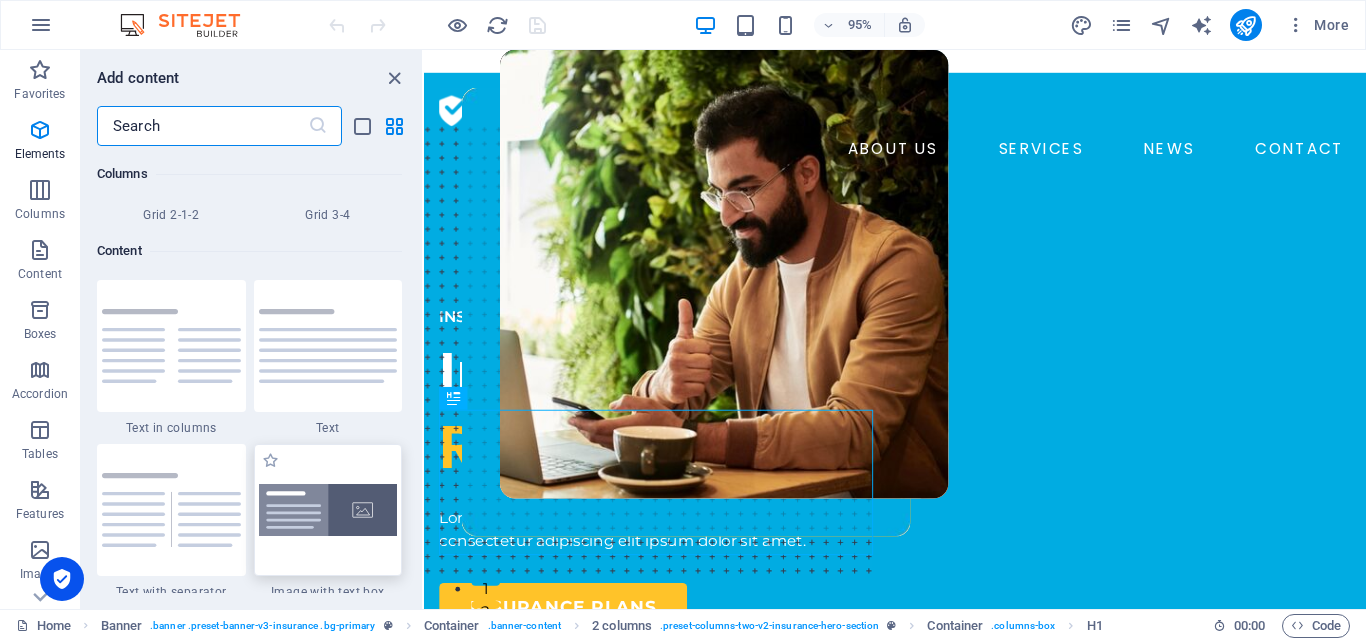 scroll, scrollTop: 3499, scrollLeft: 0, axis: vertical 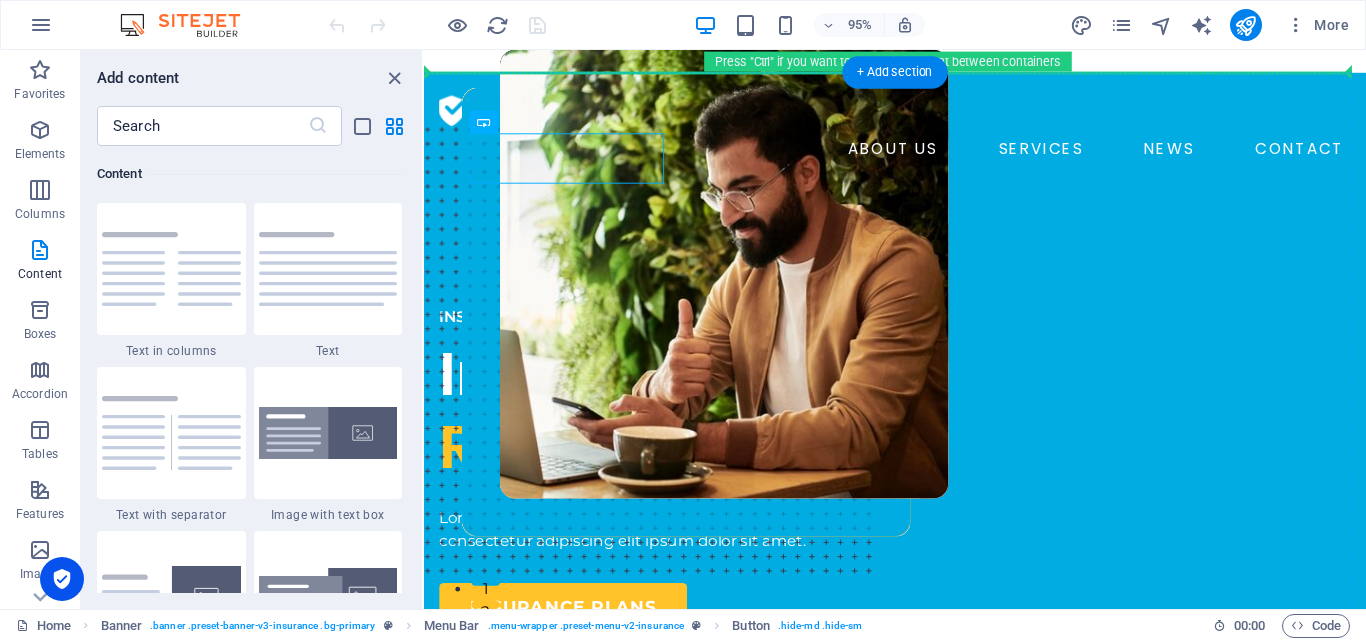 drag, startPoint x: 535, startPoint y: 149, endPoint x: 801, endPoint y: 153, distance: 266.03006 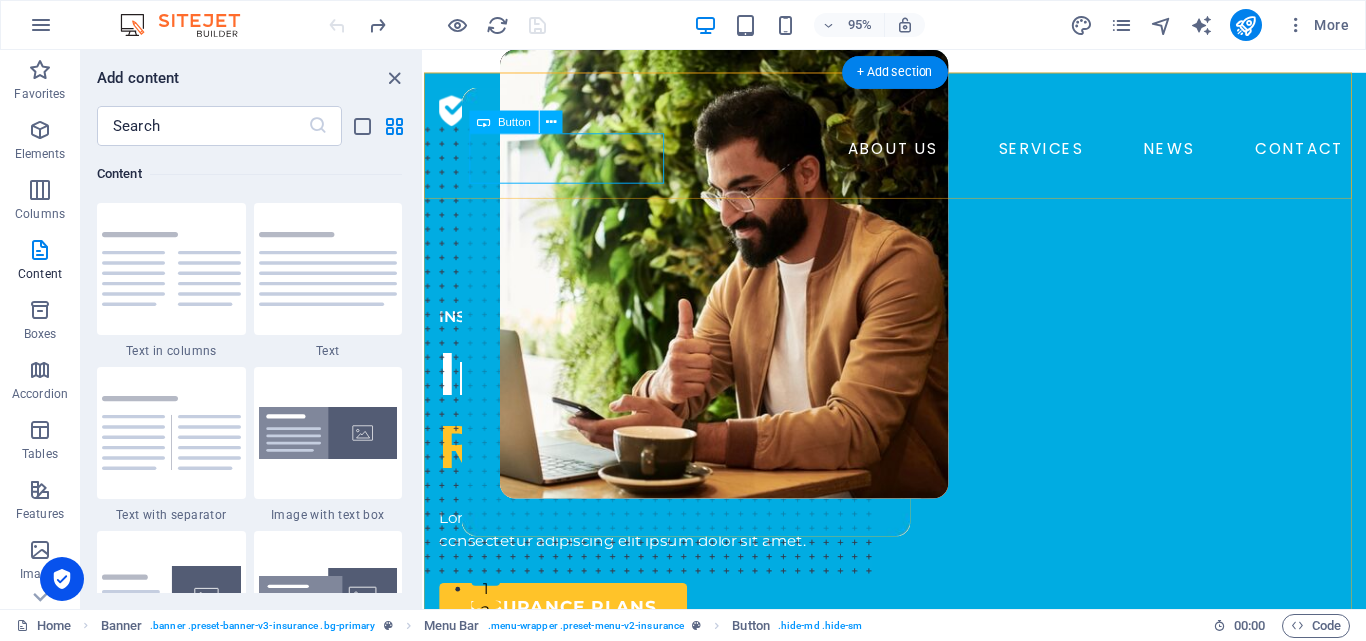 click on "BOOK A CALL" at bounding box center (936, 196) 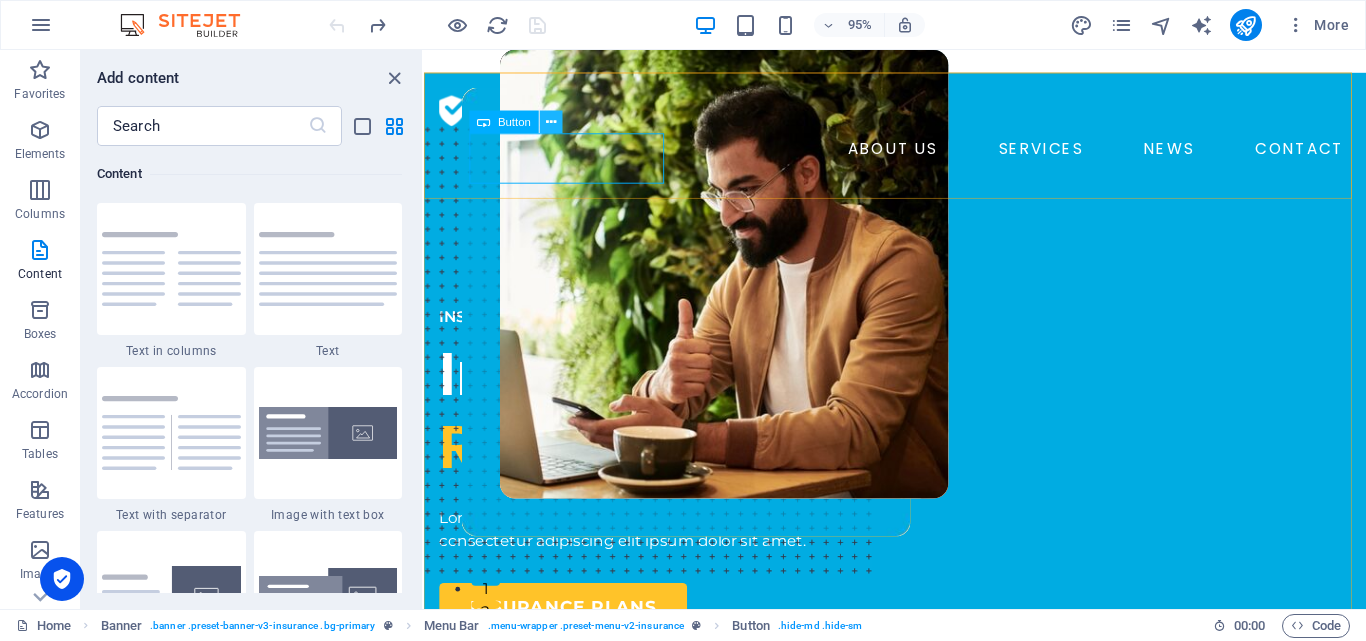 click at bounding box center (551, 122) 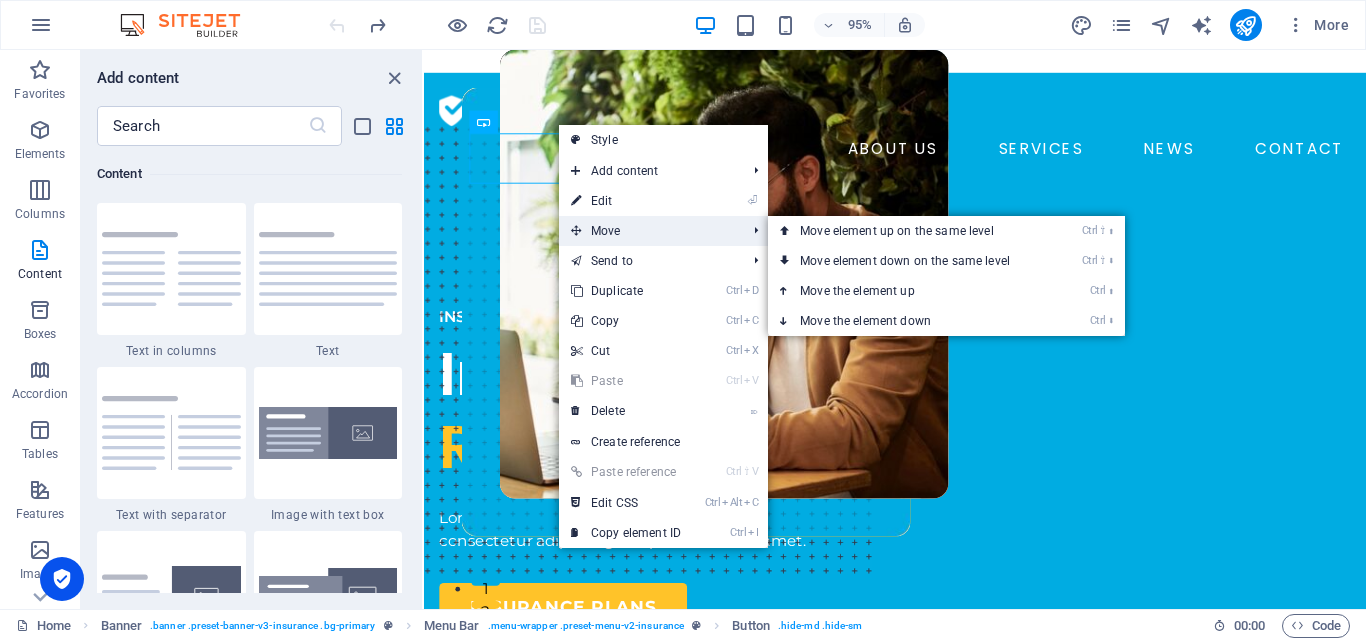 click on "Move" at bounding box center (648, 231) 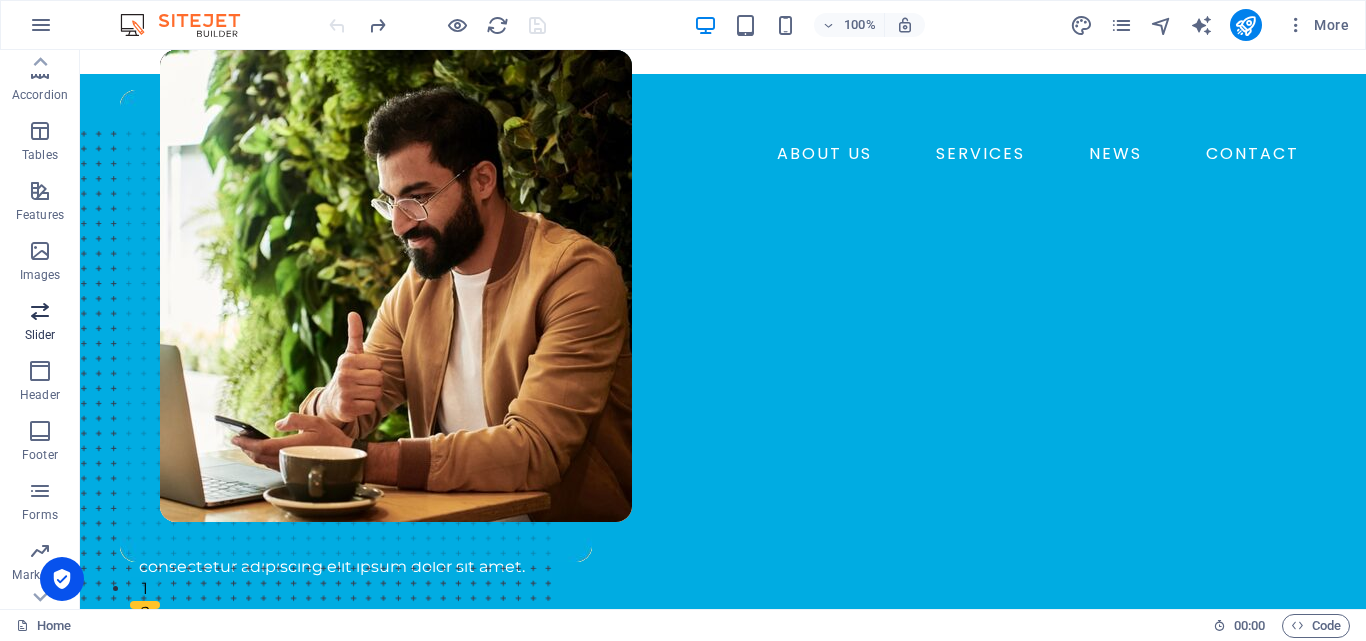 scroll, scrollTop: 300, scrollLeft: 0, axis: vertical 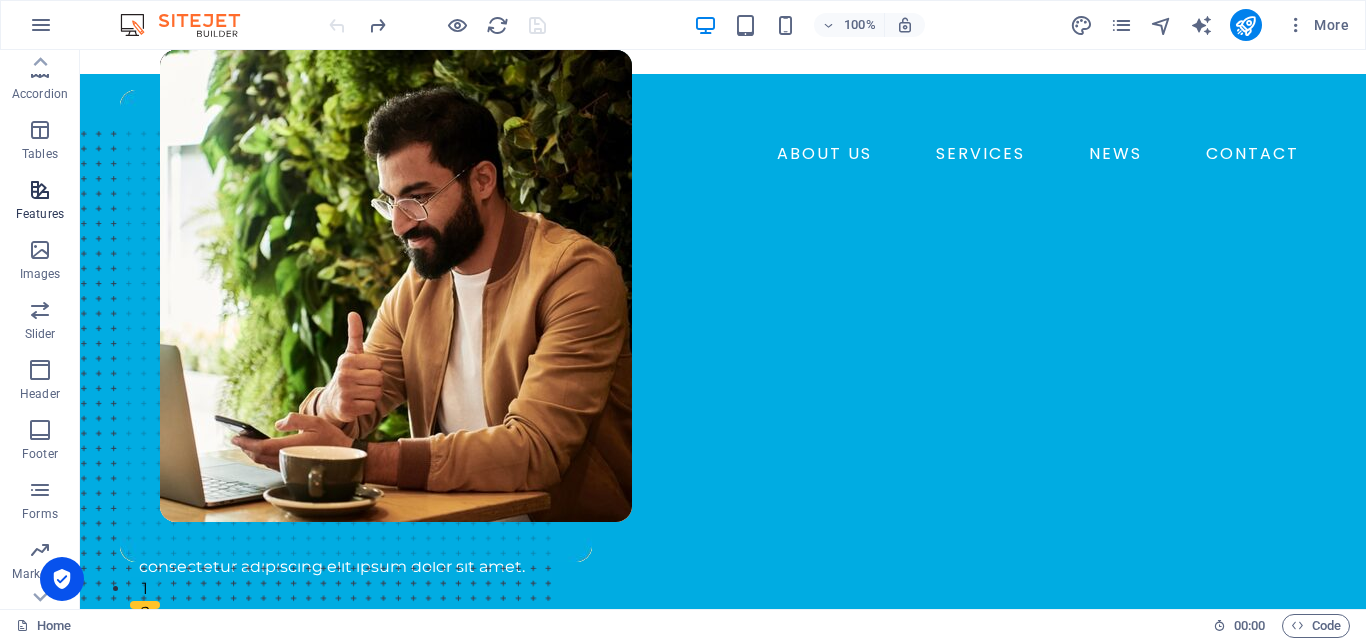 drag, startPoint x: 15, startPoint y: 199, endPoint x: 45, endPoint y: 175, distance: 38.418747 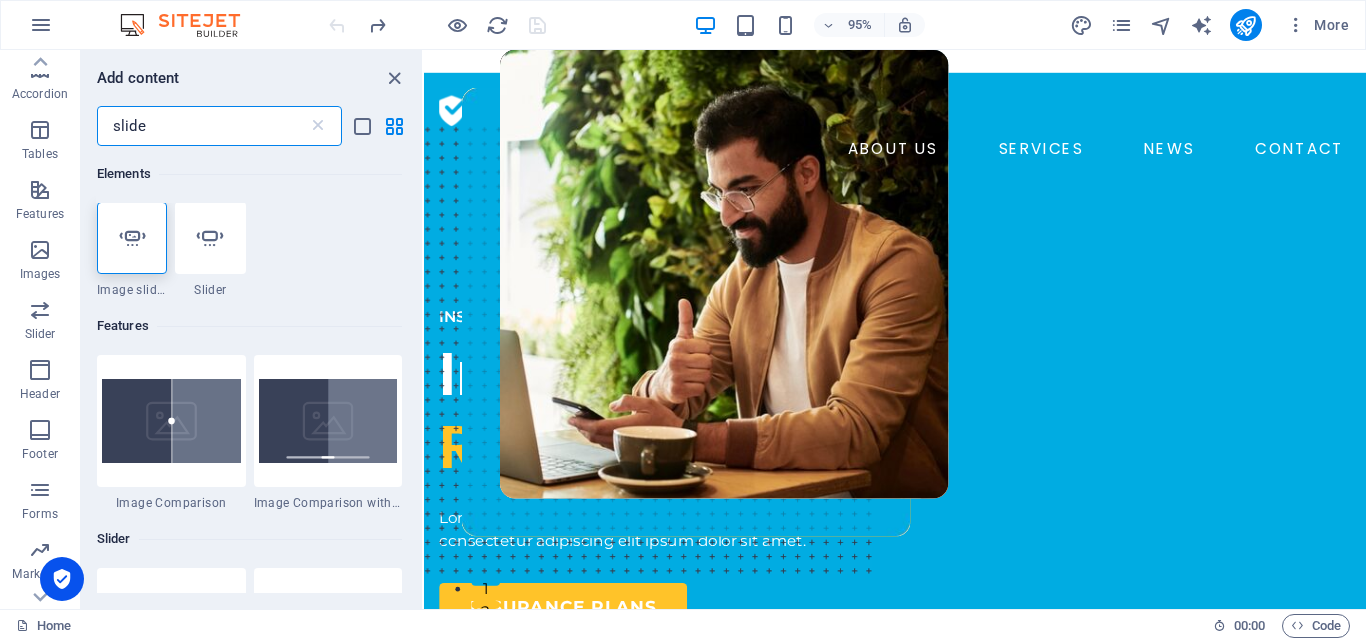 scroll, scrollTop: 0, scrollLeft: 0, axis: both 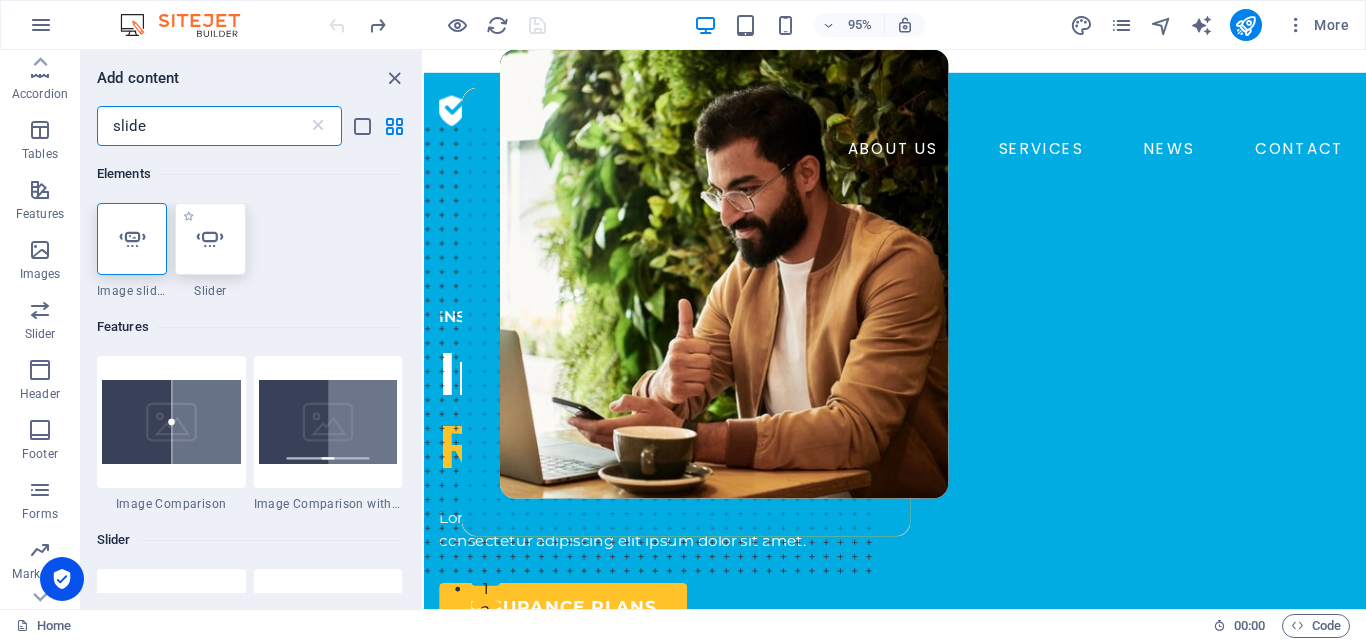 type on "slide" 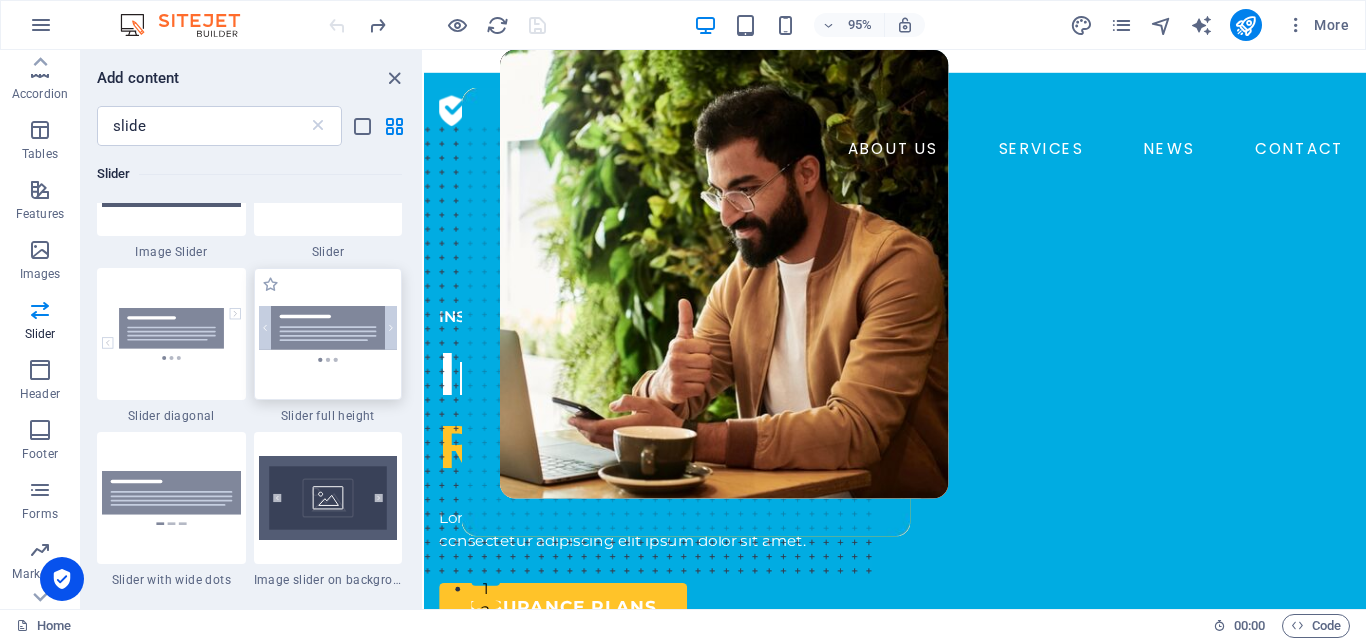 scroll, scrollTop: 0, scrollLeft: 0, axis: both 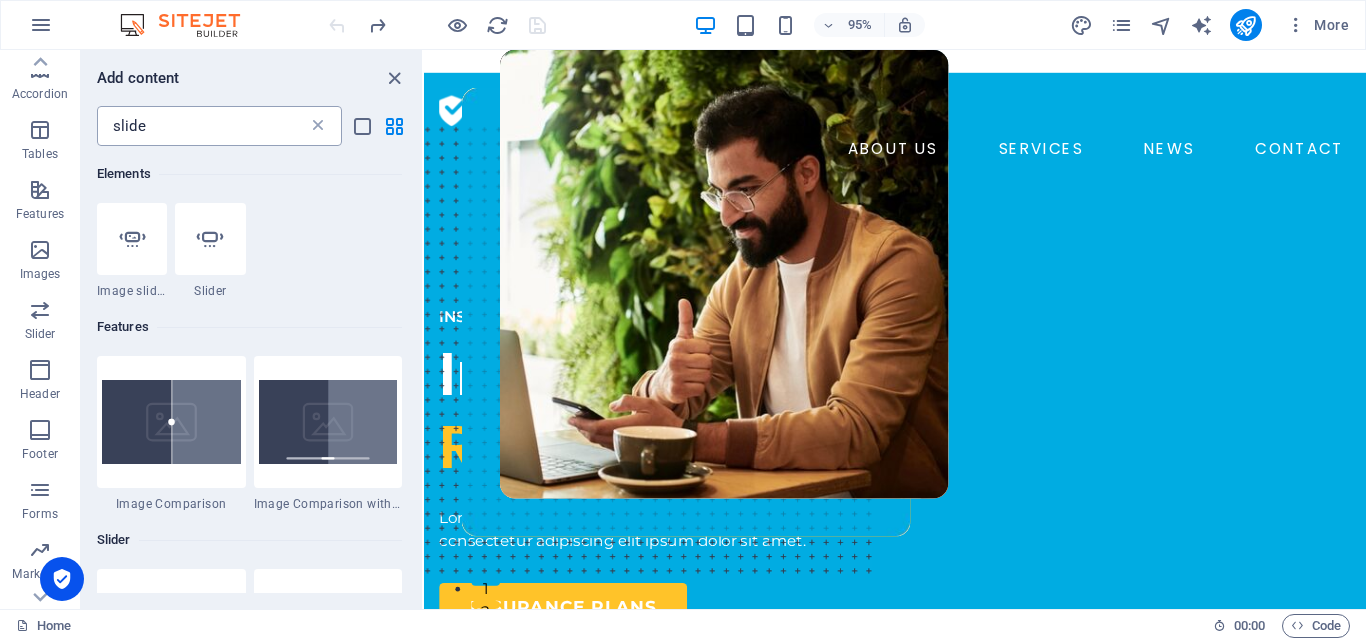 click at bounding box center (318, 126) 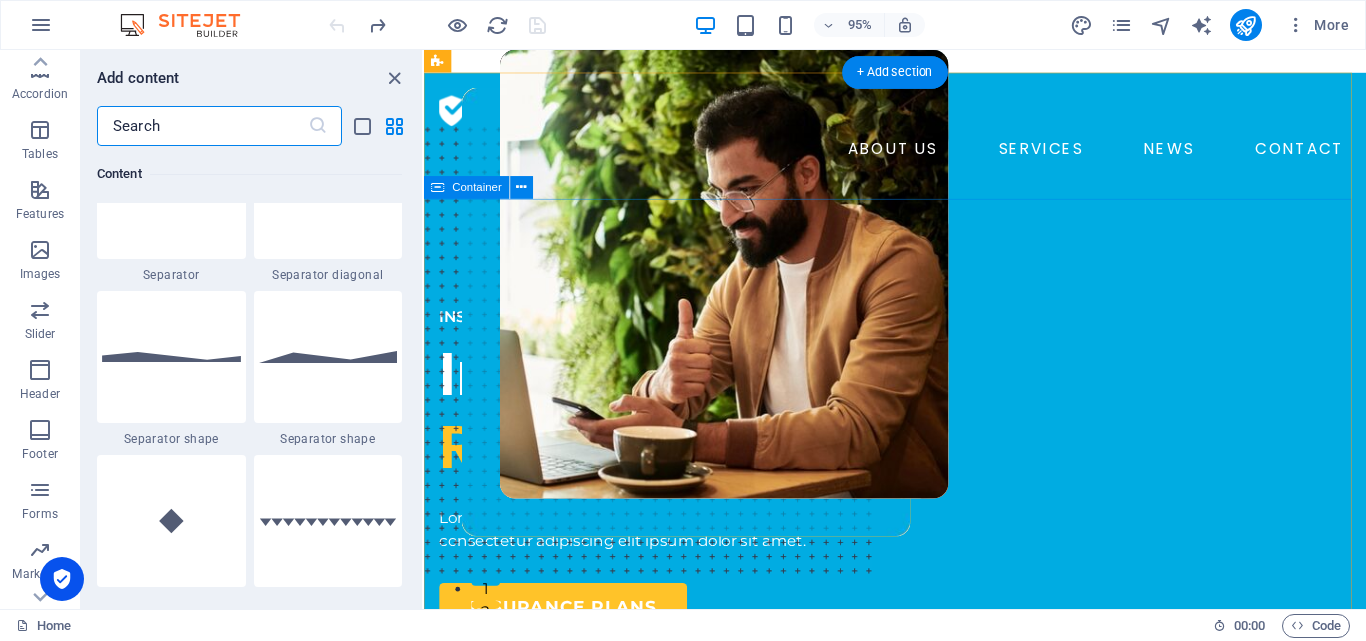 scroll, scrollTop: 4900, scrollLeft: 0, axis: vertical 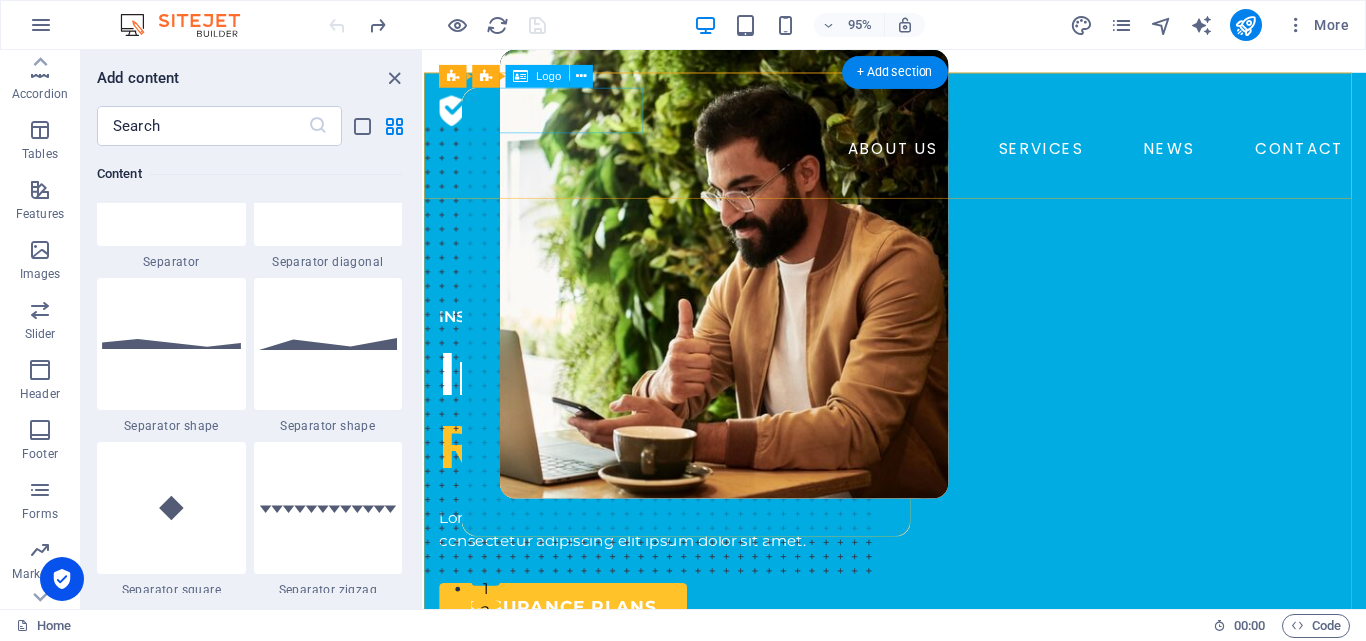 click at bounding box center (920, 114) 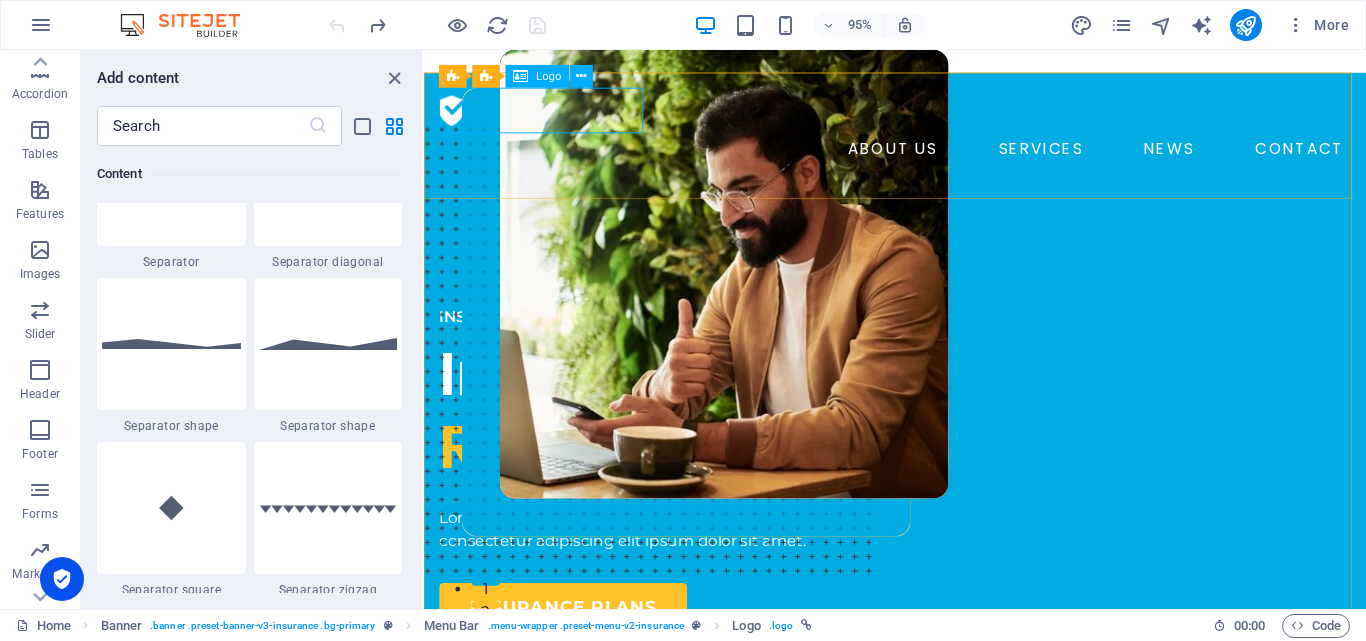 click on "Logo" at bounding box center (548, 76) 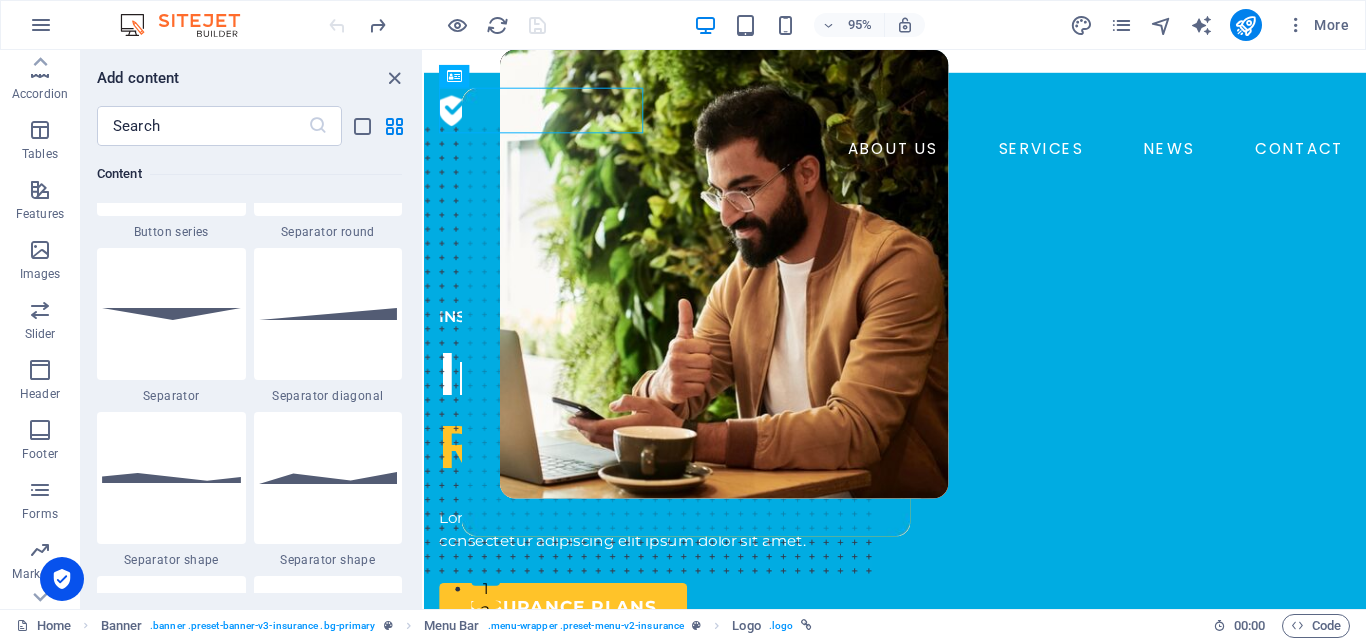 scroll, scrollTop: 4700, scrollLeft: 0, axis: vertical 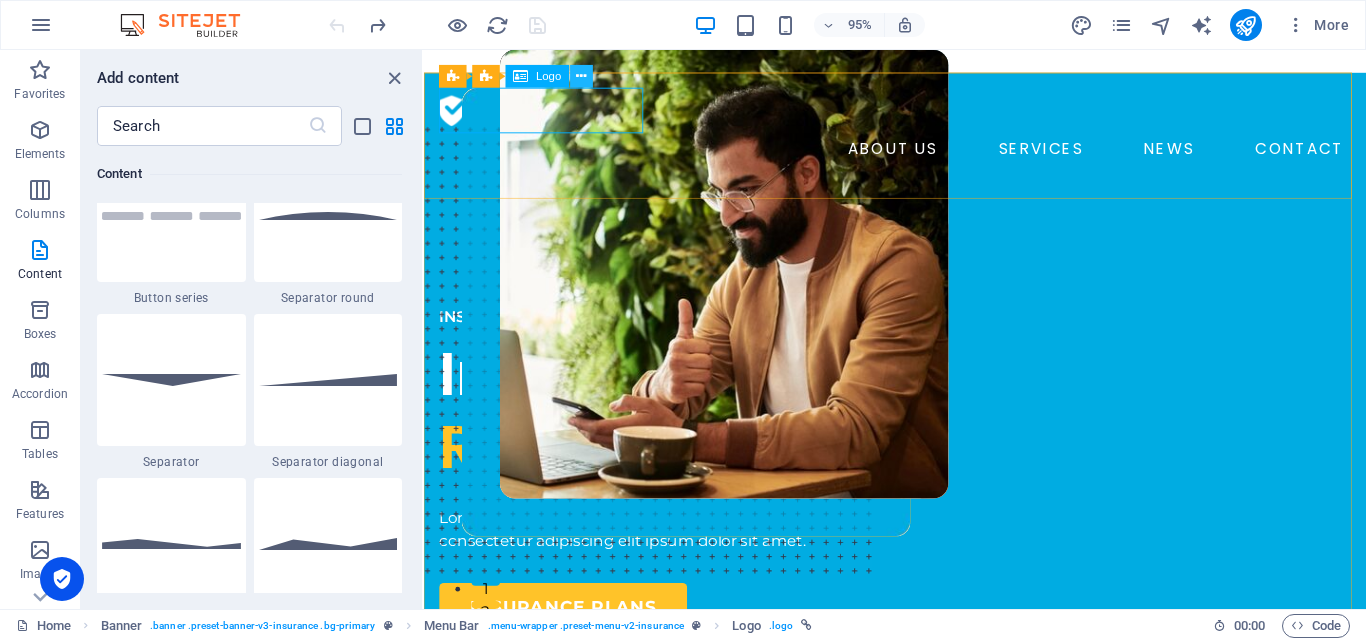 click at bounding box center (581, 77) 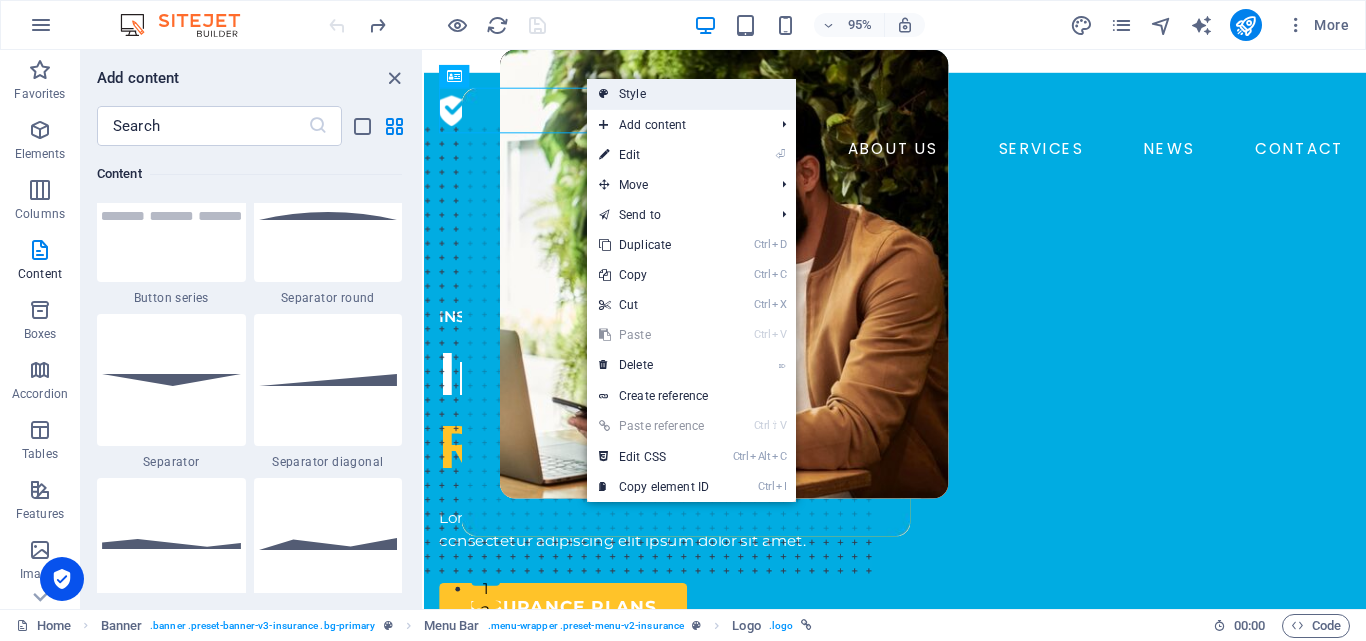 drag, startPoint x: 639, startPoint y: 90, endPoint x: 257, endPoint y: 35, distance: 385.93912 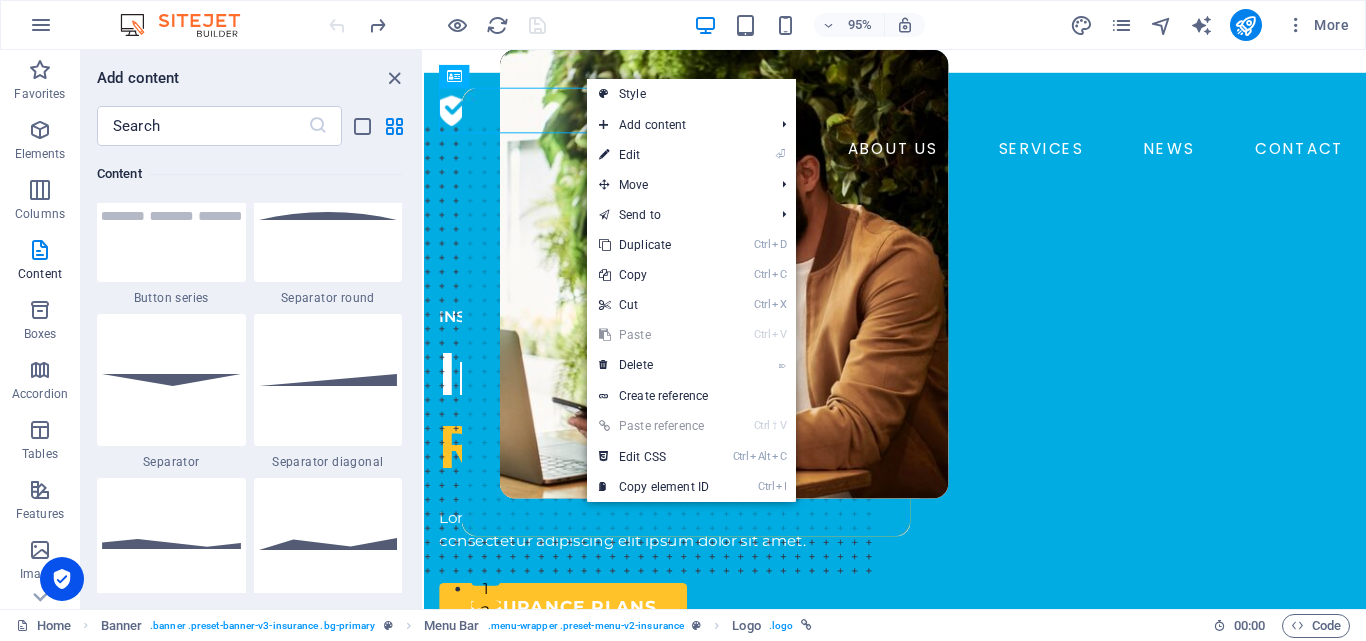 select on "rem" 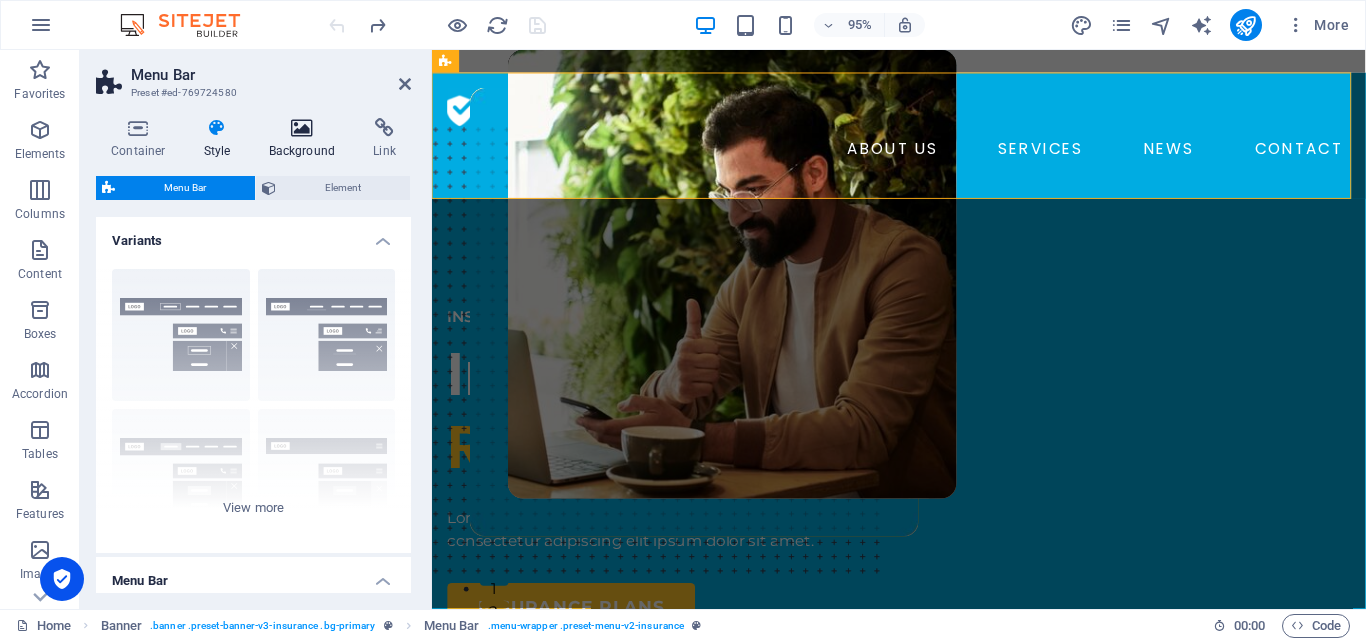 click on "Background" at bounding box center (306, 139) 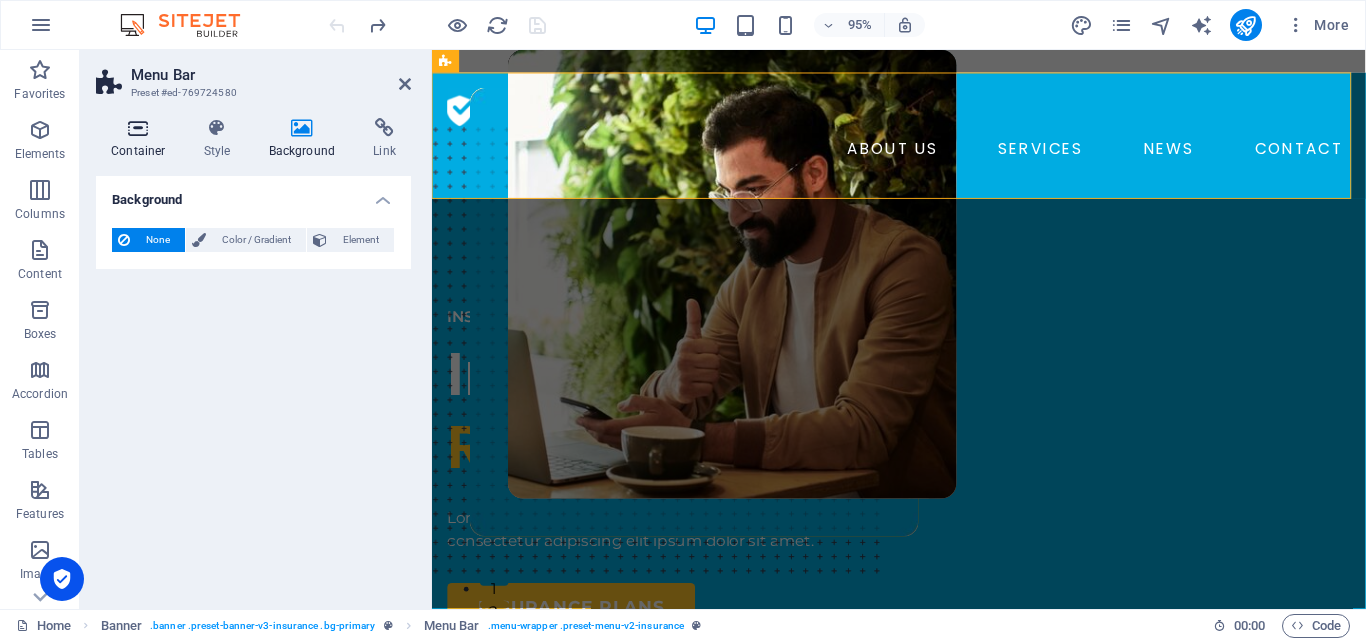 click at bounding box center [138, 128] 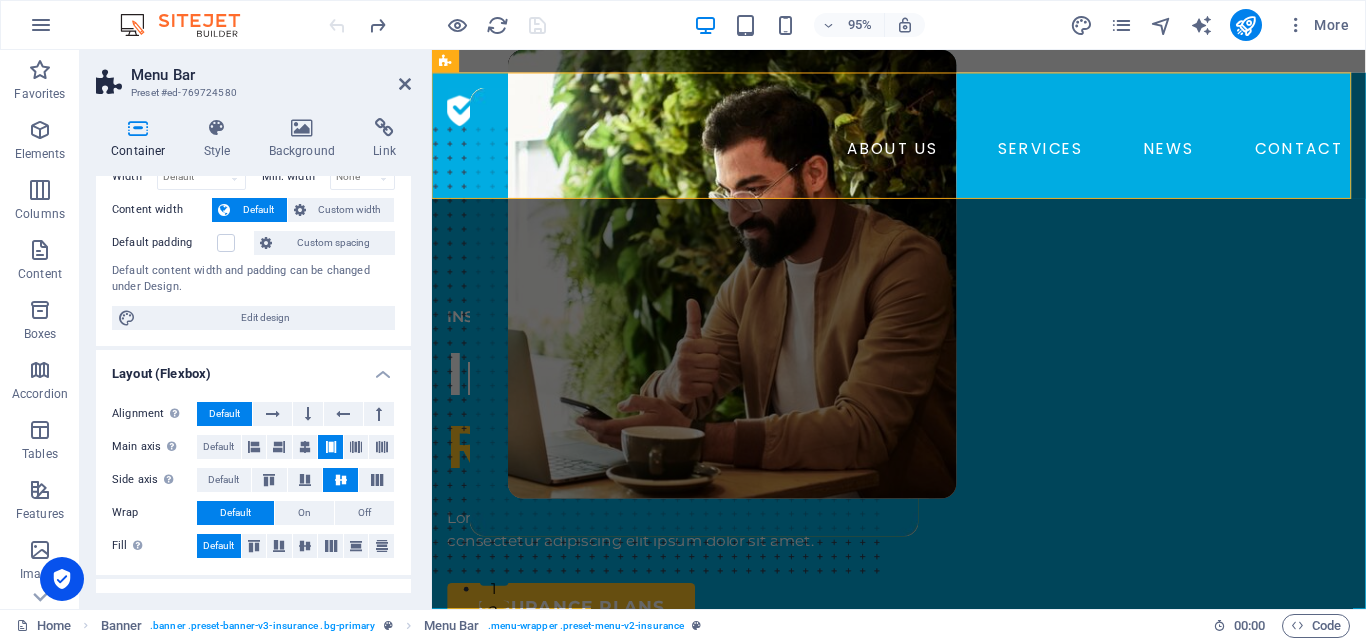 scroll, scrollTop: 0, scrollLeft: 0, axis: both 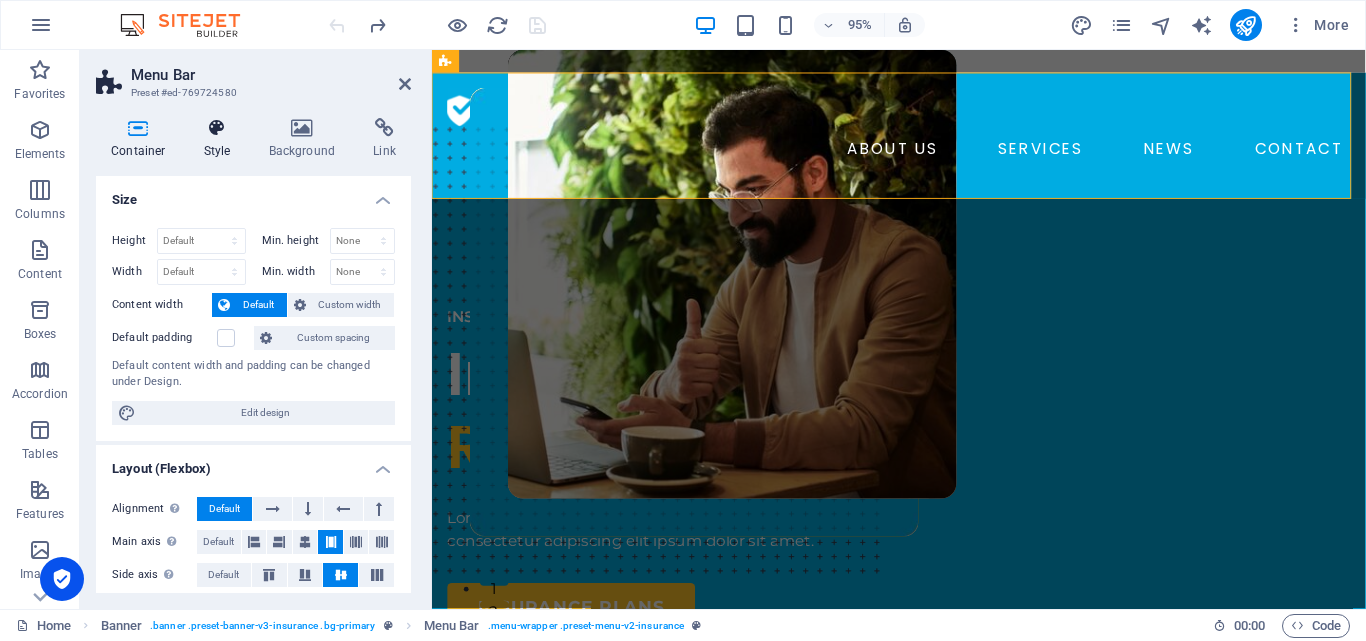 click on "Style" at bounding box center [221, 139] 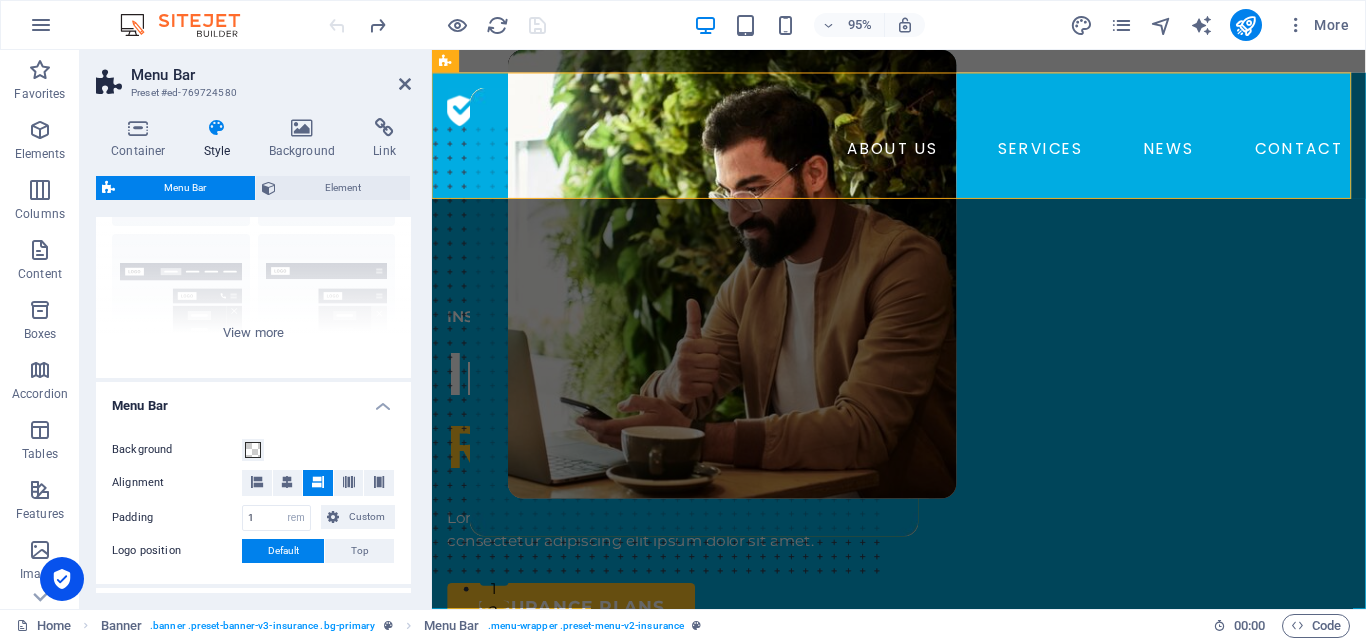 scroll, scrollTop: 0, scrollLeft: 0, axis: both 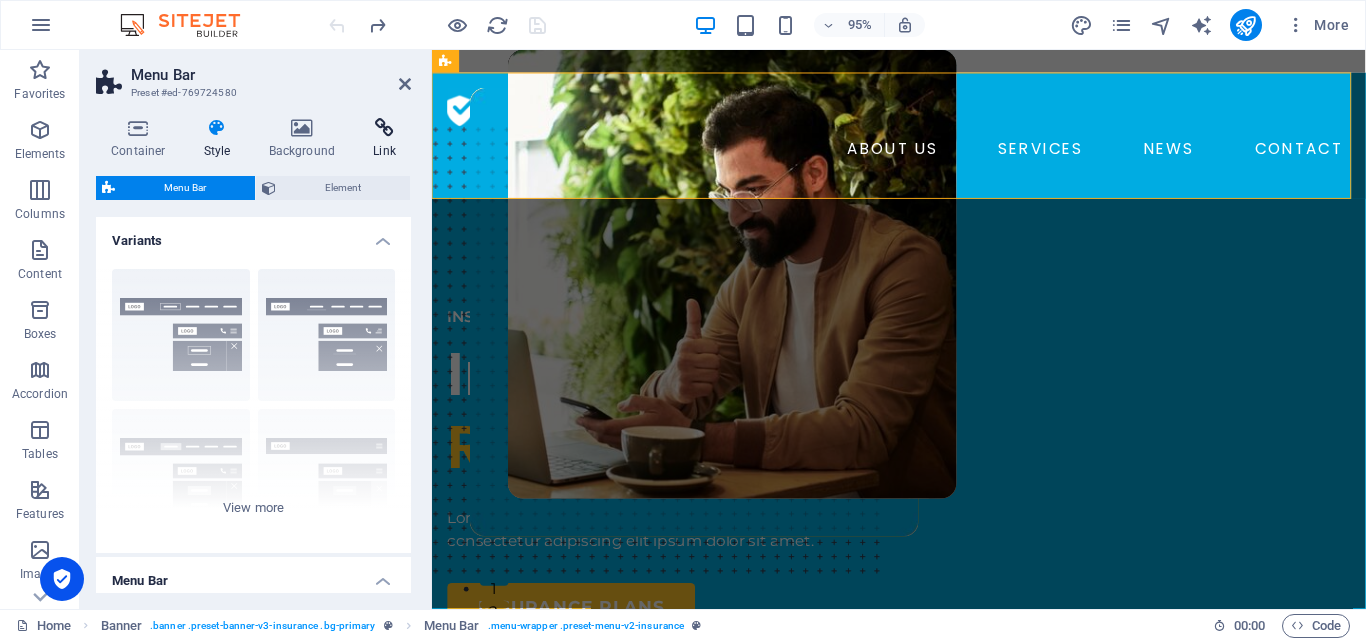 click on "Link" at bounding box center [384, 139] 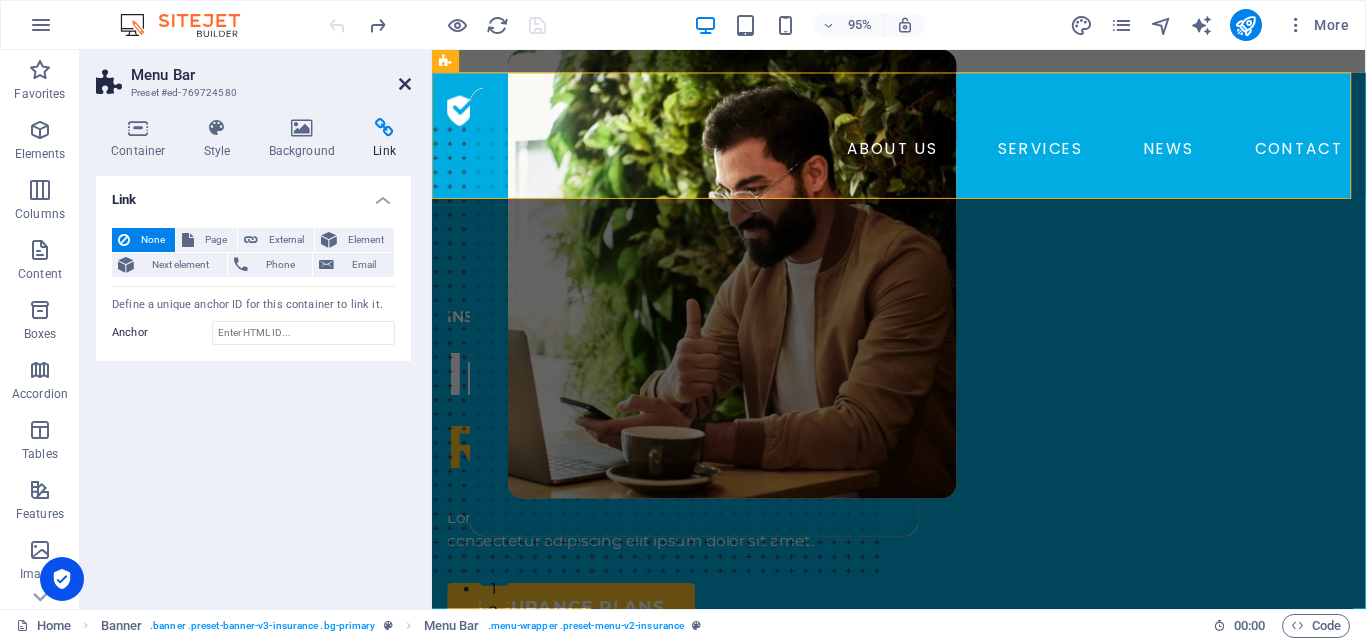 click at bounding box center [405, 84] 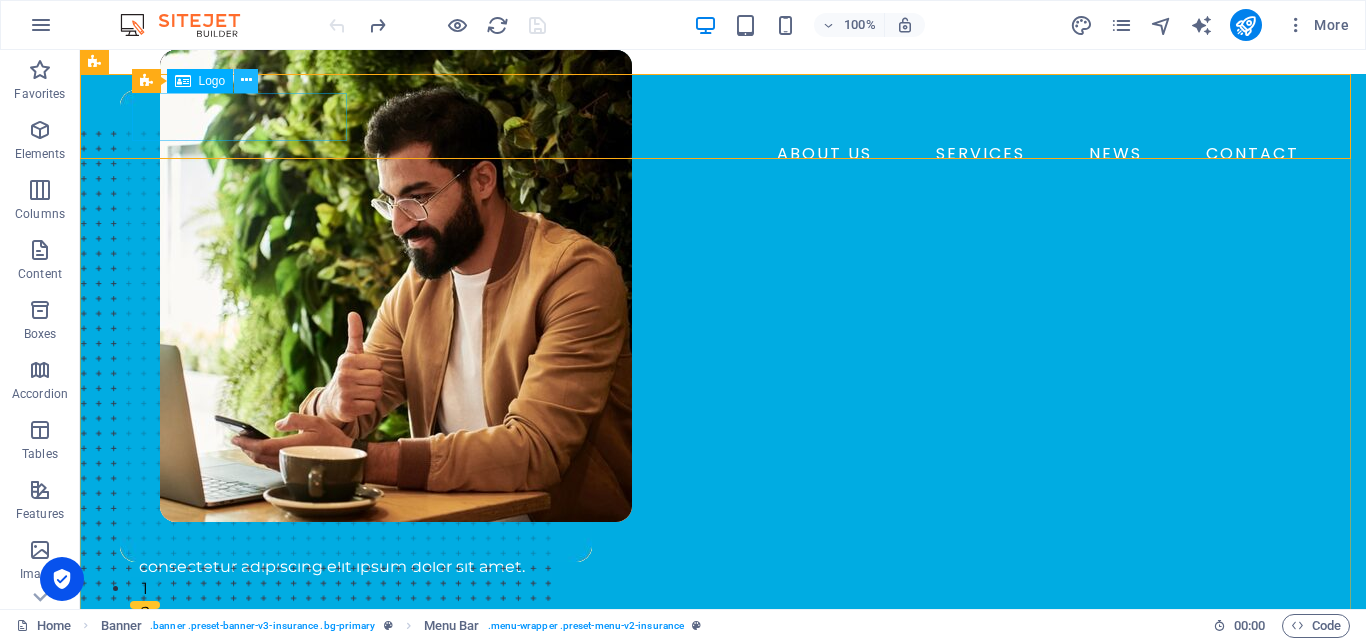 click at bounding box center (246, 80) 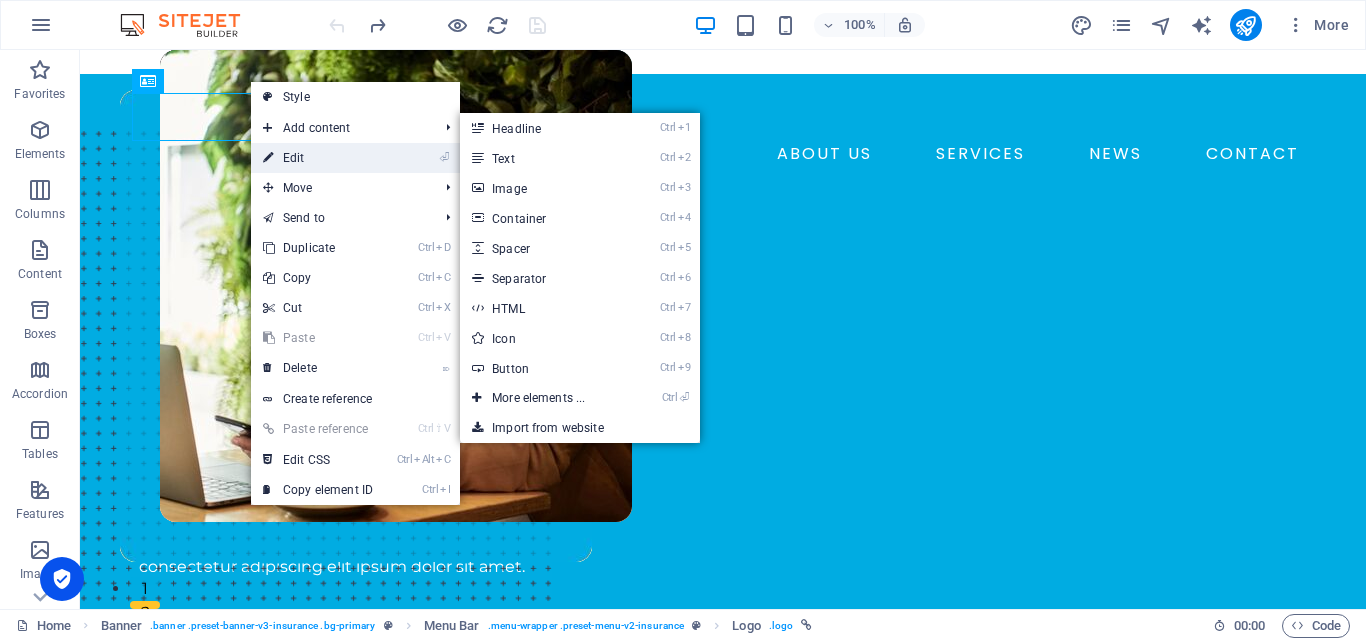 click on "⏎  Edit" at bounding box center [318, 158] 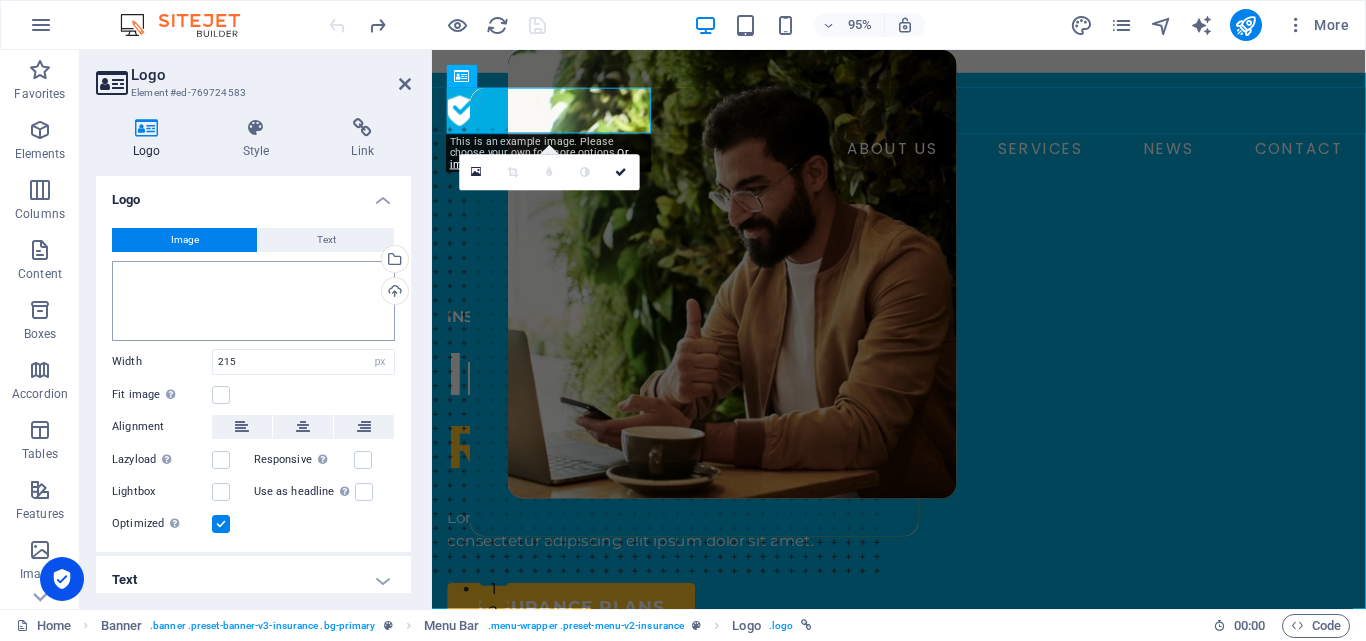 scroll, scrollTop: 11, scrollLeft: 0, axis: vertical 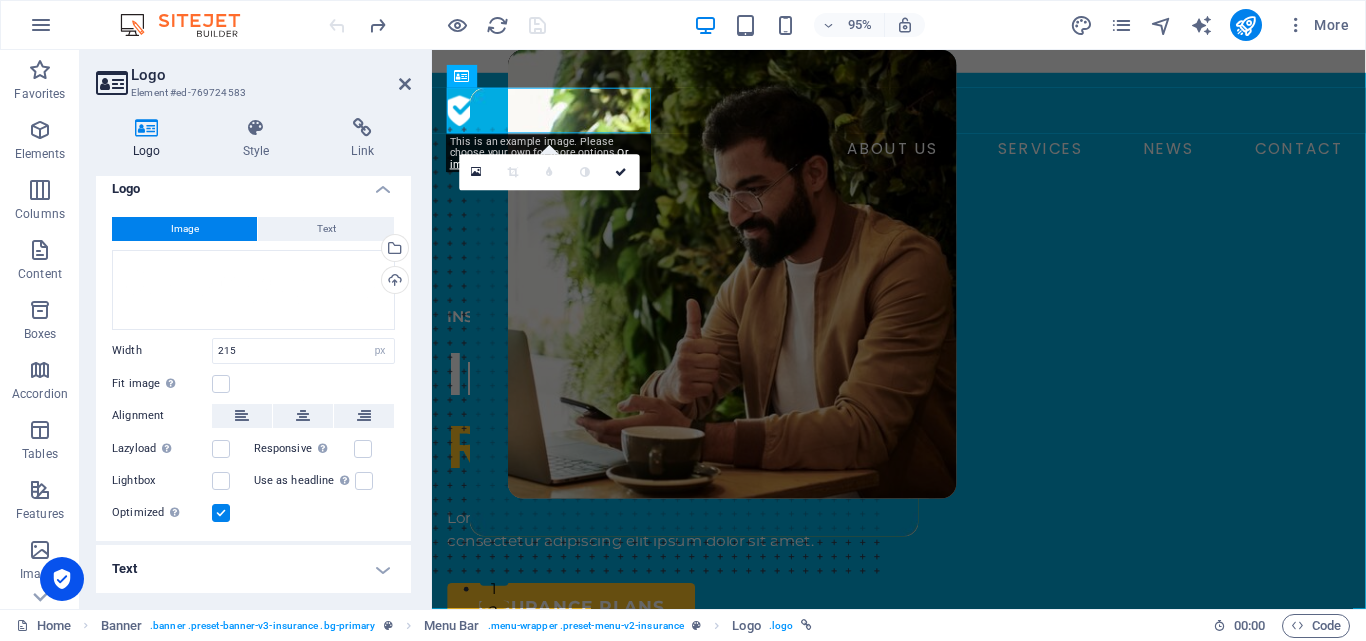 click on "Text" at bounding box center (253, 569) 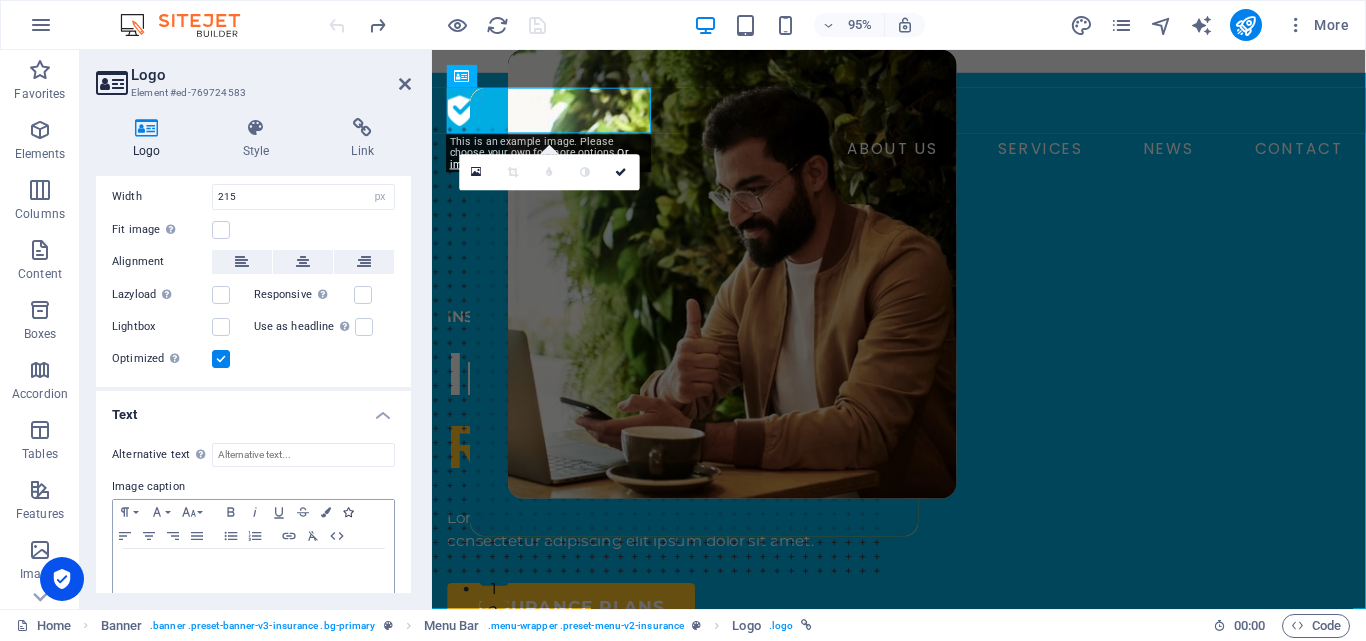 scroll, scrollTop: 199, scrollLeft: 0, axis: vertical 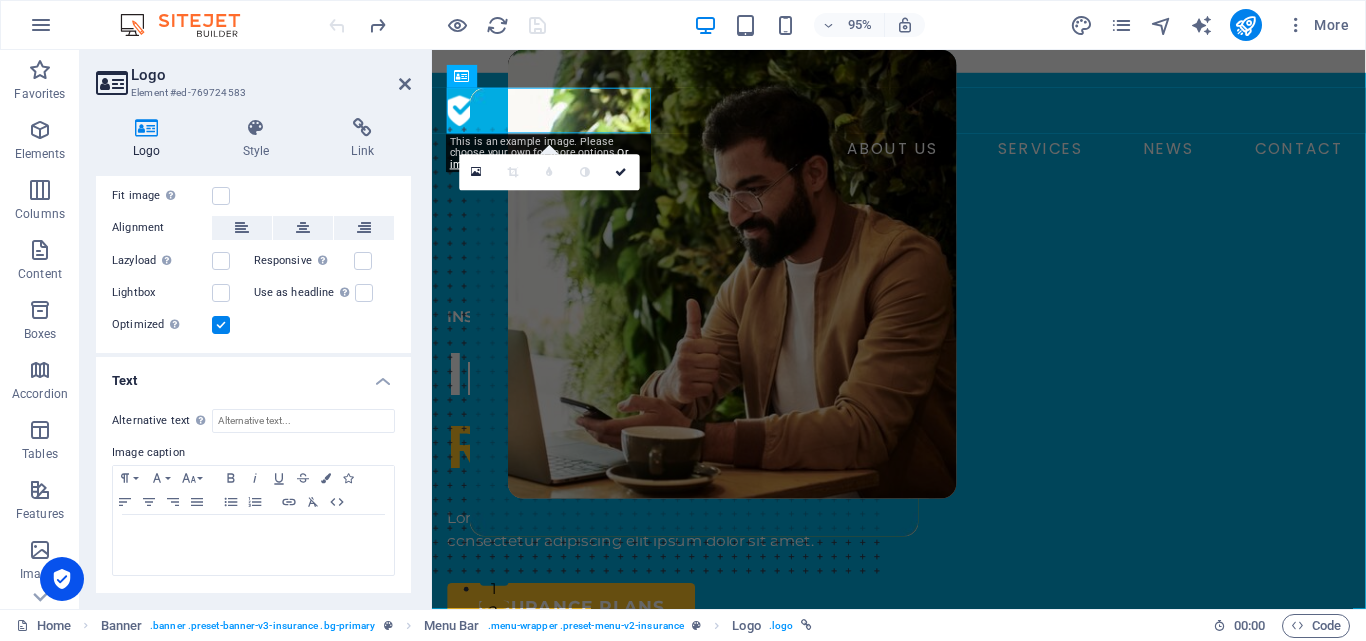 click on "Text" at bounding box center (253, 375) 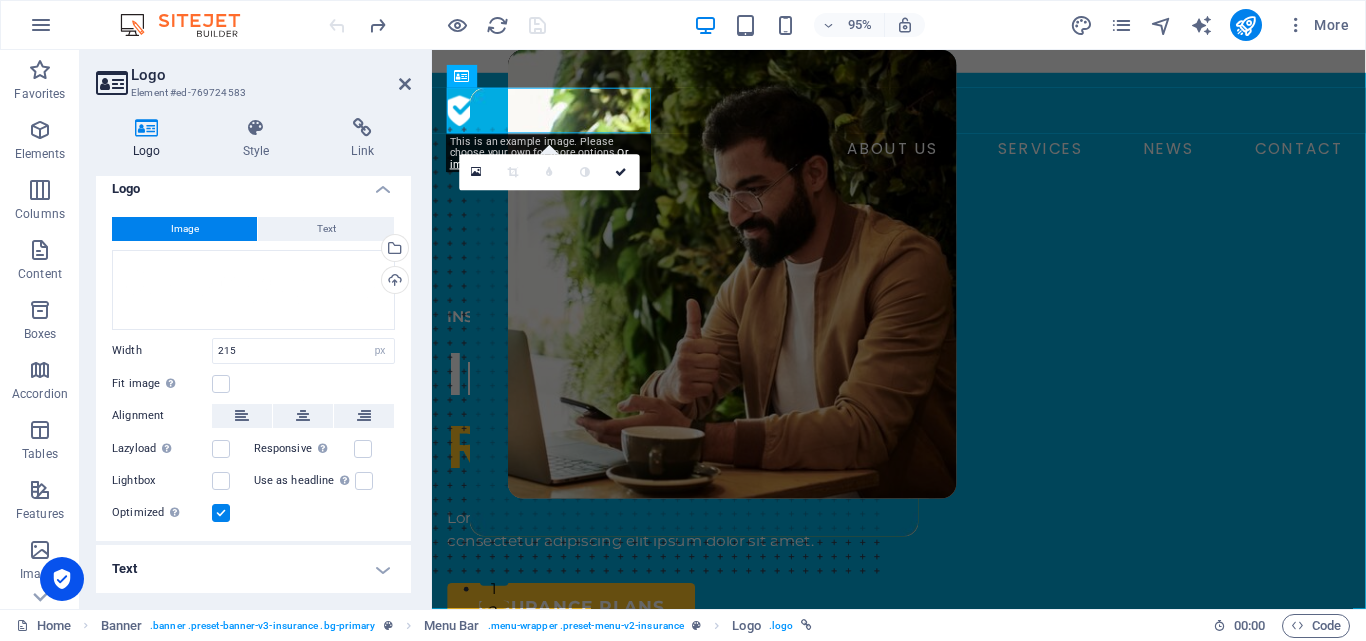 scroll, scrollTop: 0, scrollLeft: 0, axis: both 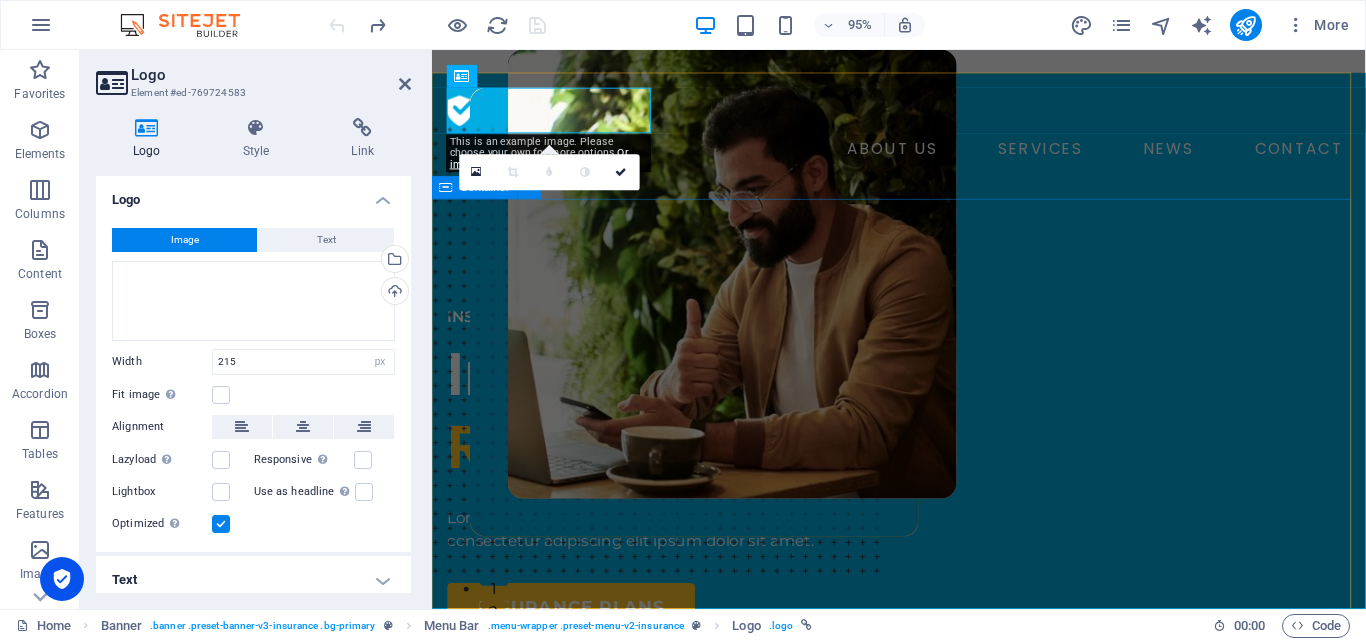 click on "INSURANCE COMPANY Insuring More Responsibly Lorem ipsum dolor sit amet, consectetur adipiss
consectetur adipiscing elit ipsum dolor sit amet. insurance plans" at bounding box center [923, 779] 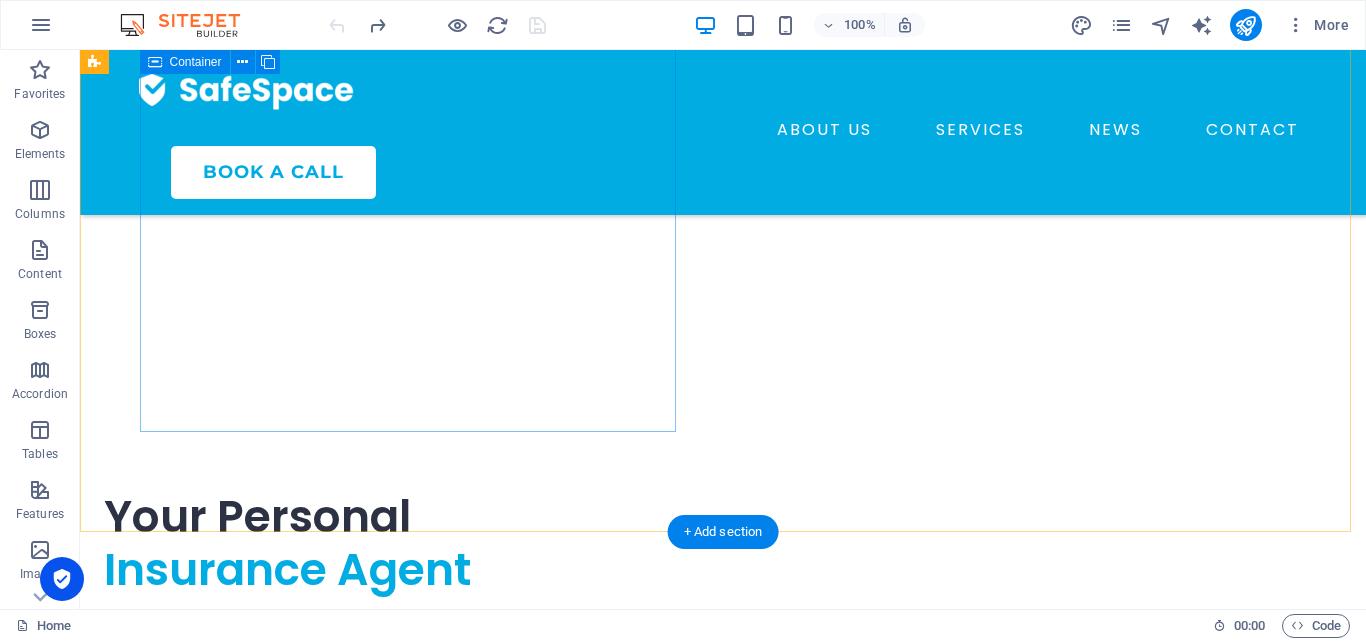 scroll, scrollTop: 4400, scrollLeft: 0, axis: vertical 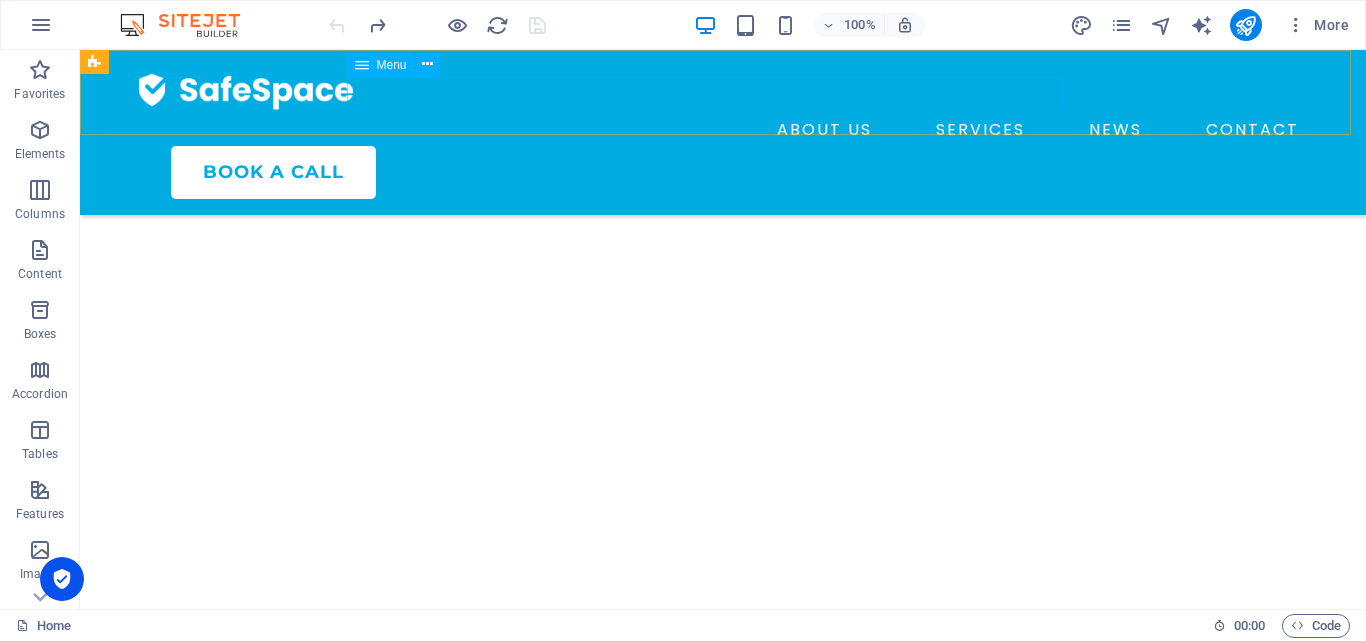 click on "ABOUT US SERVICES NEWS CONTACT" at bounding box center (723, 130) 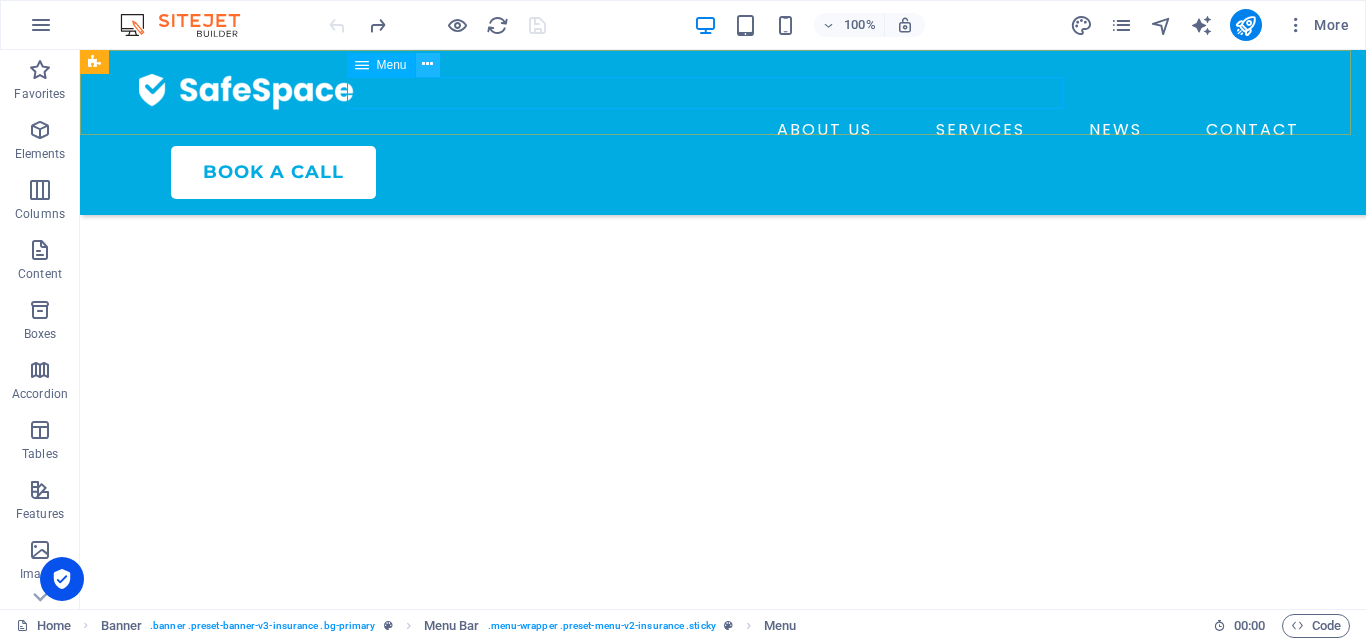 click at bounding box center [427, 64] 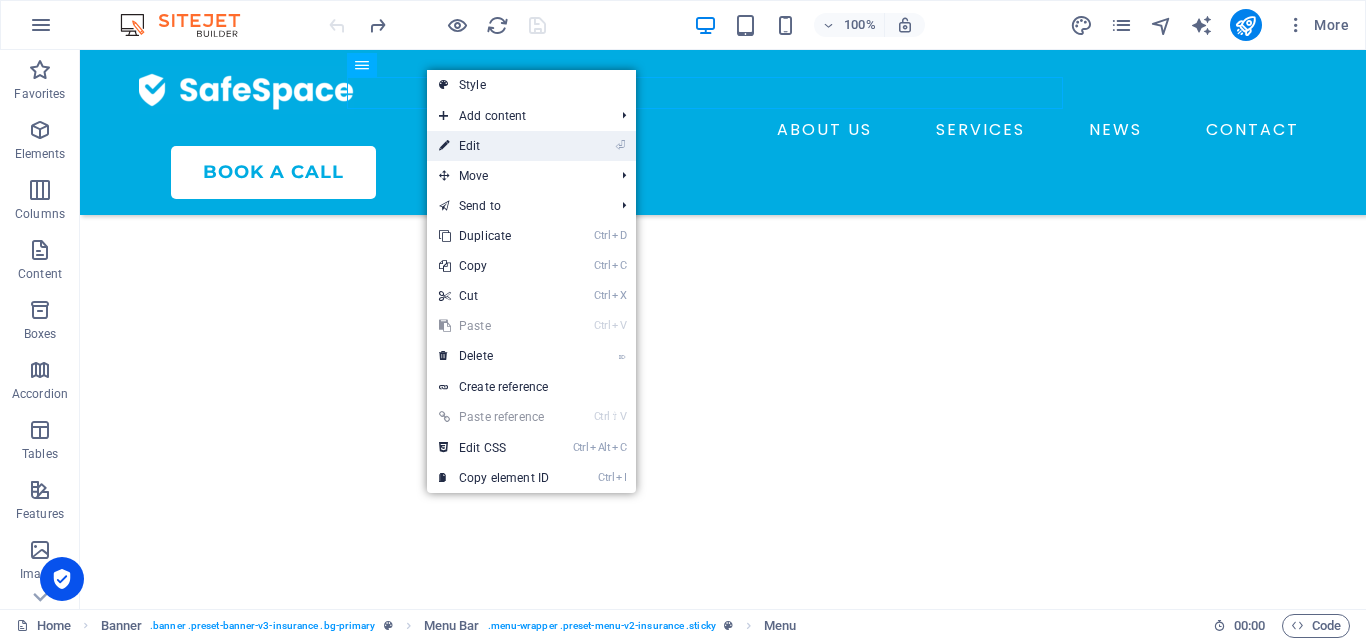 click on "⏎  Edit" at bounding box center (494, 146) 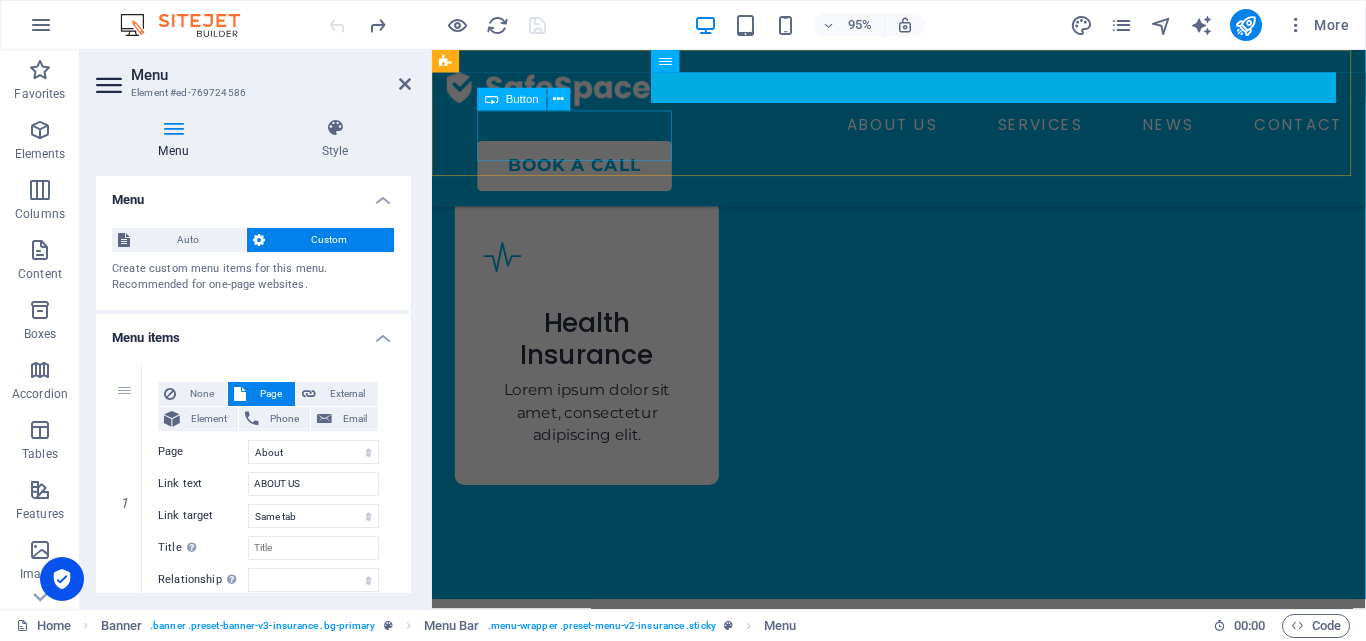 scroll, scrollTop: 4621, scrollLeft: 0, axis: vertical 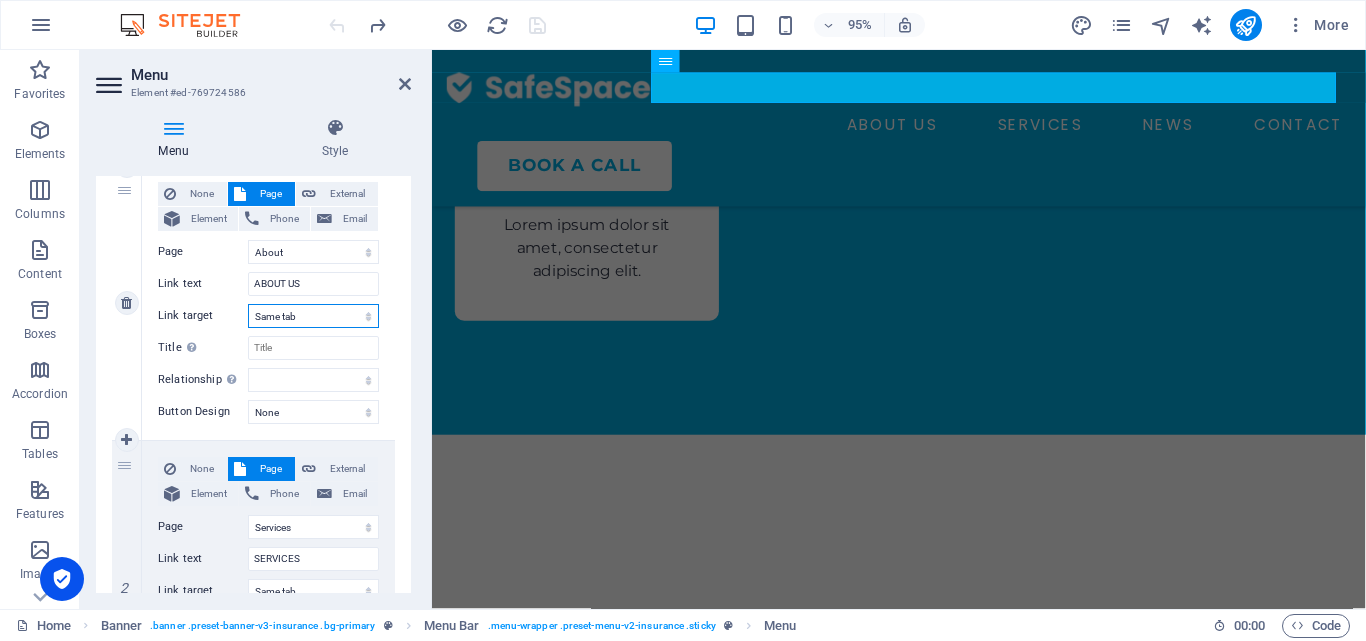 click on "New tab Same tab Overlay" at bounding box center [313, 316] 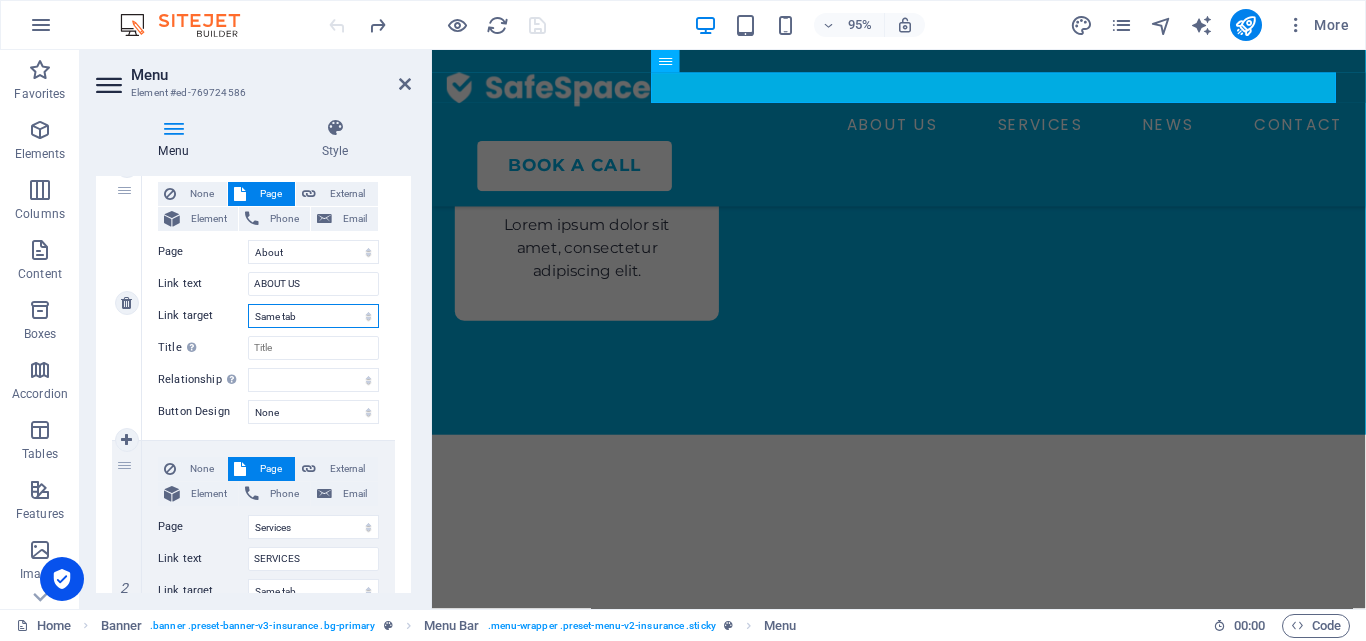 click on "New tab Same tab Overlay" at bounding box center (313, 316) 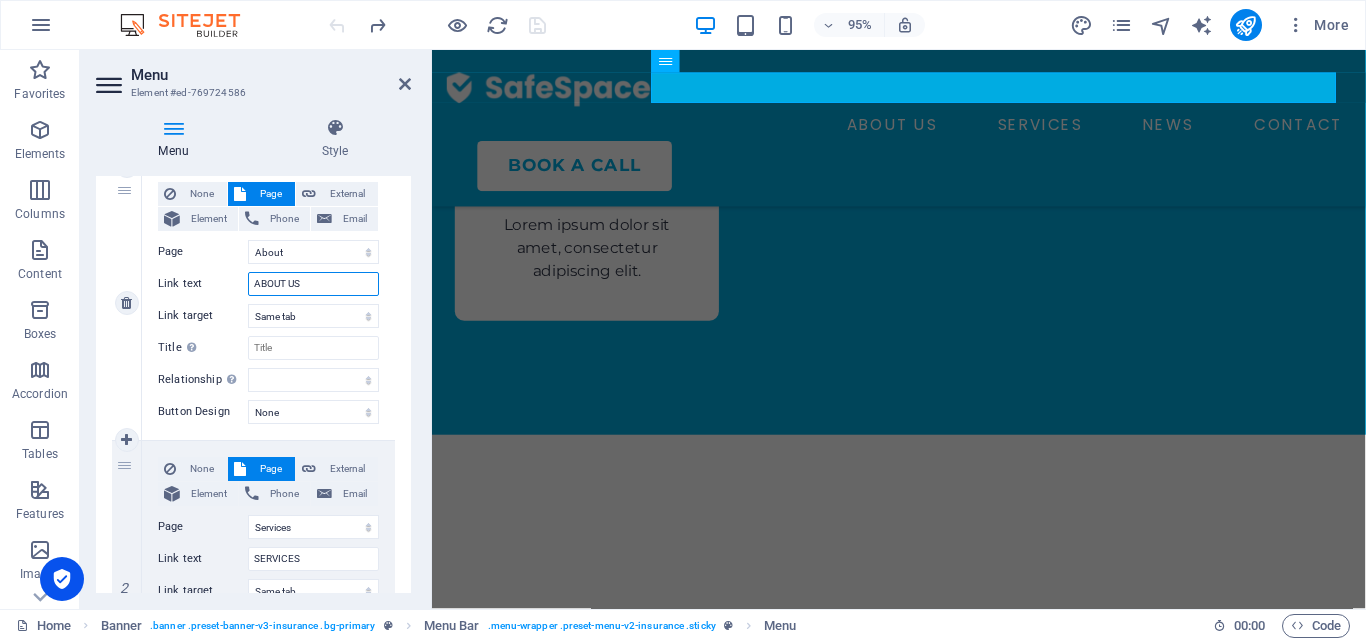 click on "ABOUT US" at bounding box center (313, 284) 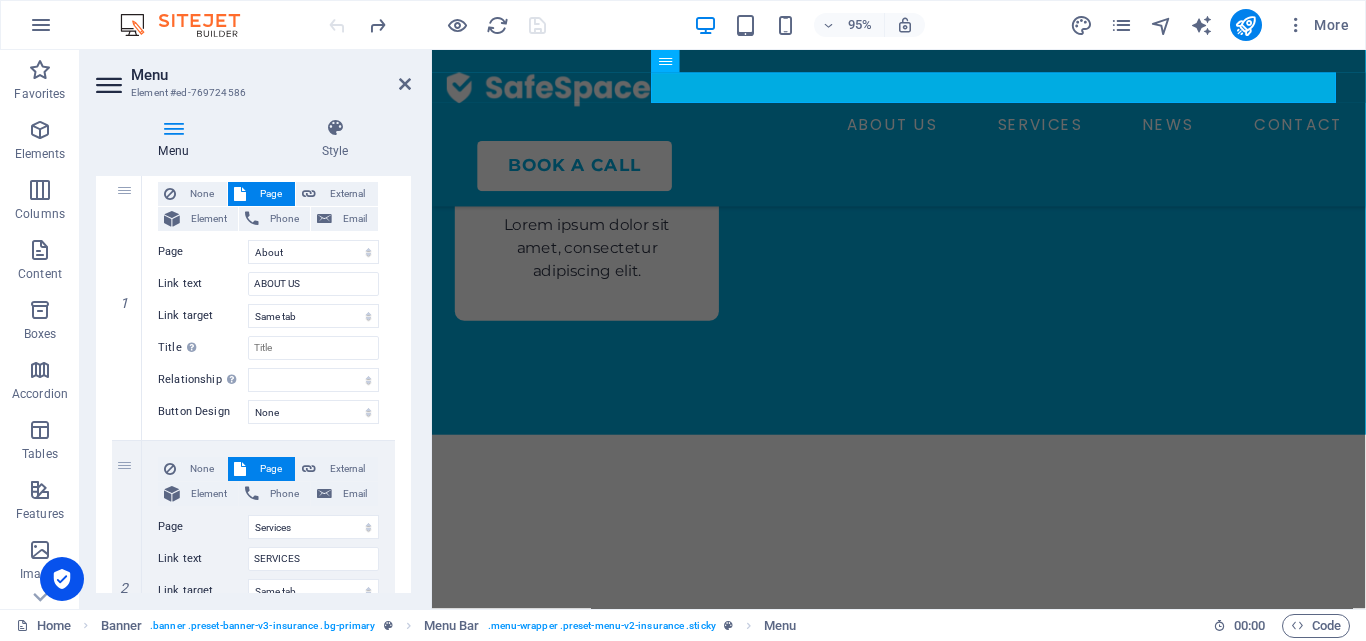 click on "1 None Page External Element Phone Email Page Home About Services News Contact Legal Notice Privacy Element
URL /14935545 Phone Email Link text ABOUT US Link target New tab Same tab Overlay Title Additional link description, should not be the same as the link text. The title is most often shown as a tooltip text when the mouse moves over the element. Leave empty if uncertain. Relationship Sets the  relationship of this link to the link target . For example, the value "nofollow" instructs search engines not to follow the link. Can be left empty. alternate author bookmark external help license next nofollow noreferrer noopener prev search tag Button Design None Default Primary Secondary 2 None Page External Element Phone Email Page Home About Services News Contact Legal Notice Privacy Element
URL /14935548 Phone Email Link text SERVICES Link target New tab Same tab Overlay Title Relationship Sets the  relationship of this link to the link target alternate author 3" at bounding box center (253, 715) 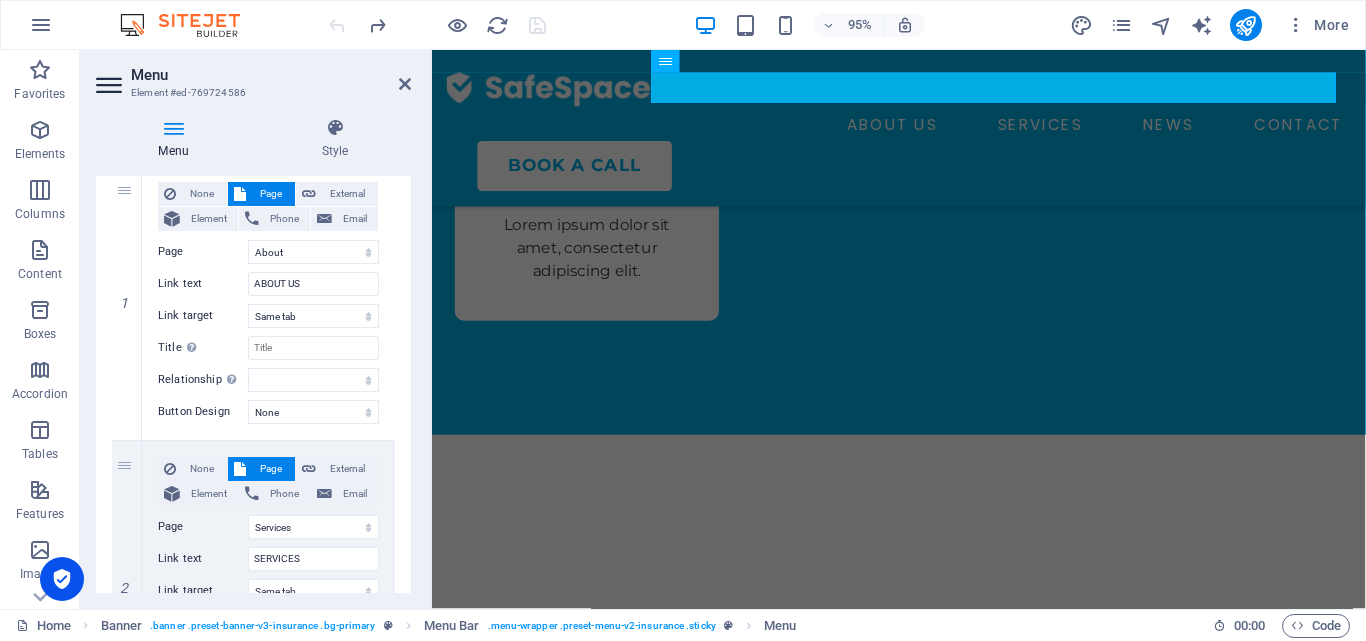click on "1 None Page External Element Phone Email Page Home About Services News Contact Legal Notice Privacy Element
URL /14935545 Phone Email Link text ABOUT US Link target New tab Same tab Overlay Title Additional link description, should not be the same as the link text. The title is most often shown as a tooltip text when the mouse moves over the element. Leave empty if uncertain. Relationship Sets the  relationship of this link to the link target . For example, the value "nofollow" instructs search engines not to follow the link. Can be left empty. alternate author bookmark external help license next nofollow noreferrer noopener prev search tag Button Design None Default Primary Secondary 2 None Page External Element Phone Email Page Home About Services News Contact Legal Notice Privacy Element
URL /14935548 Phone Email Link text SERVICES Link target New tab Same tab Overlay Title Relationship Sets the  relationship of this link to the link target alternate author 3" at bounding box center (253, 715) 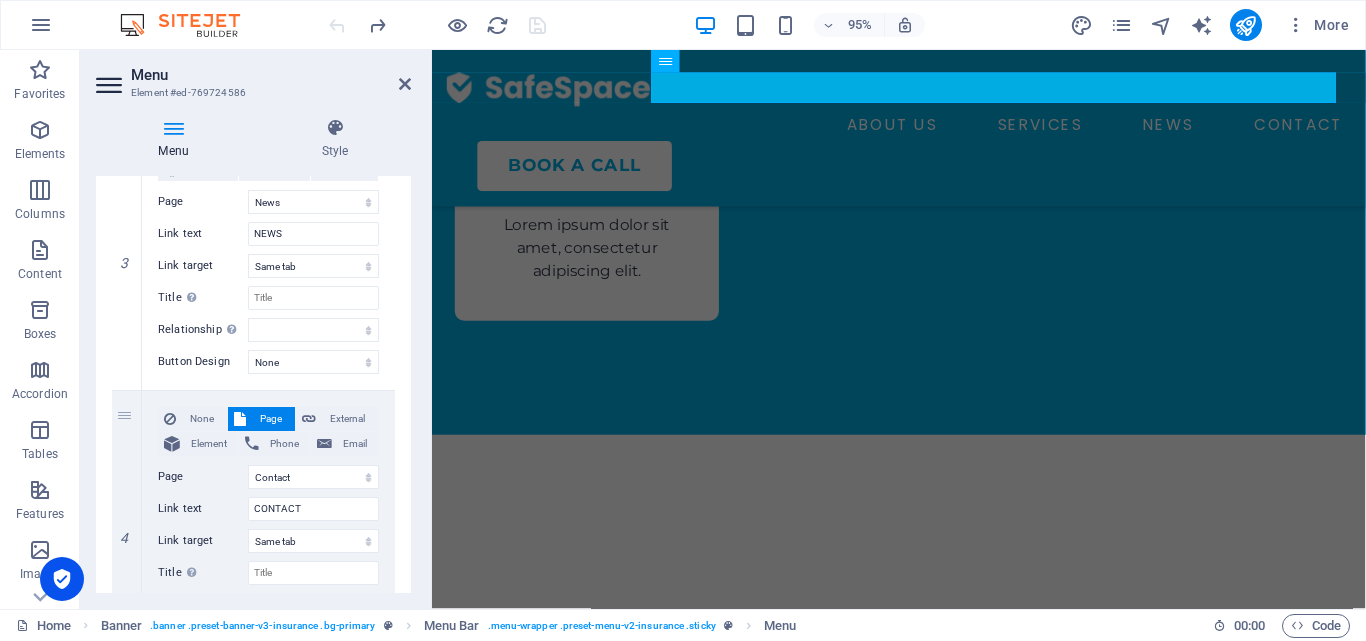 scroll, scrollTop: 928, scrollLeft: 0, axis: vertical 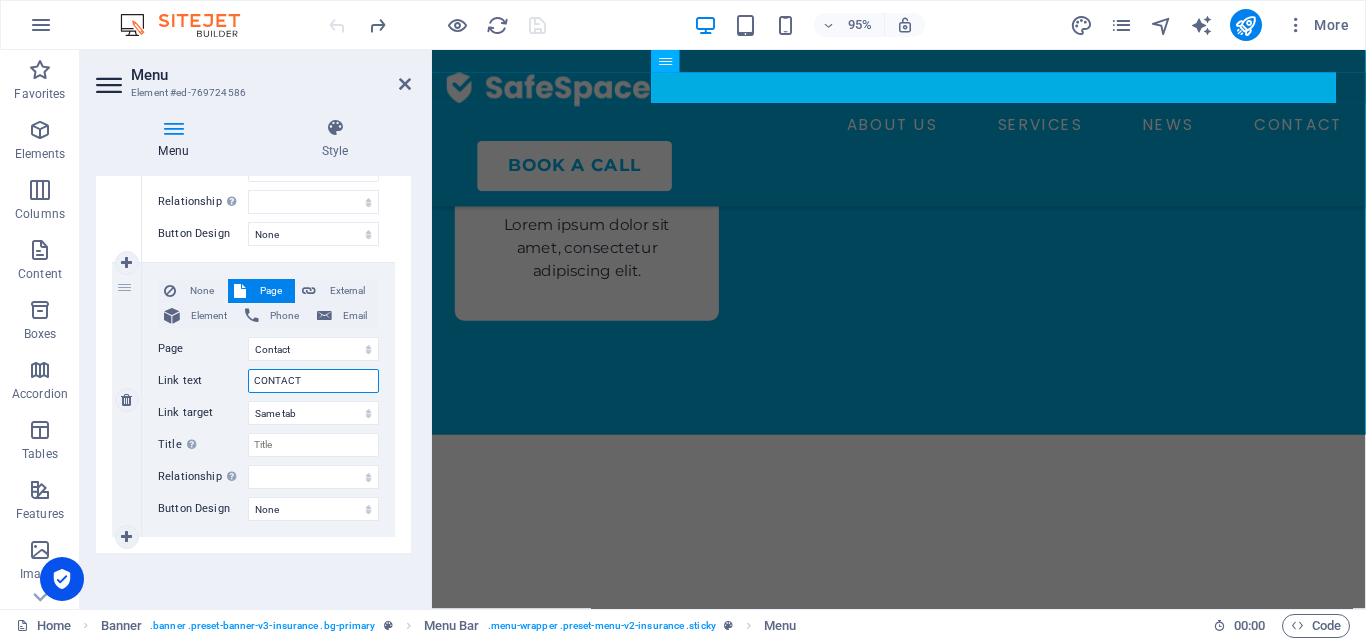 click on "CONTACT" at bounding box center [313, 381] 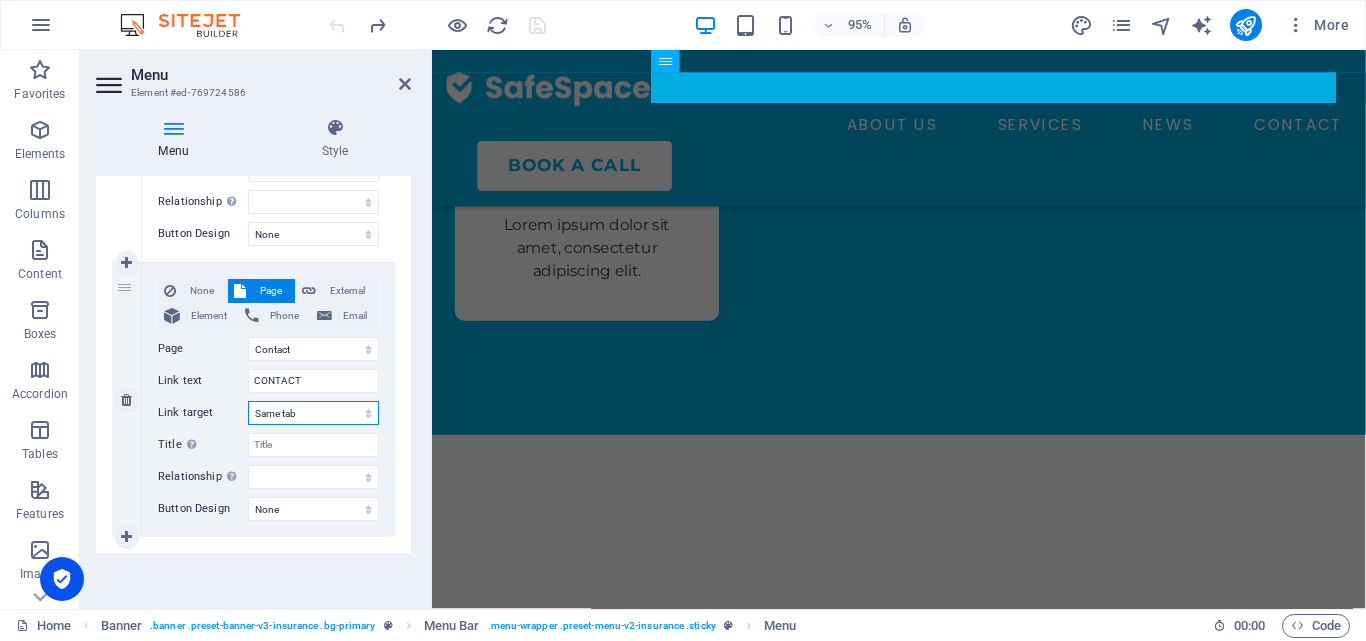 click on "New tab Same tab Overlay" at bounding box center [313, 413] 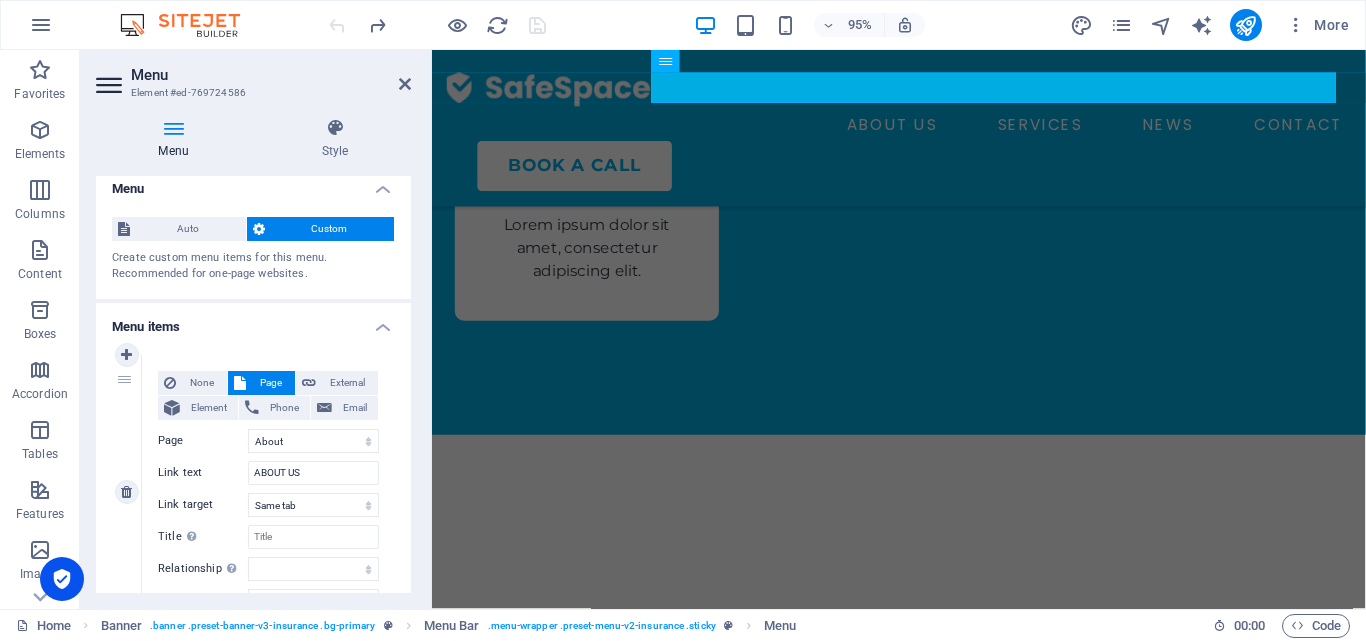 scroll, scrollTop: 0, scrollLeft: 0, axis: both 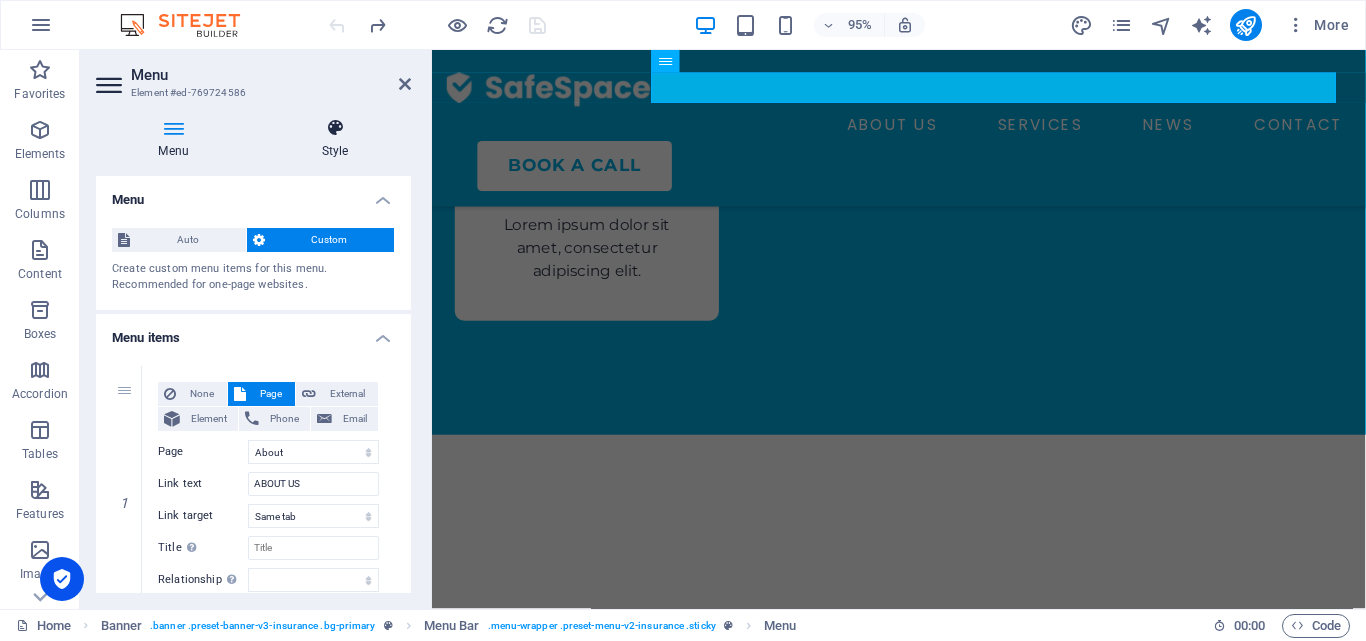 click on "Style" at bounding box center (335, 139) 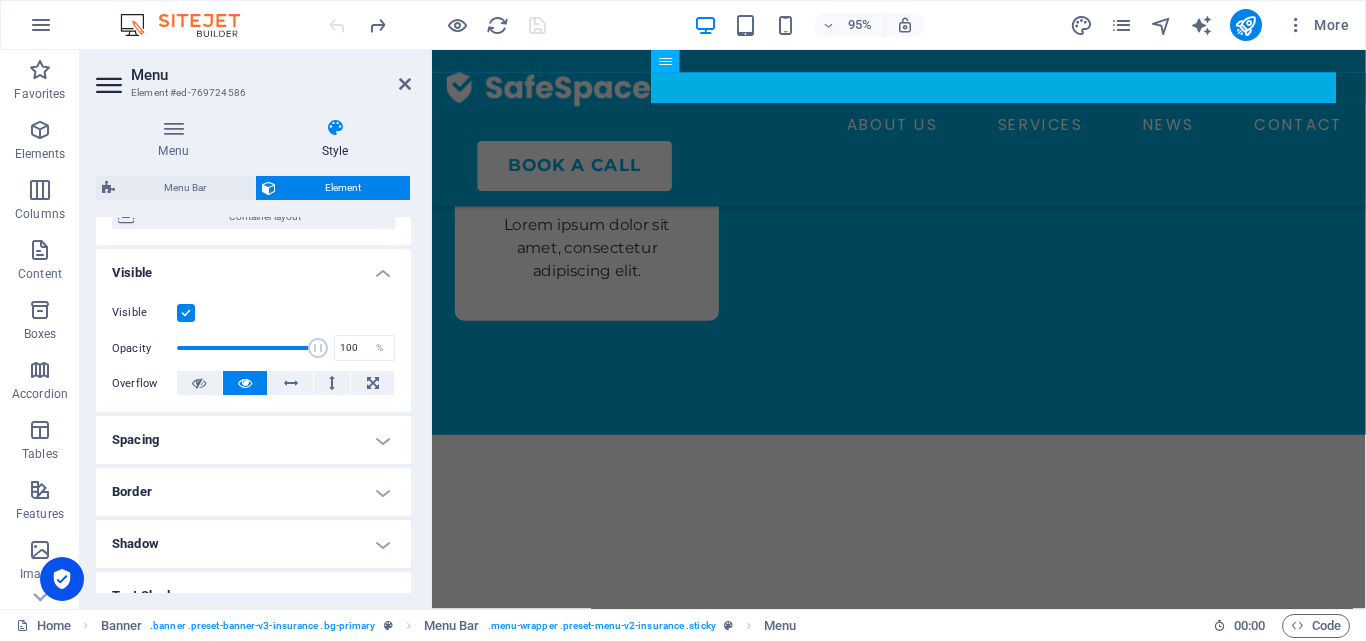 scroll, scrollTop: 0, scrollLeft: 0, axis: both 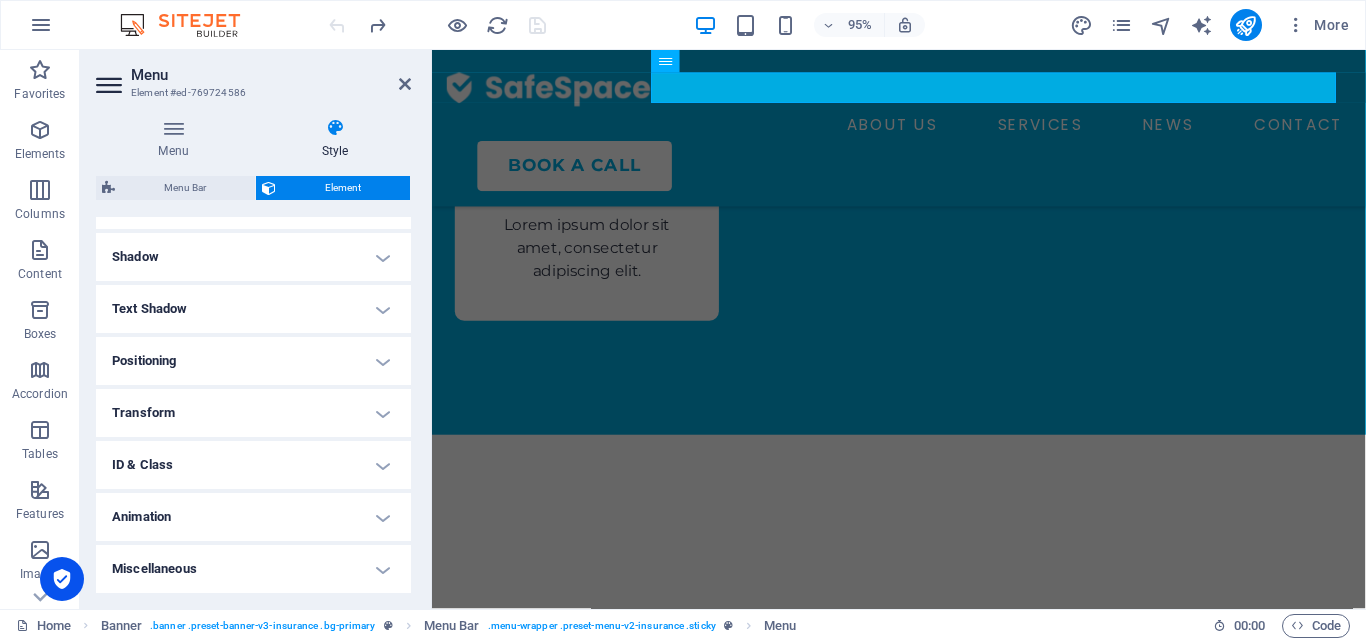 click on "ID & Class" at bounding box center [253, 465] 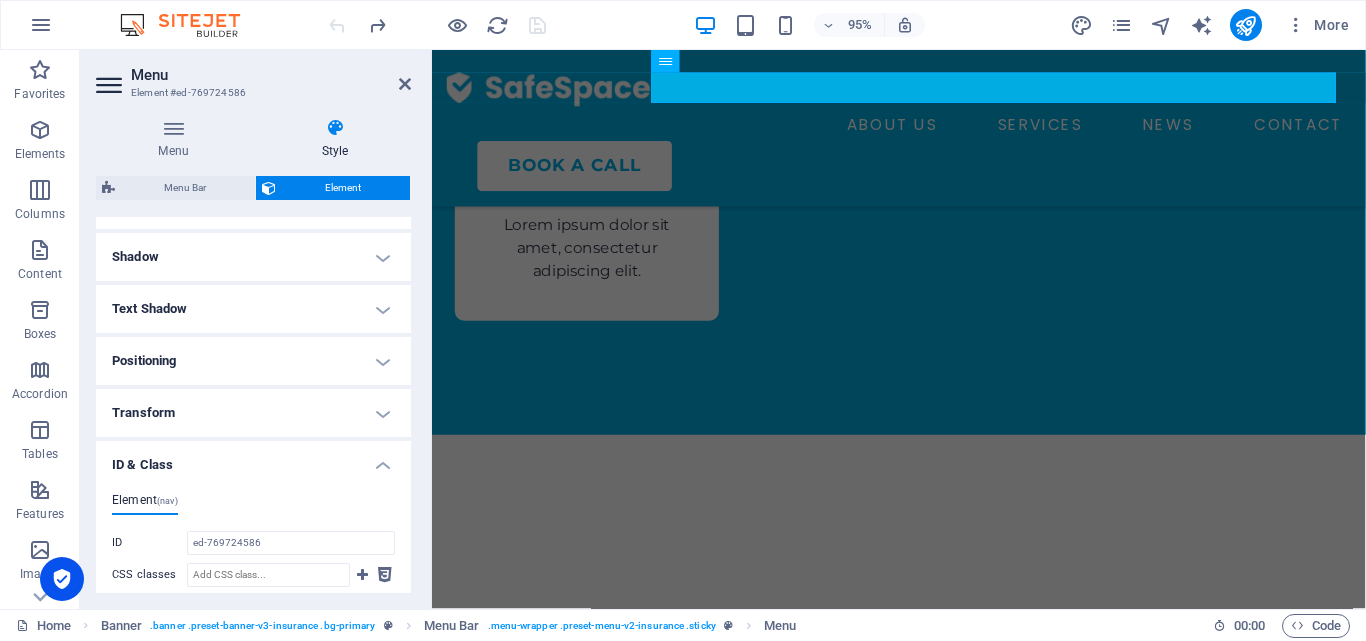 scroll, scrollTop: 649, scrollLeft: 0, axis: vertical 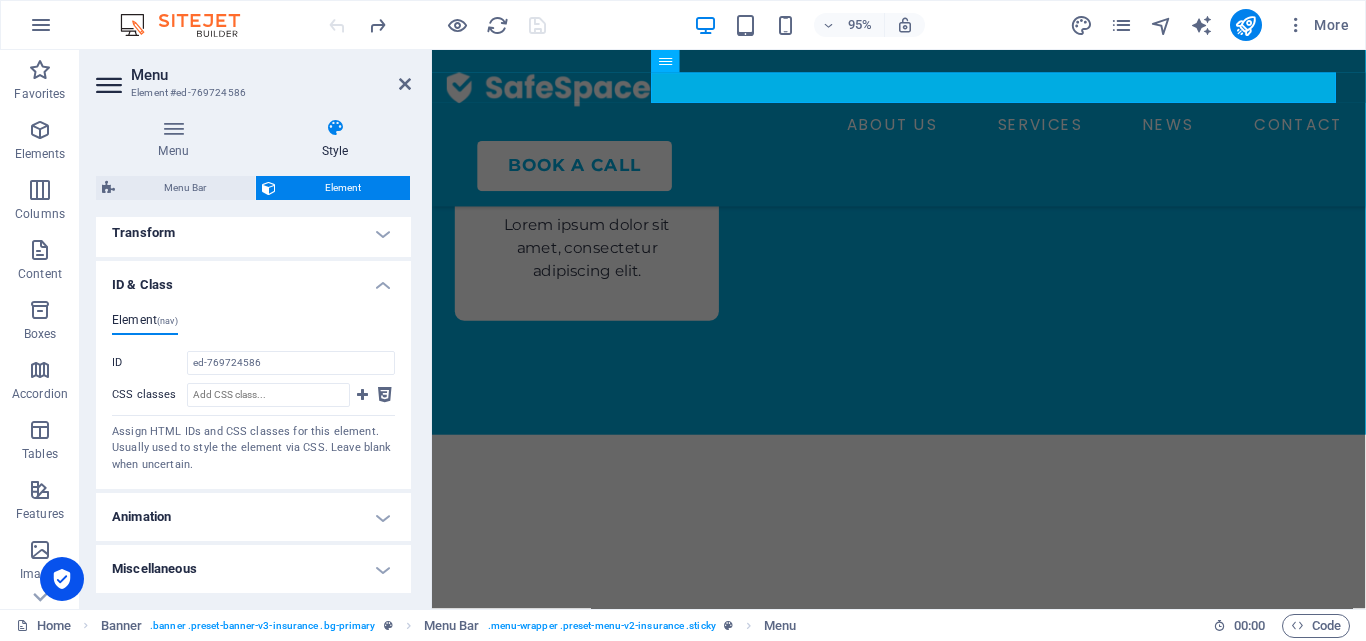 click on "ID & Class" at bounding box center (253, 279) 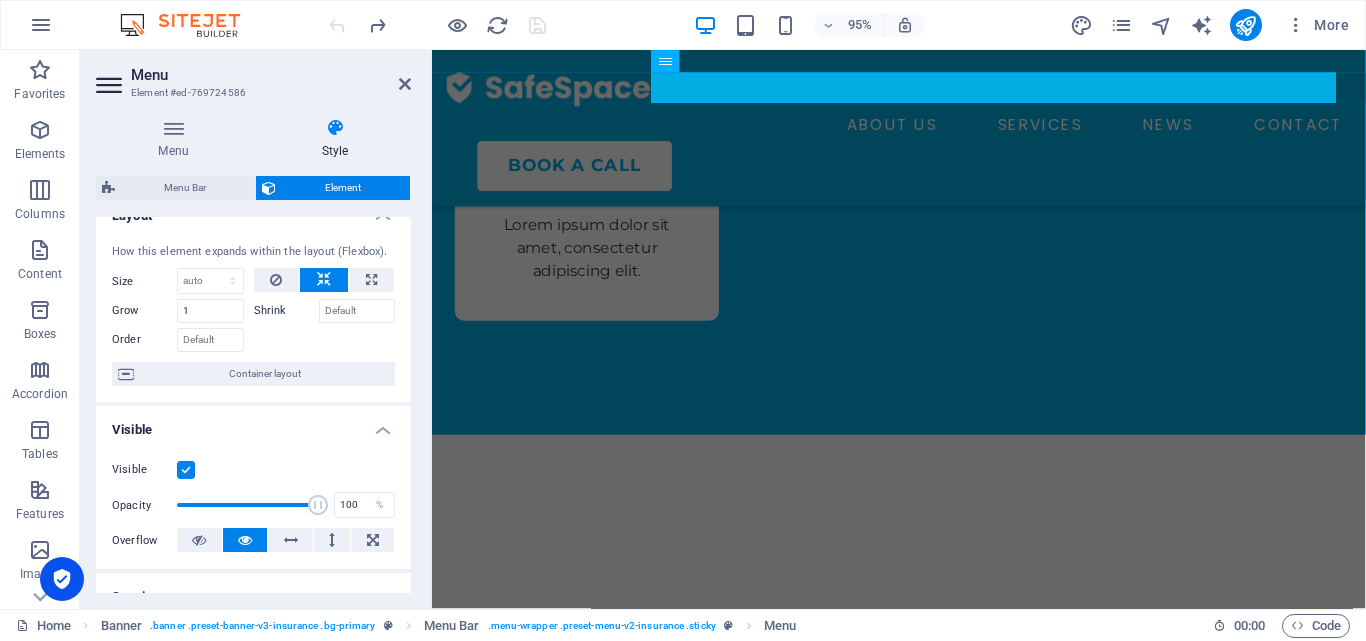 scroll, scrollTop: 0, scrollLeft: 0, axis: both 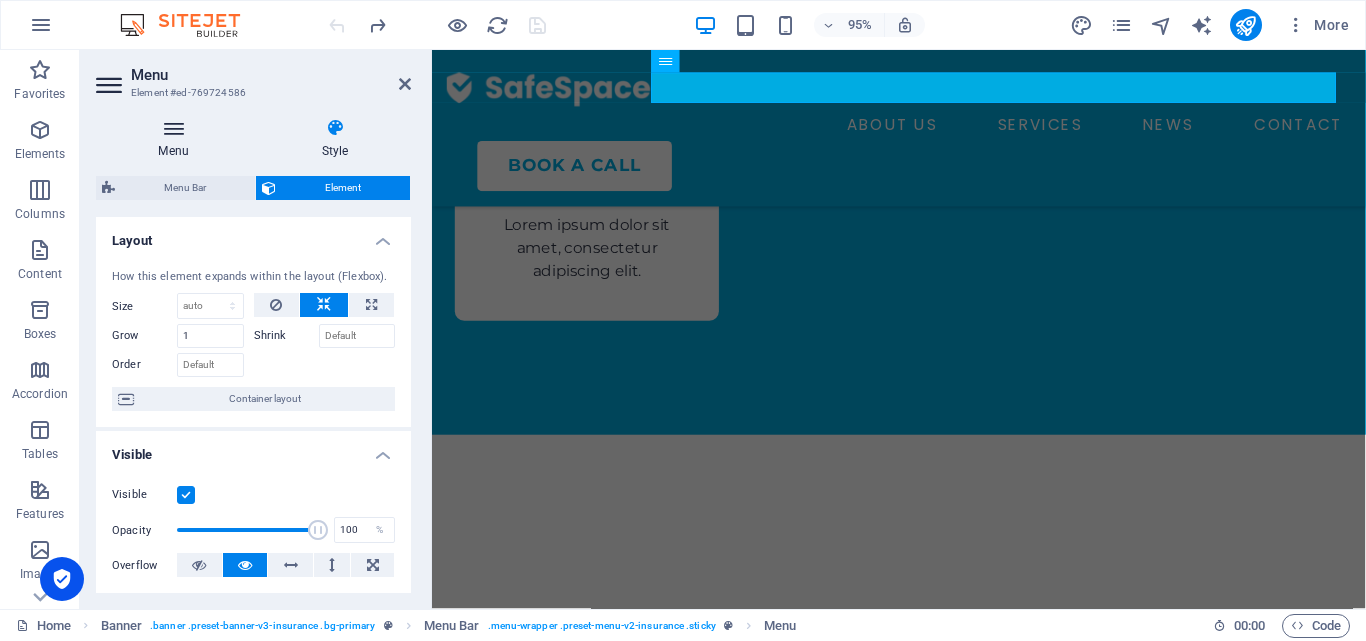 click on "Menu" at bounding box center (177, 139) 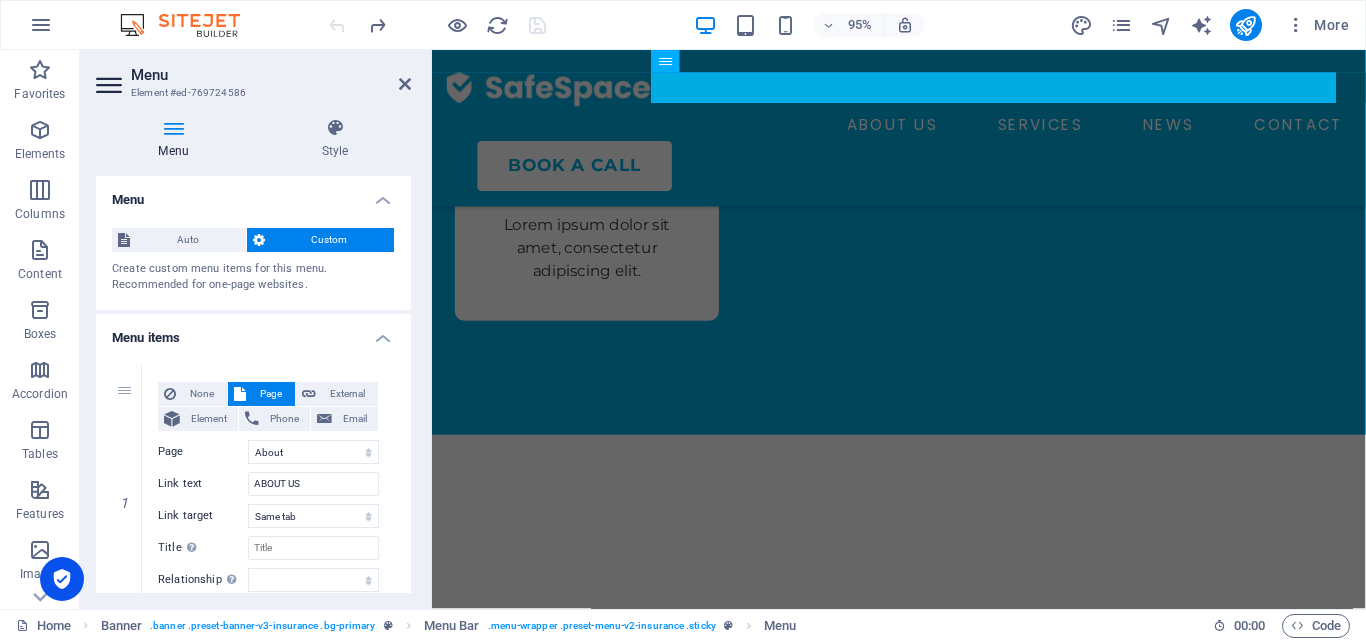 scroll, scrollTop: 200, scrollLeft: 0, axis: vertical 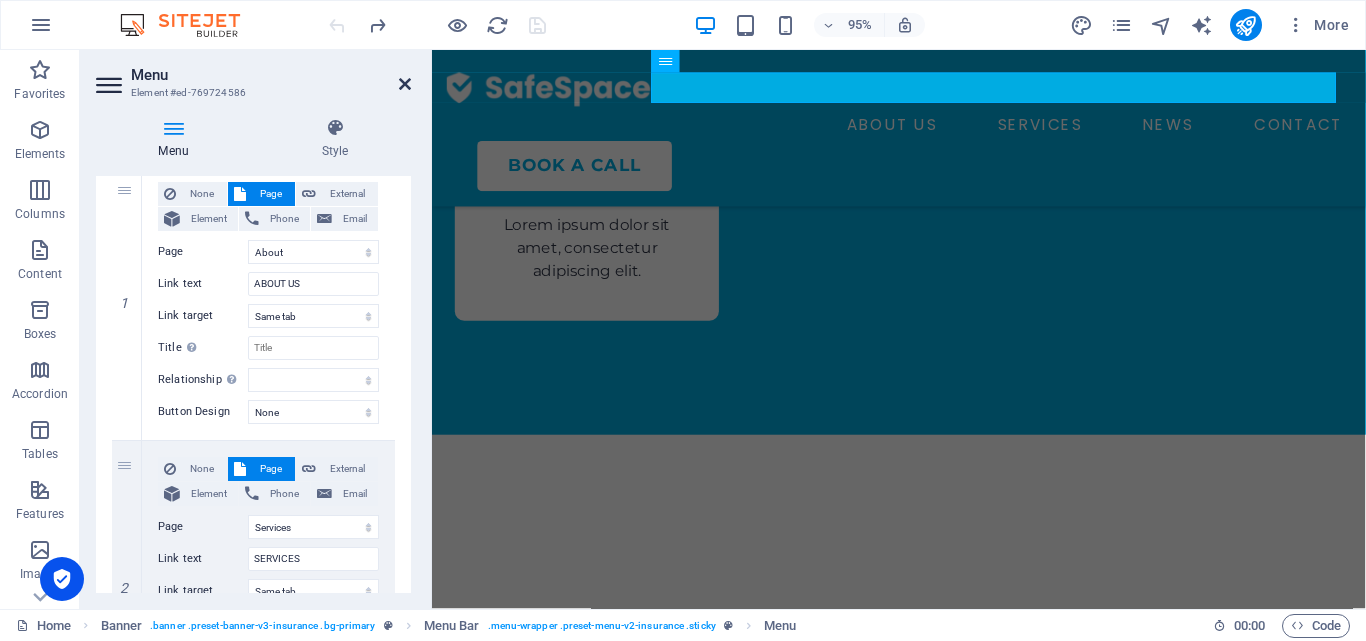 click on "Menu Element #ed-769724586" at bounding box center (253, 76) 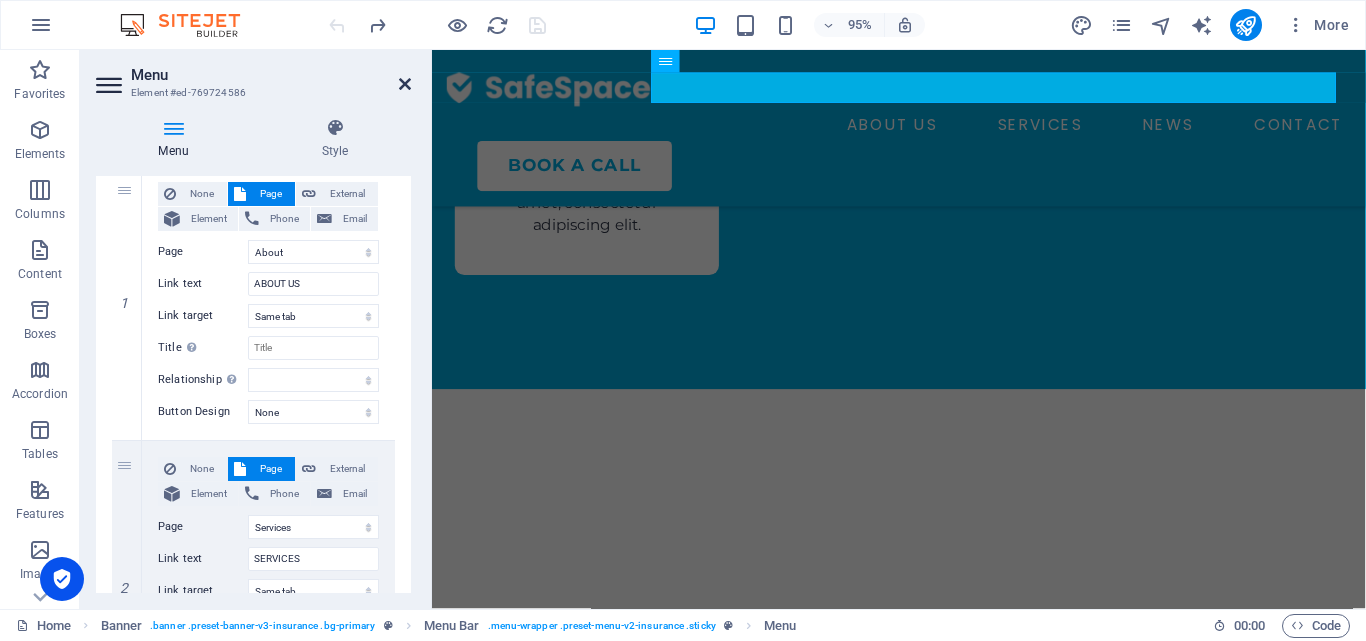 scroll, scrollTop: 4400, scrollLeft: 0, axis: vertical 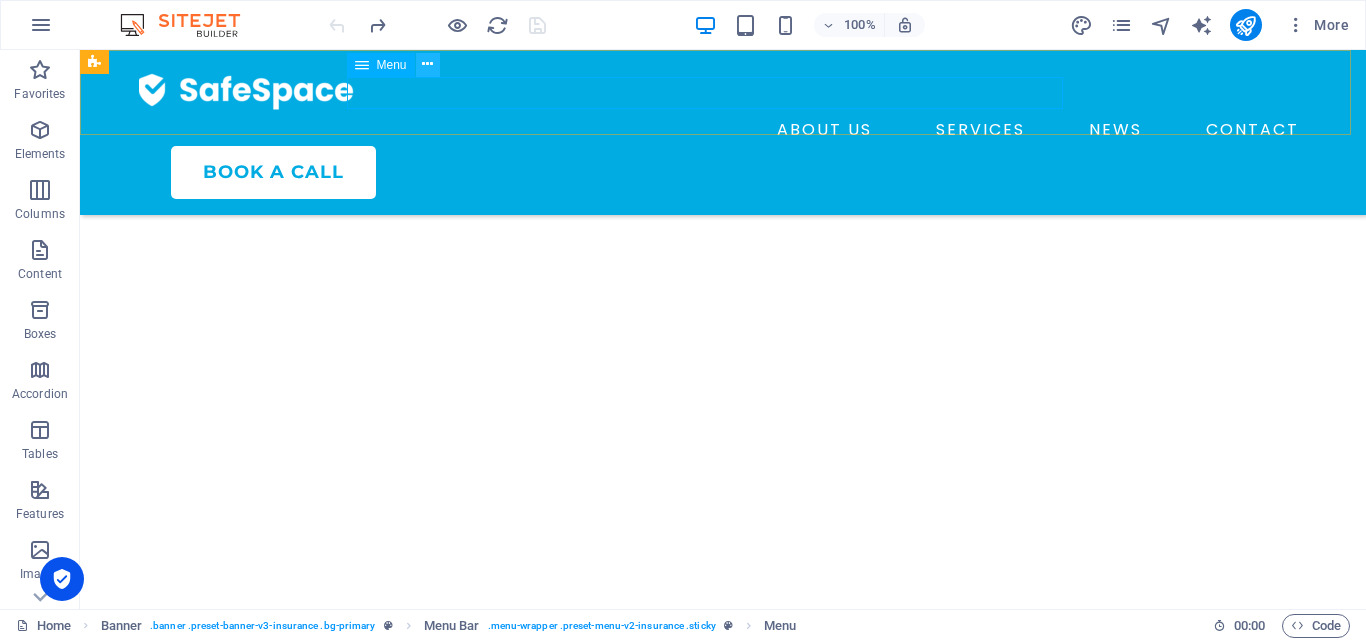 click at bounding box center (427, 64) 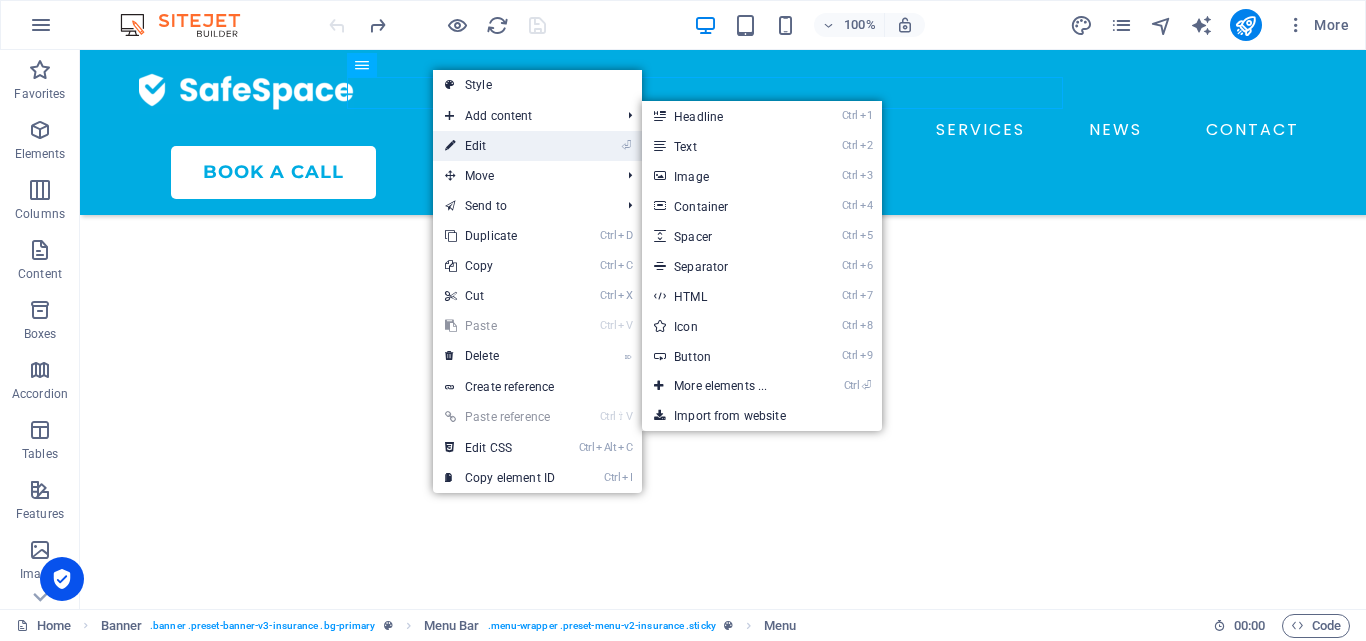 click on "⏎  Edit" at bounding box center (500, 146) 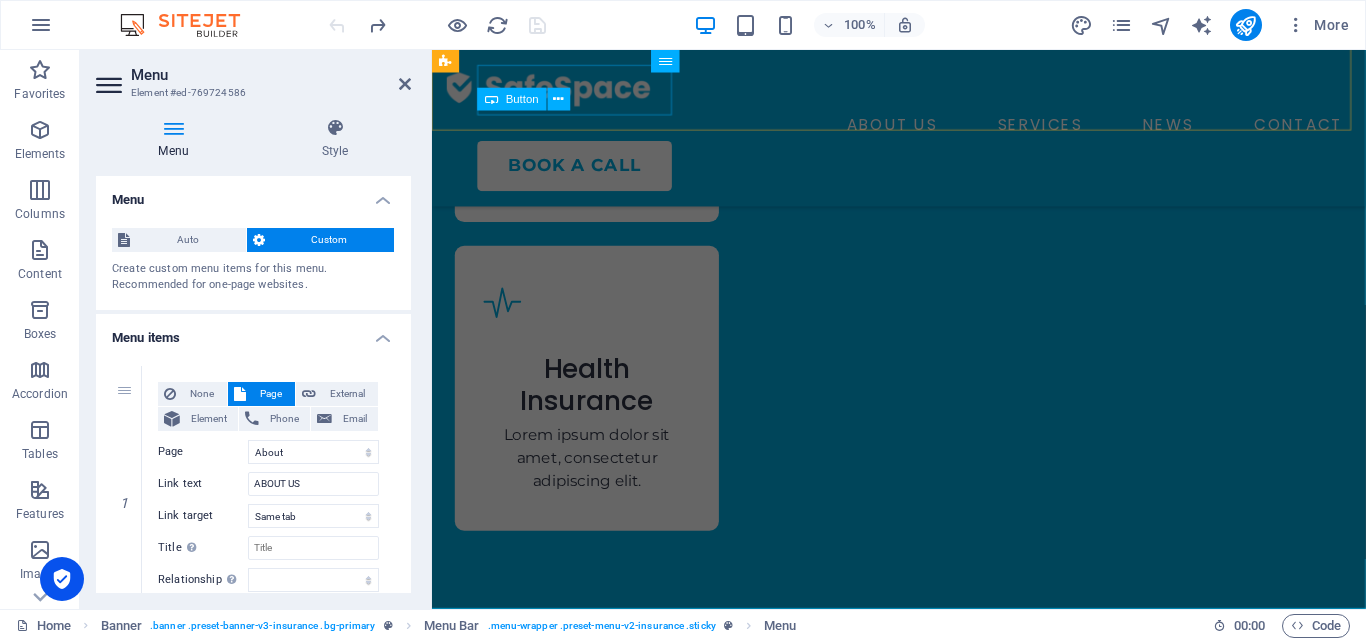 scroll, scrollTop: 4621, scrollLeft: 0, axis: vertical 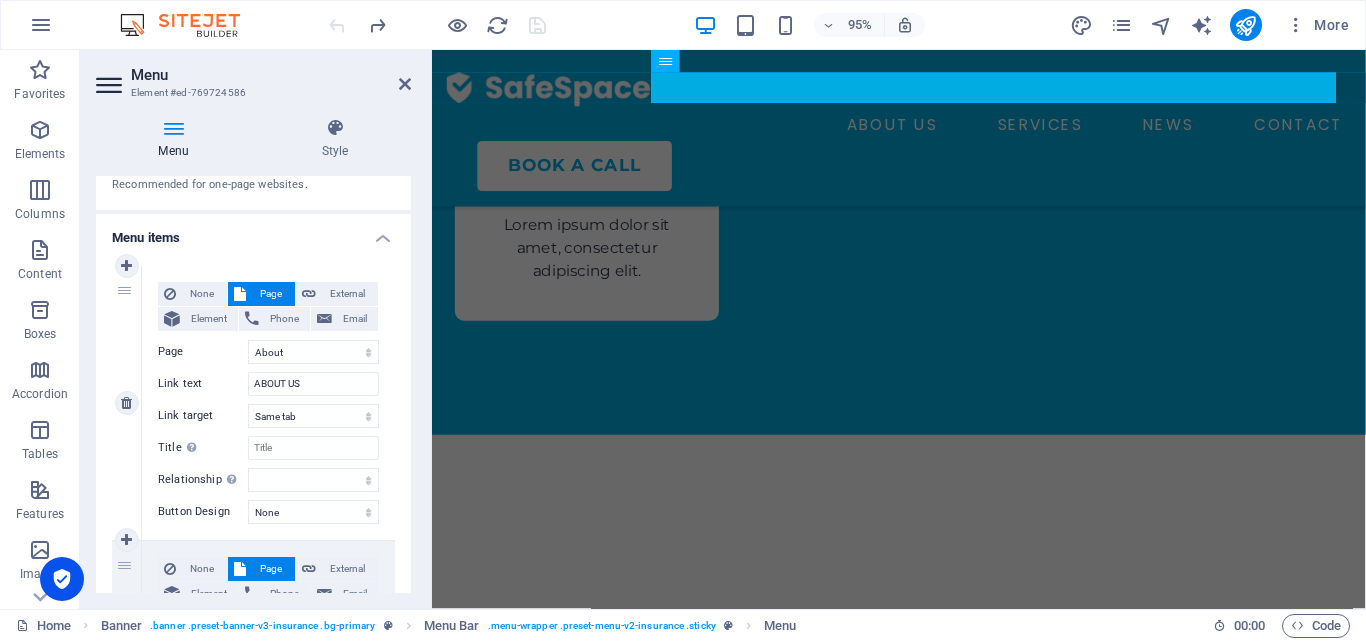 click on "1" at bounding box center [127, 403] 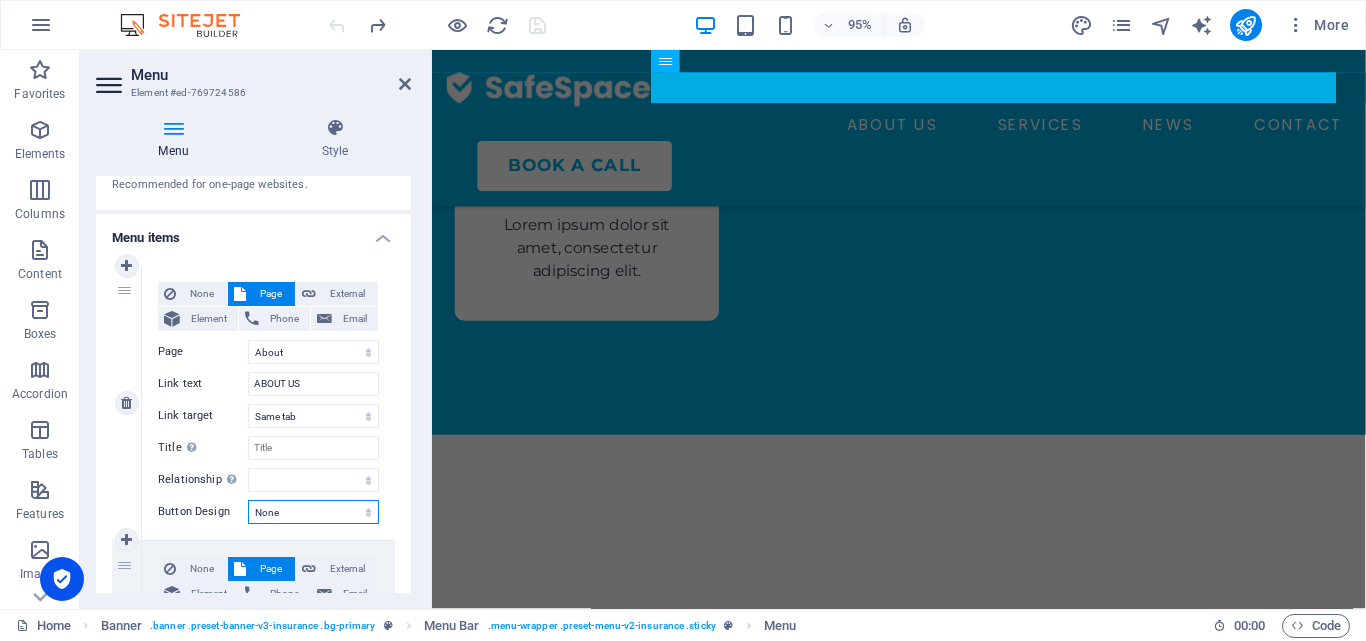 click on "None Default Primary Secondary" at bounding box center (313, 512) 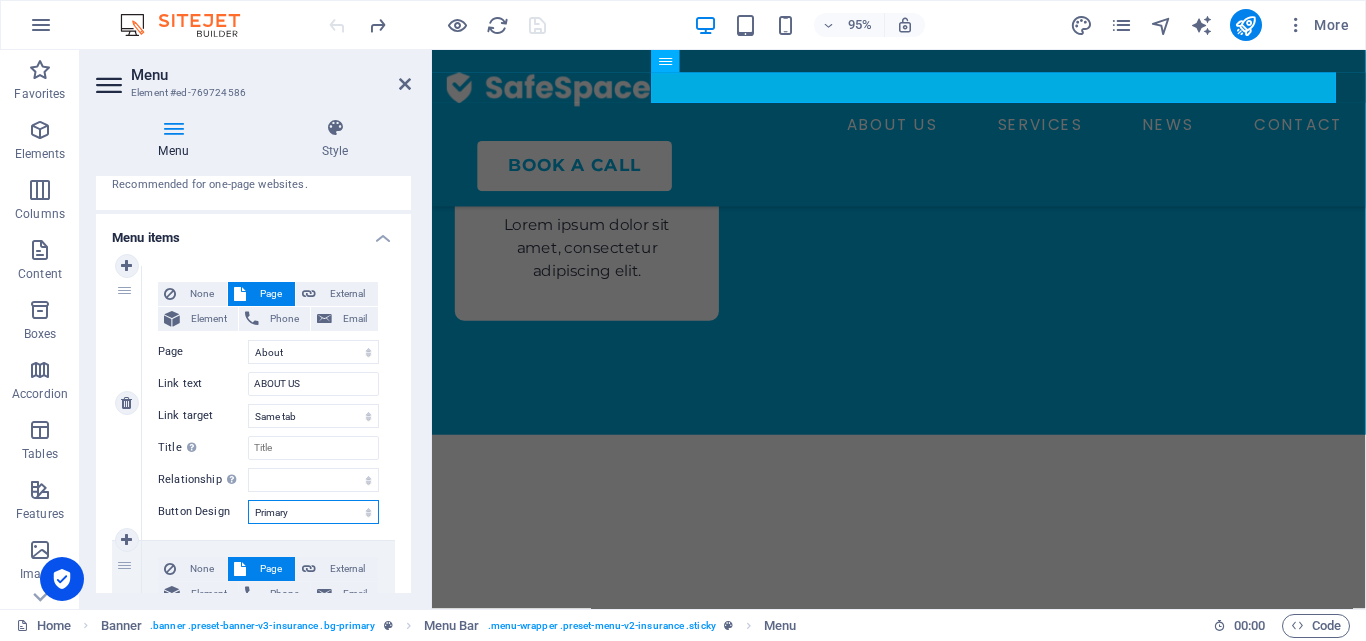 click on "None Default Primary Secondary" at bounding box center [313, 512] 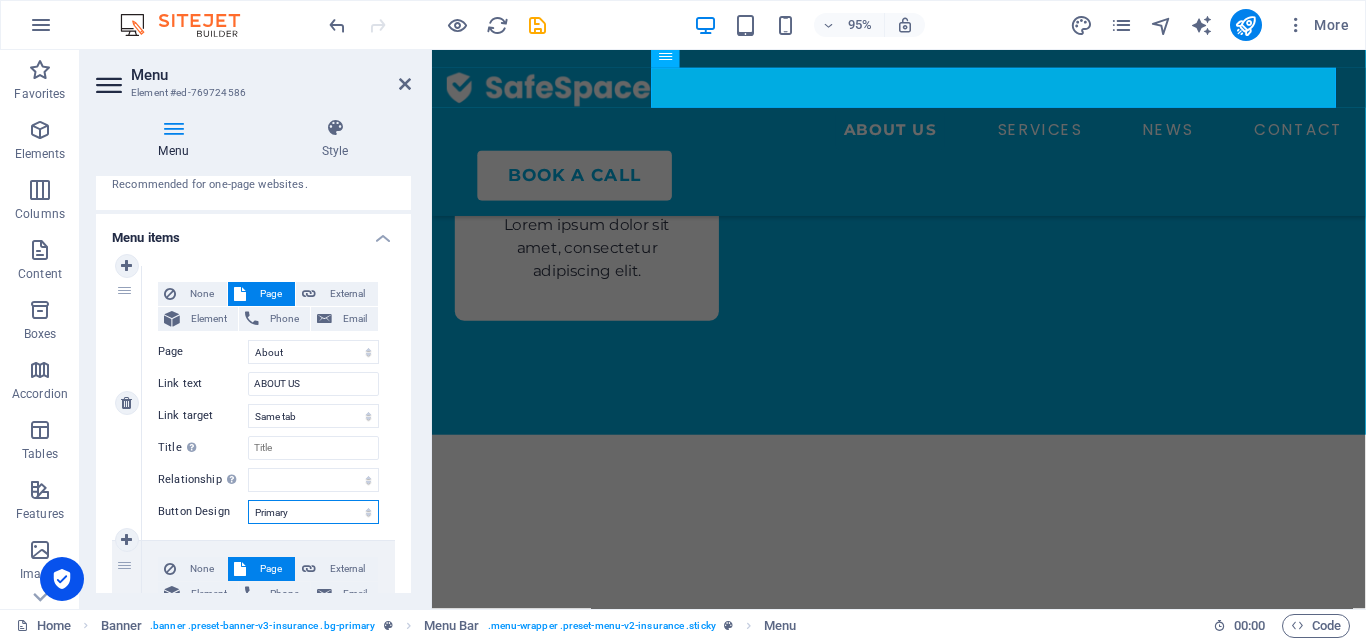click on "None Default Primary Secondary" at bounding box center (313, 512) 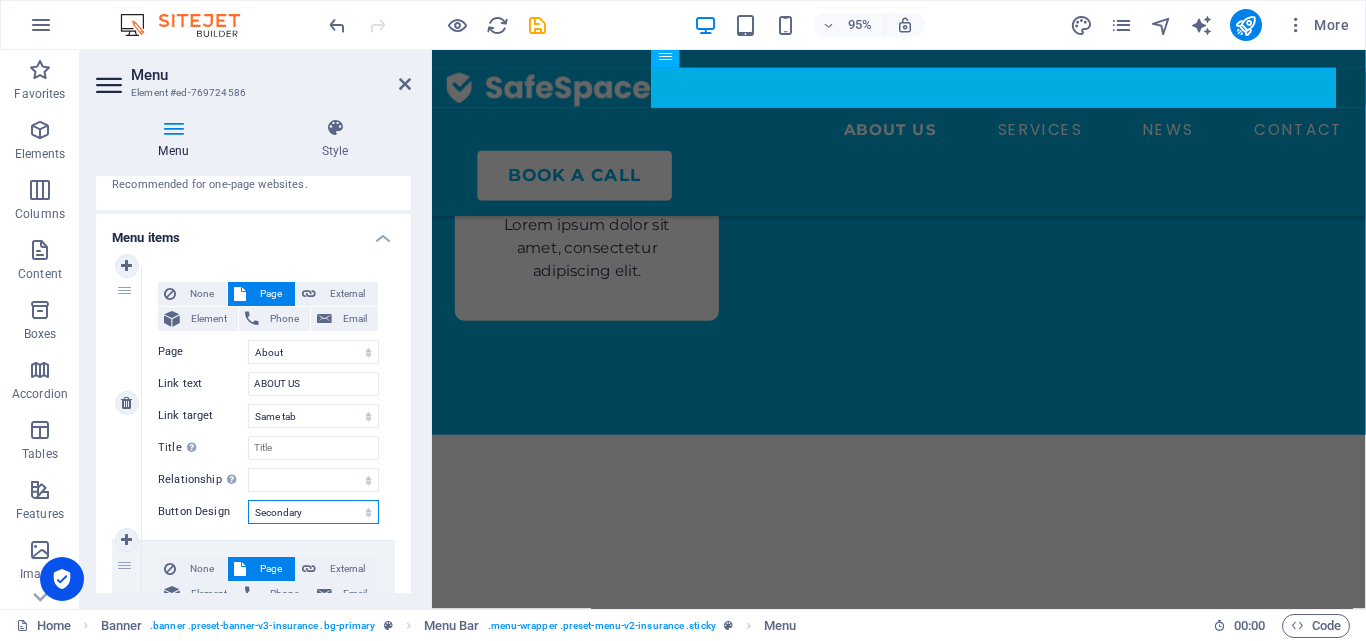 click on "None Default Primary Secondary" at bounding box center [313, 512] 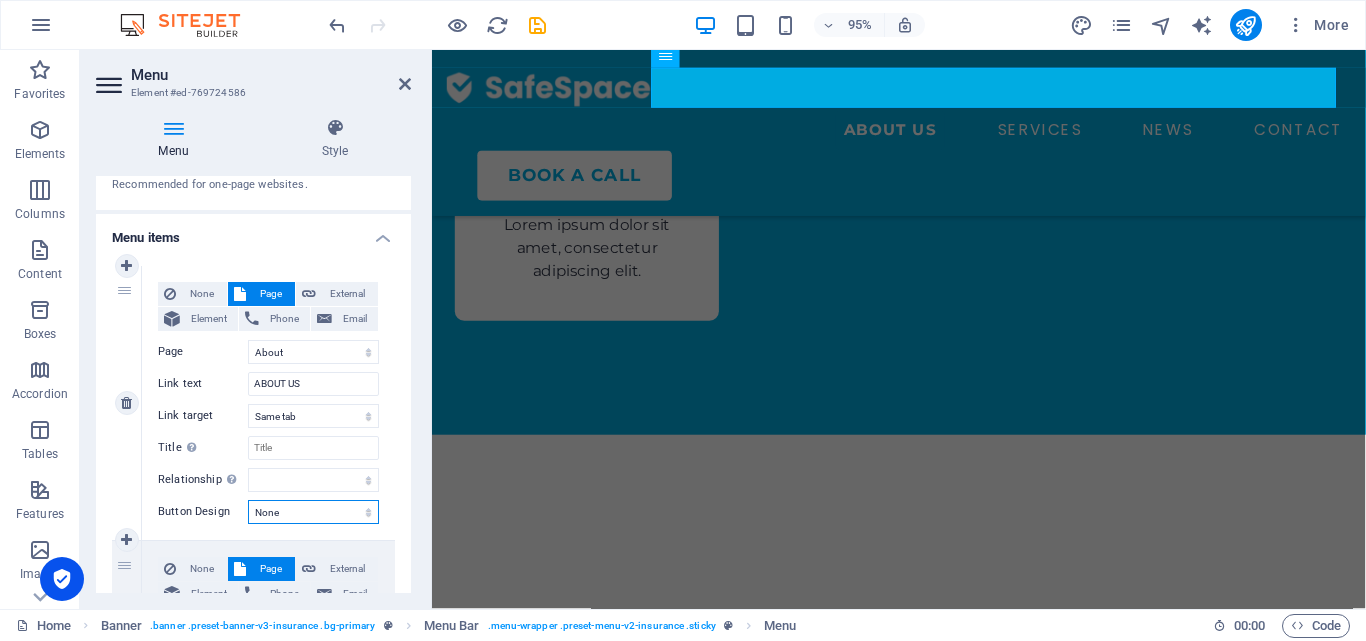 click on "None Default Primary Secondary" at bounding box center (313, 512) 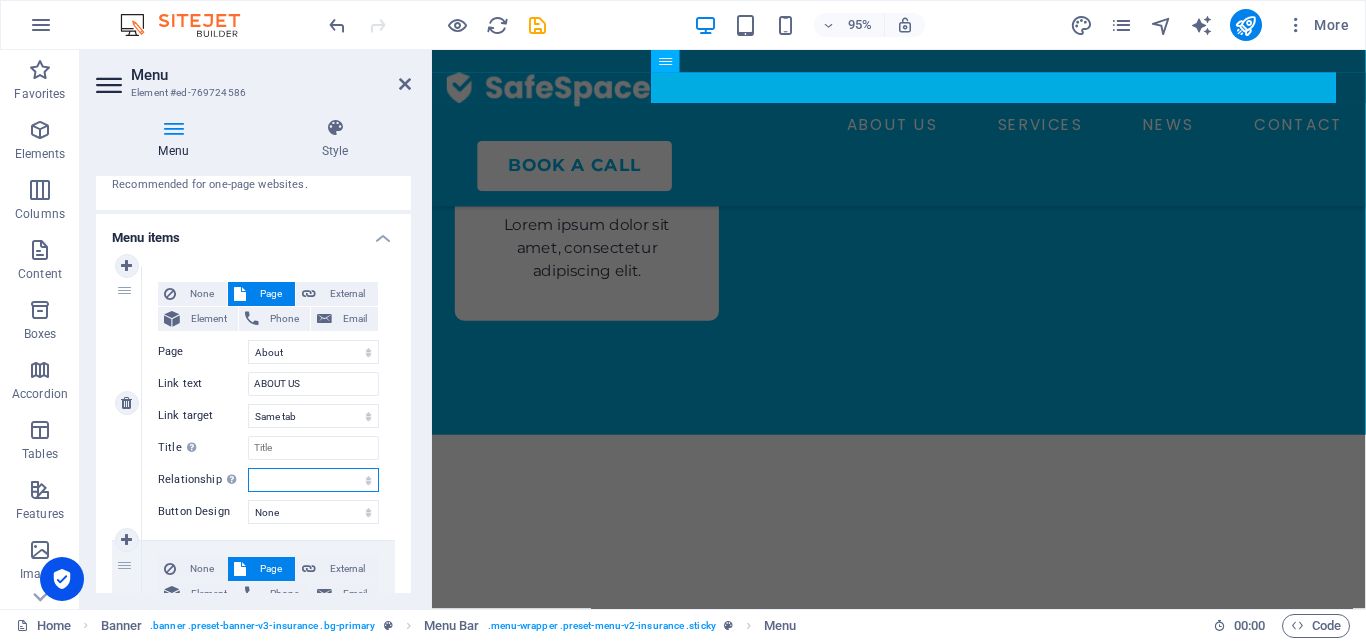 click on "alternate author bookmark external help license next nofollow noreferrer noopener prev search tag" at bounding box center [313, 480] 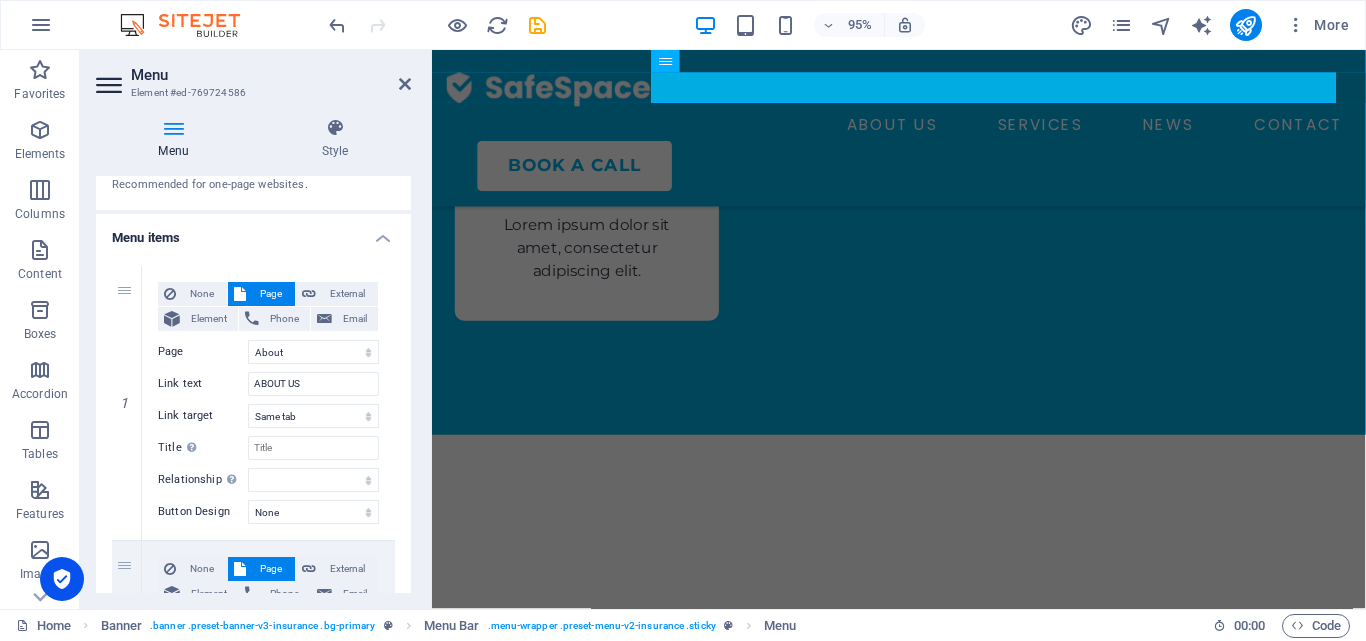 click on "1 None Page External Element Phone Email Page Home About Services News Contact Legal Notice Privacy Element
URL /14935545 Phone Email Link text ABOUT US Link target New tab Same tab Overlay Title Additional link description, should not be the same as the link text. The title is most often shown as a tooltip text when the mouse moves over the element. Leave empty if uncertain. Relationship Sets the  relationship of this link to the link target . For example, the value "nofollow" instructs search engines not to follow the link. Can be left empty. alternate author bookmark external help license next nofollow noreferrer noopener prev search tag Button Design None Default Primary Secondary 2 None Page External Element Phone Email Page Home About Services News Contact Legal Notice Privacy Element
URL /14935548 Phone Email Link text SERVICES Link target New tab Same tab Overlay Title Relationship Sets the  relationship of this link to the link target alternate author 3" at bounding box center [253, 815] 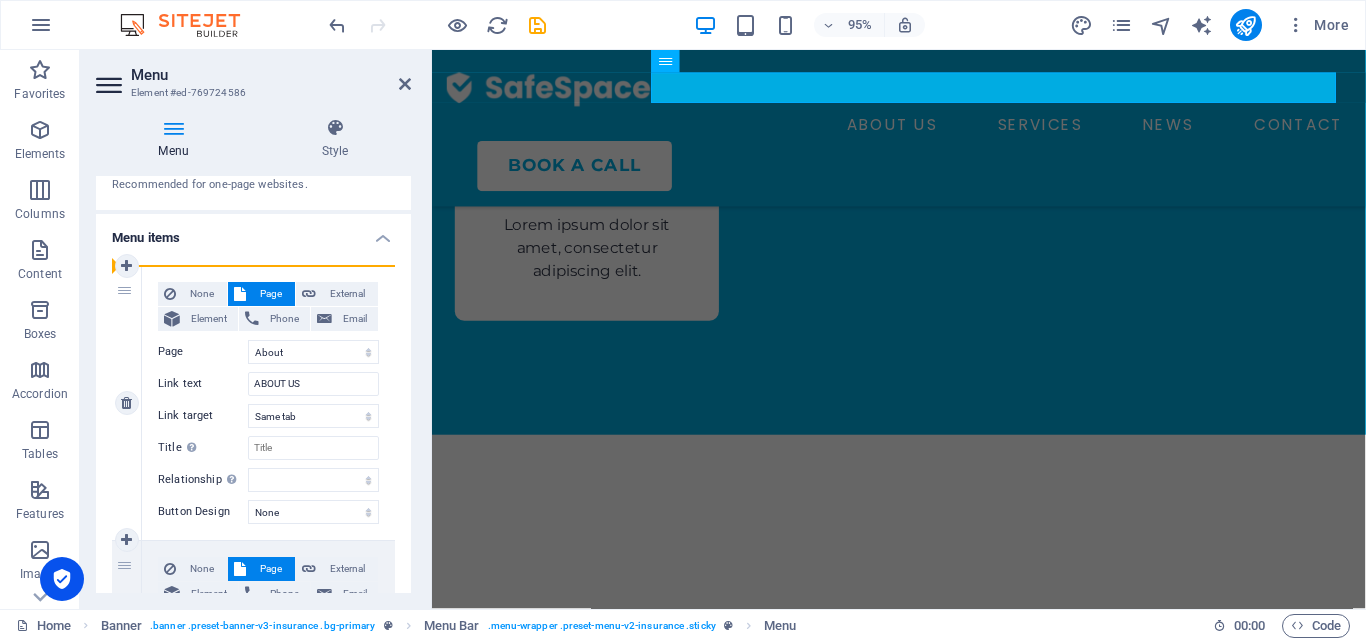 drag, startPoint x: 126, startPoint y: 567, endPoint x: 162, endPoint y: 376, distance: 194.36307 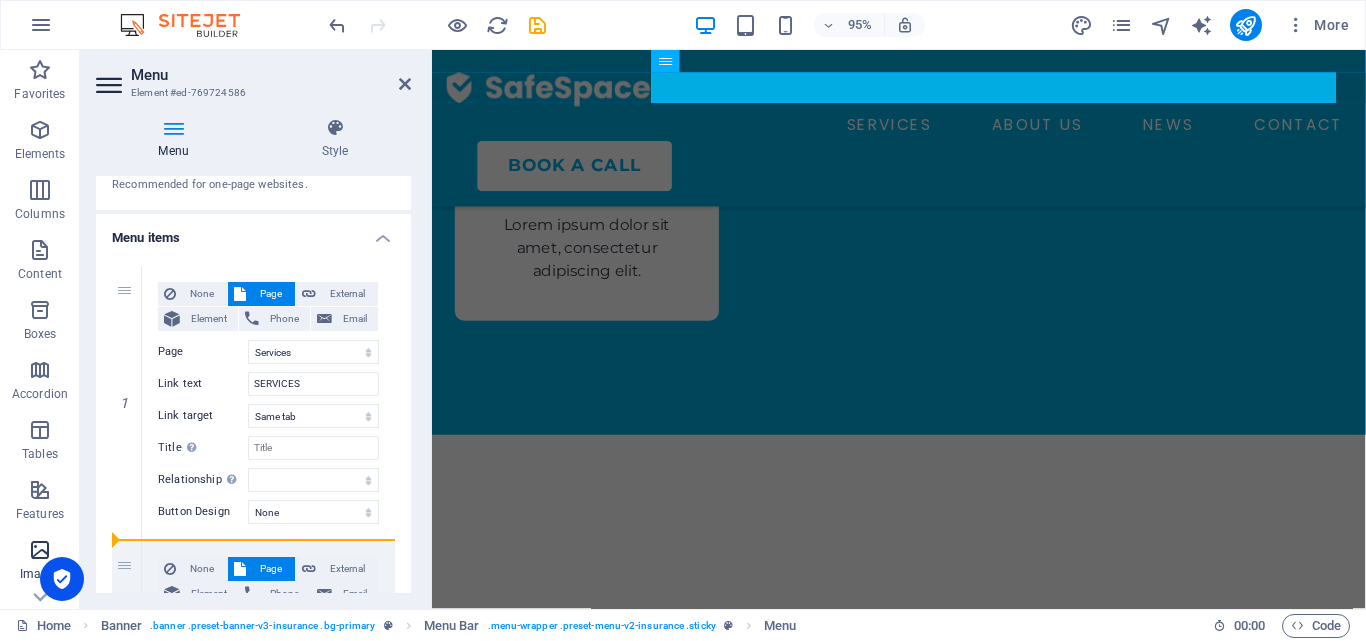 drag, startPoint x: 130, startPoint y: 563, endPoint x: 65, endPoint y: 544, distance: 67.72001 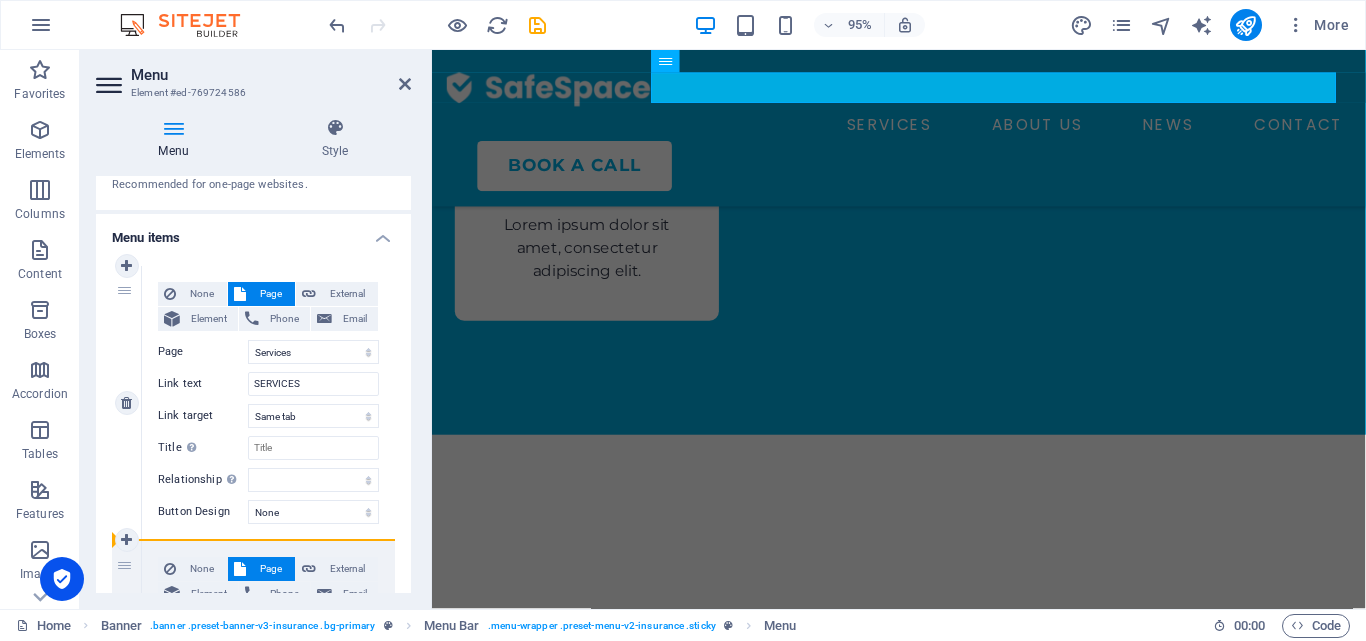select 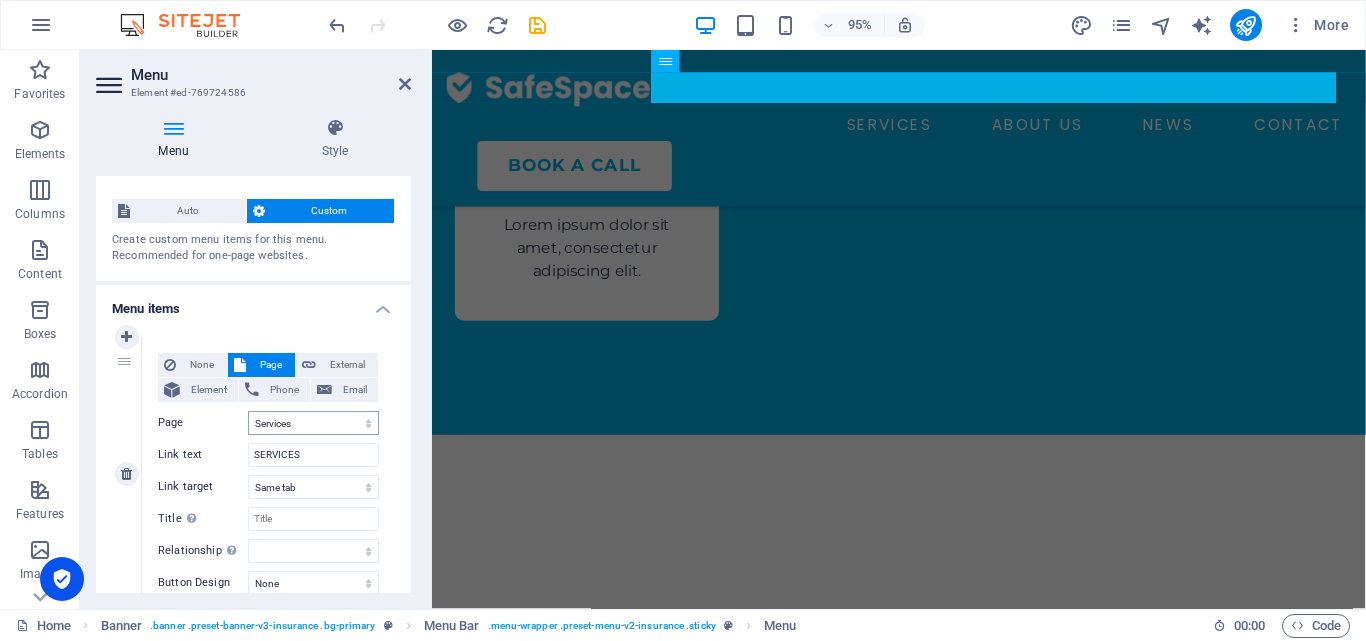 scroll, scrollTop: 0, scrollLeft: 0, axis: both 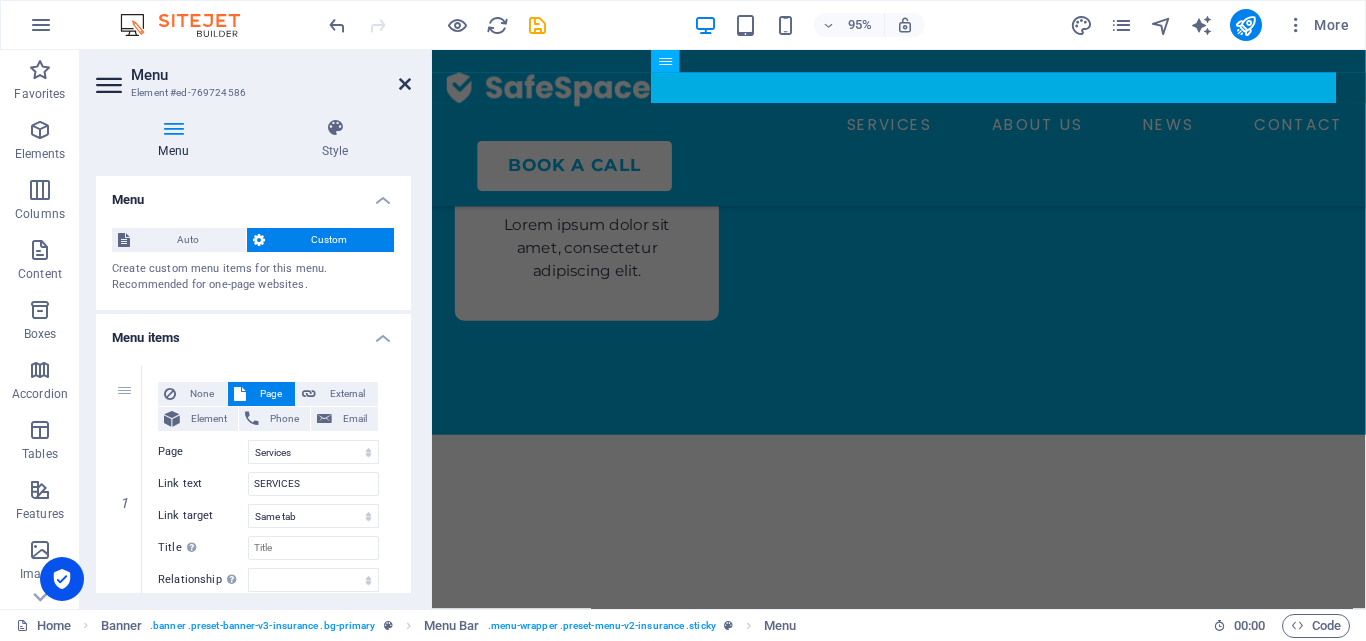 click at bounding box center (405, 84) 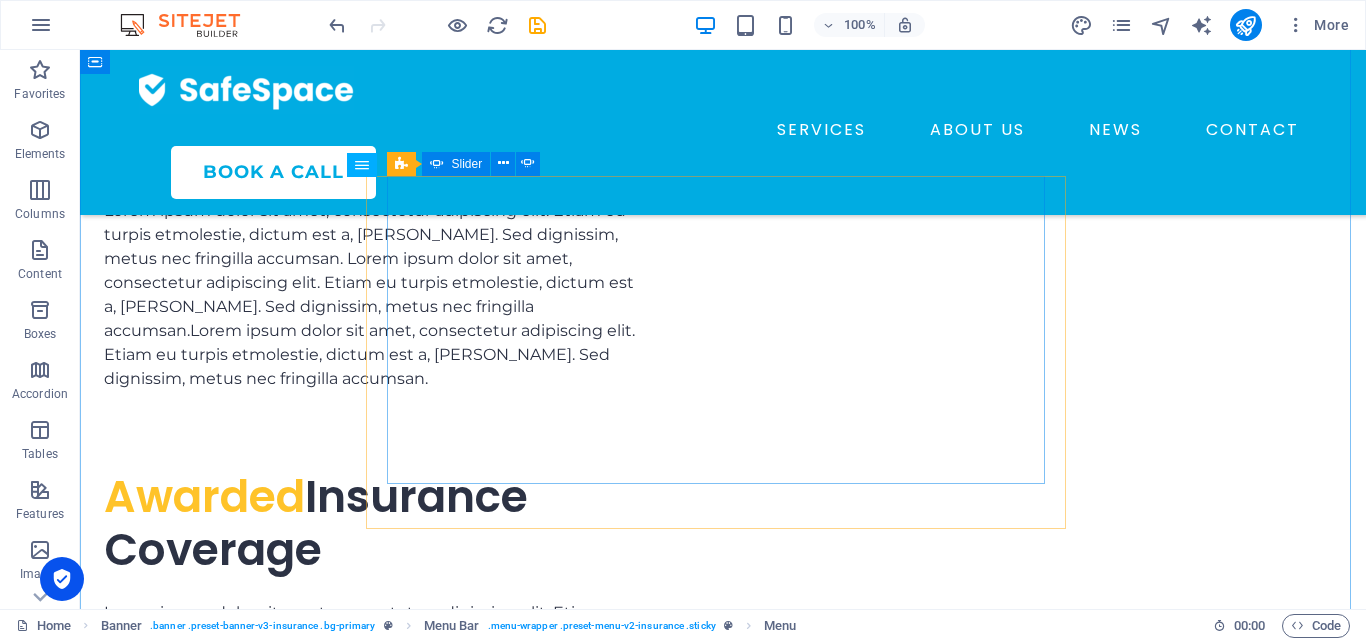 scroll, scrollTop: 5142, scrollLeft: 0, axis: vertical 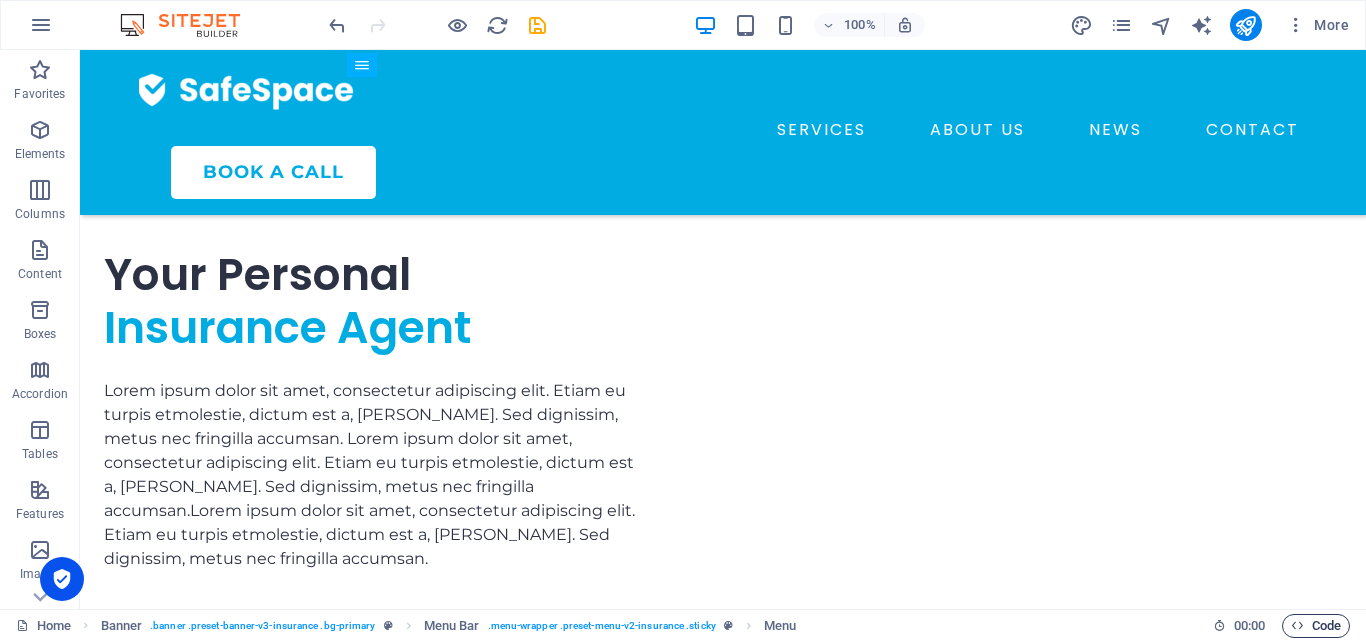 click on "Code" at bounding box center (1316, 626) 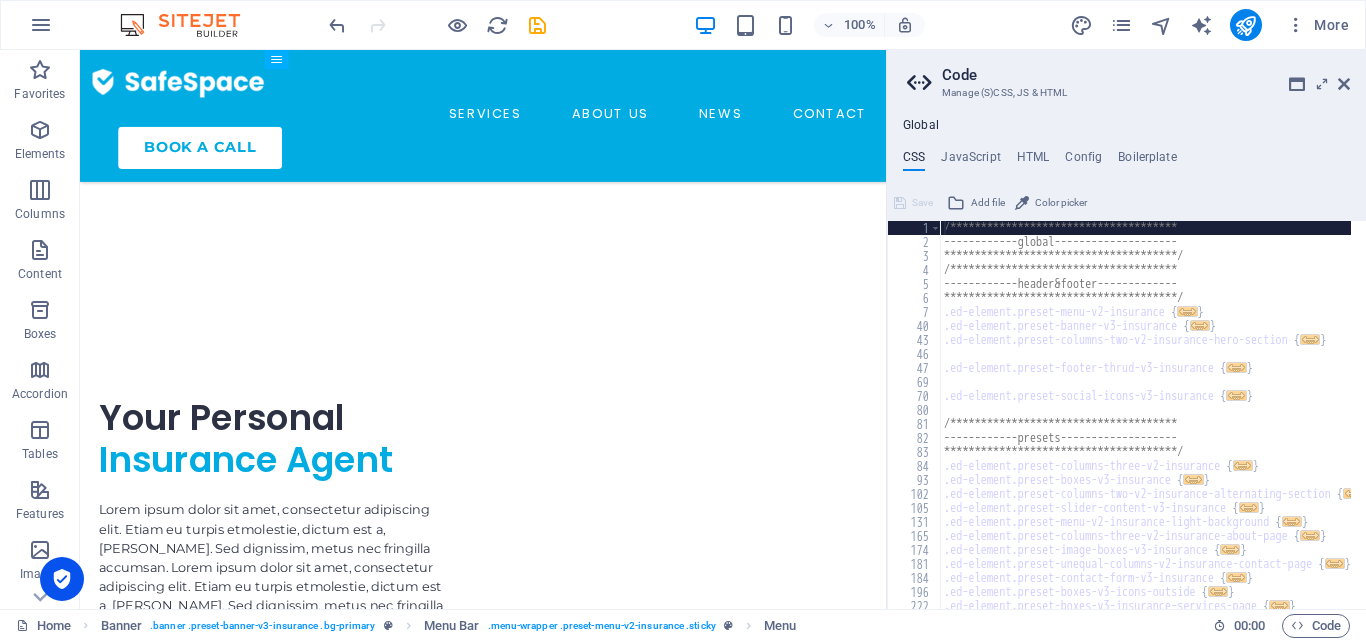 scroll, scrollTop: 5190, scrollLeft: 0, axis: vertical 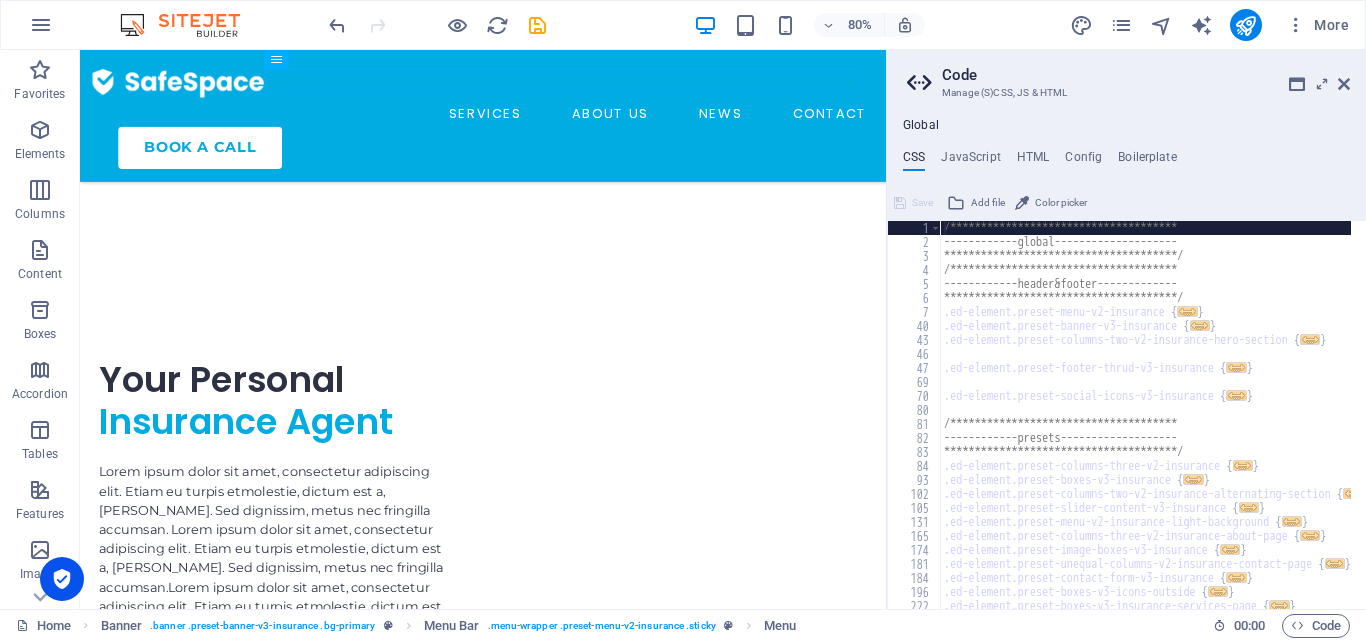click on "**********" at bounding box center [1163, 421] 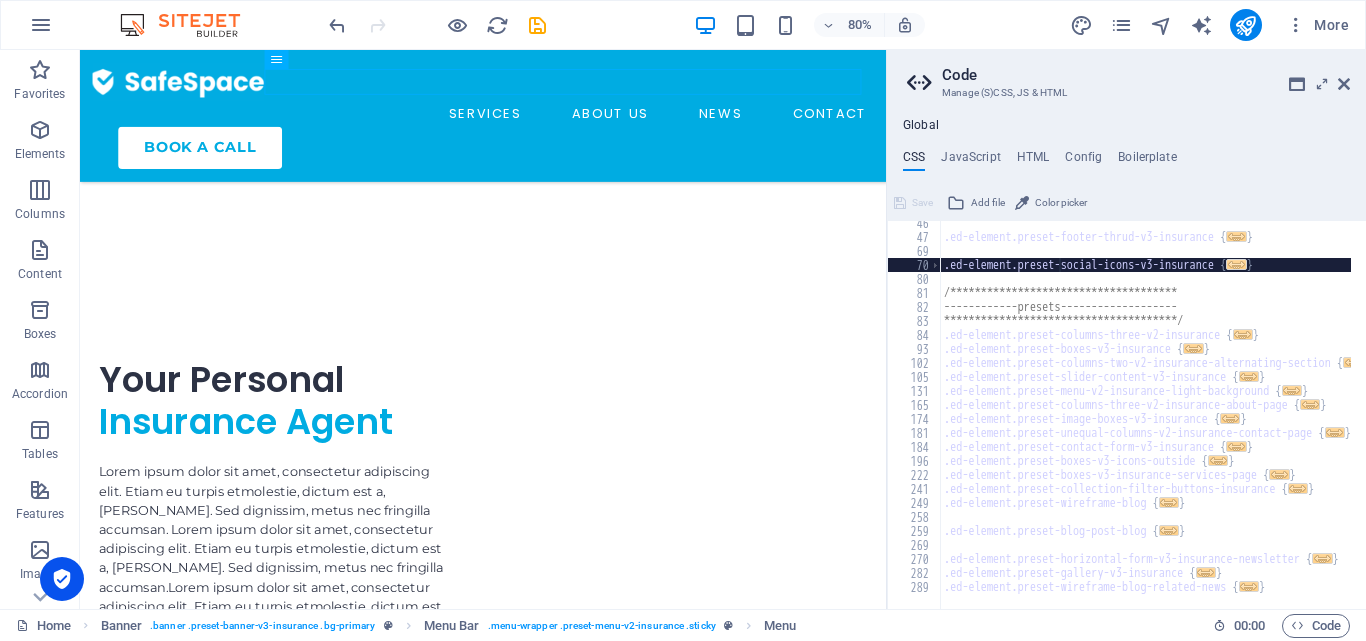 scroll, scrollTop: 0, scrollLeft: 0, axis: both 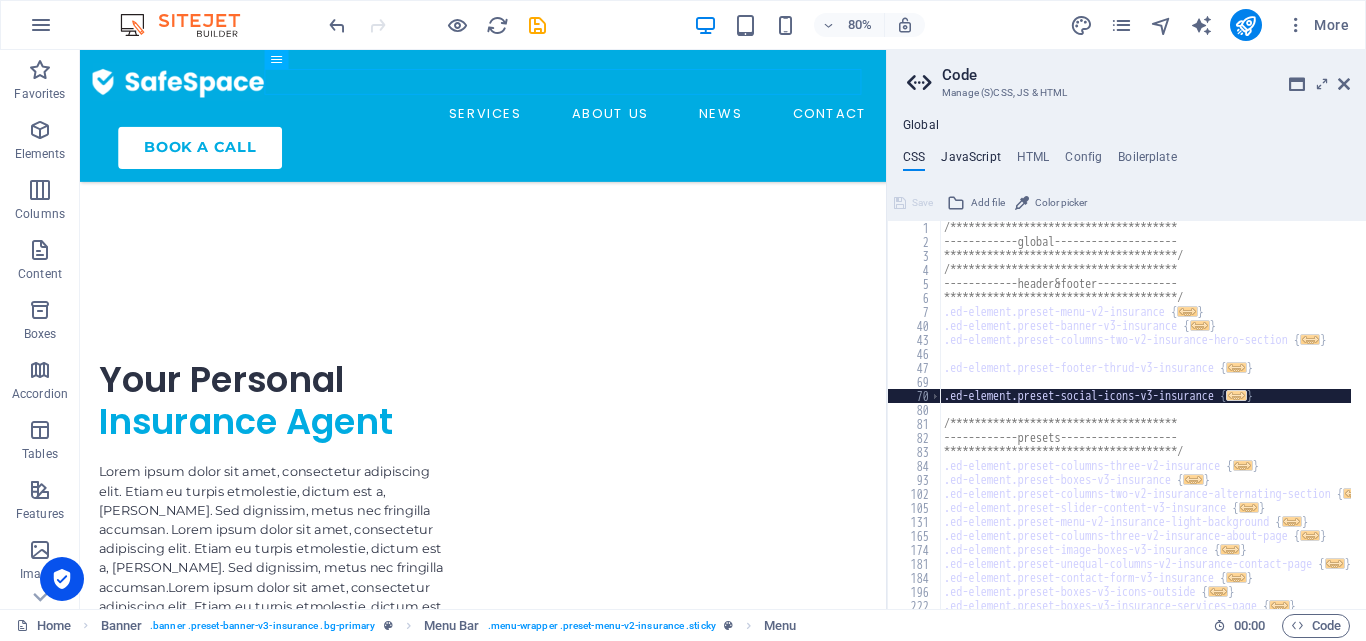 click on "JavaScript" at bounding box center (970, 161) 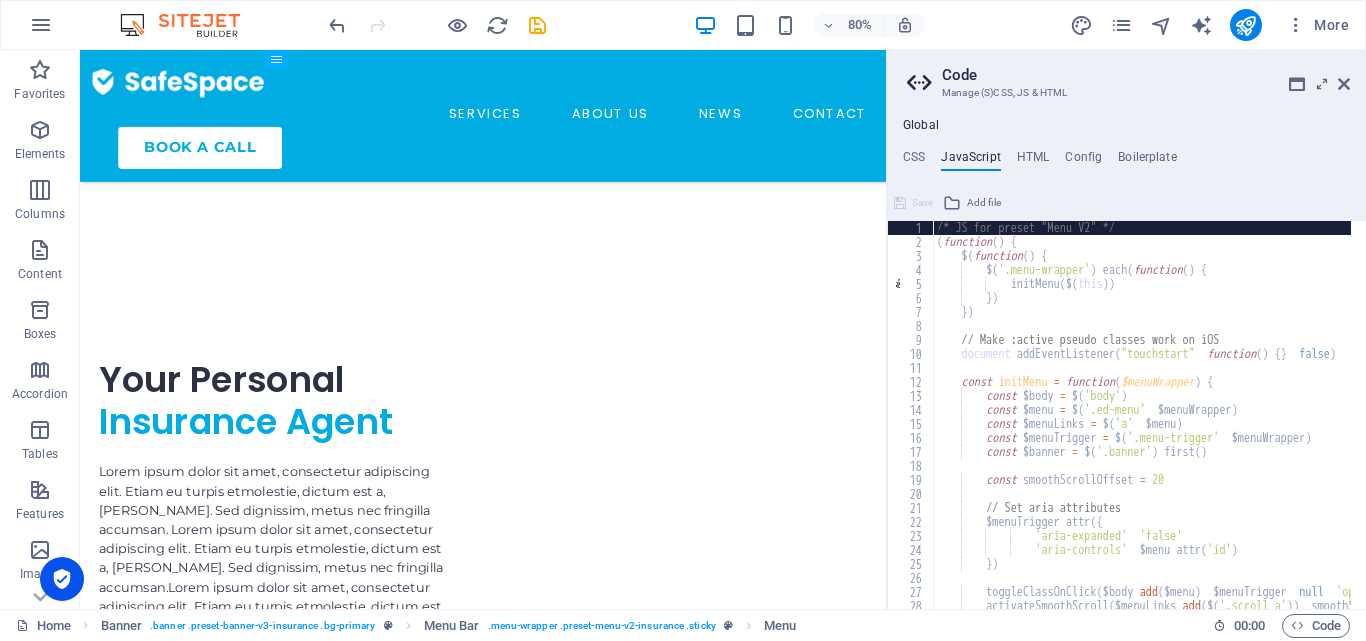 click on "/* JS for preset "Menu V2" */ ( function ( )   {      $ ( function ( )   {           $ ( '.menu-wrapper' ) . each ( function ( )   {                initMenu ( $ ( this ))           }) ;      }) ;      // Make :active pseudo classes work on iOS      document . addEventListener ( "touchstart" ,   function ( )   { } ,   false ) ;      const   initMenu   =   function ( $menuWrapper )   {           const   $body   =   $ ( 'body' ) ;           const   $menu   =   $ ( '.ed-menu' ,   $menuWrapper ) ;           const   $menuLinks   =   $ ( 'a' ,   $menu ) ;           const   $menuTrigger   =   $ ( '.menu-trigger' ,   $menuWrapper ) ;           const   $banner   =   $ ( '.banner' ) . first ( ) ;           const   smoothScrollOffset   =   20 ;                     // Set aria attributes           $menuTrigger . attr ({                     'aria-expanded' :   'false' ,                     'aria-controls' :   $menu . attr ( 'id' ) ,           }) ;           toggleClassOnClick ( $body . add ( $menu ) ,   $menuTrigger ,   ," at bounding box center (1392, 421) 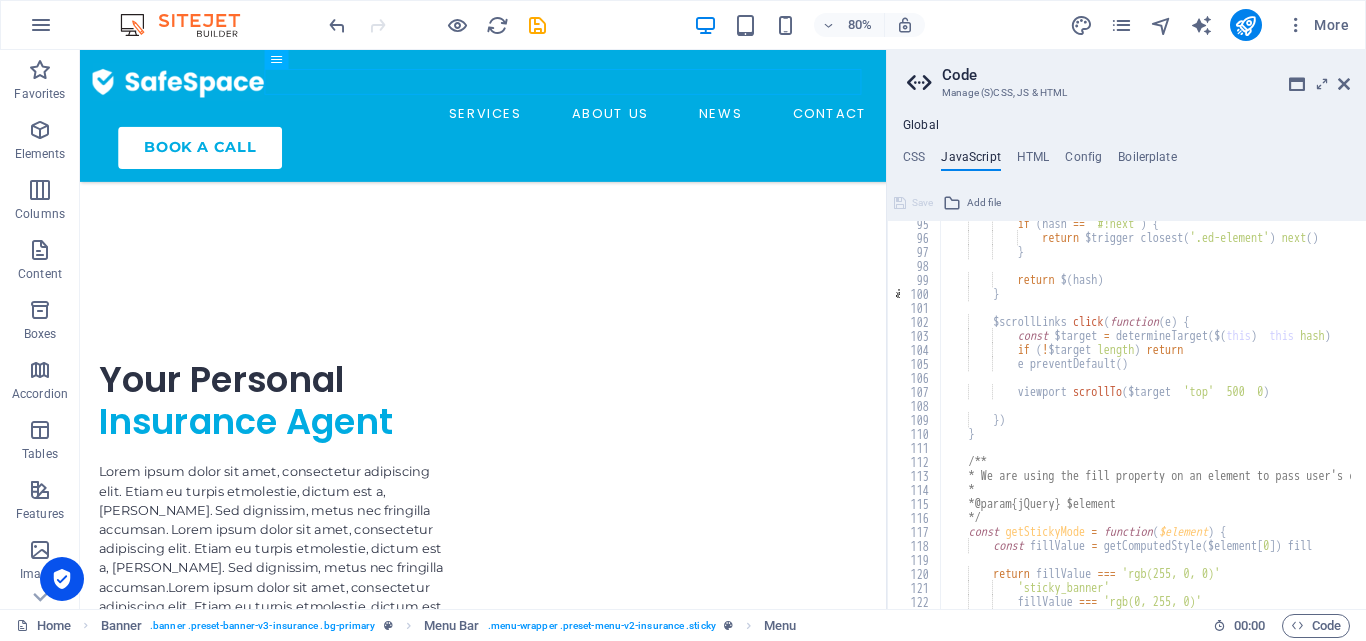scroll, scrollTop: 1320, scrollLeft: 0, axis: vertical 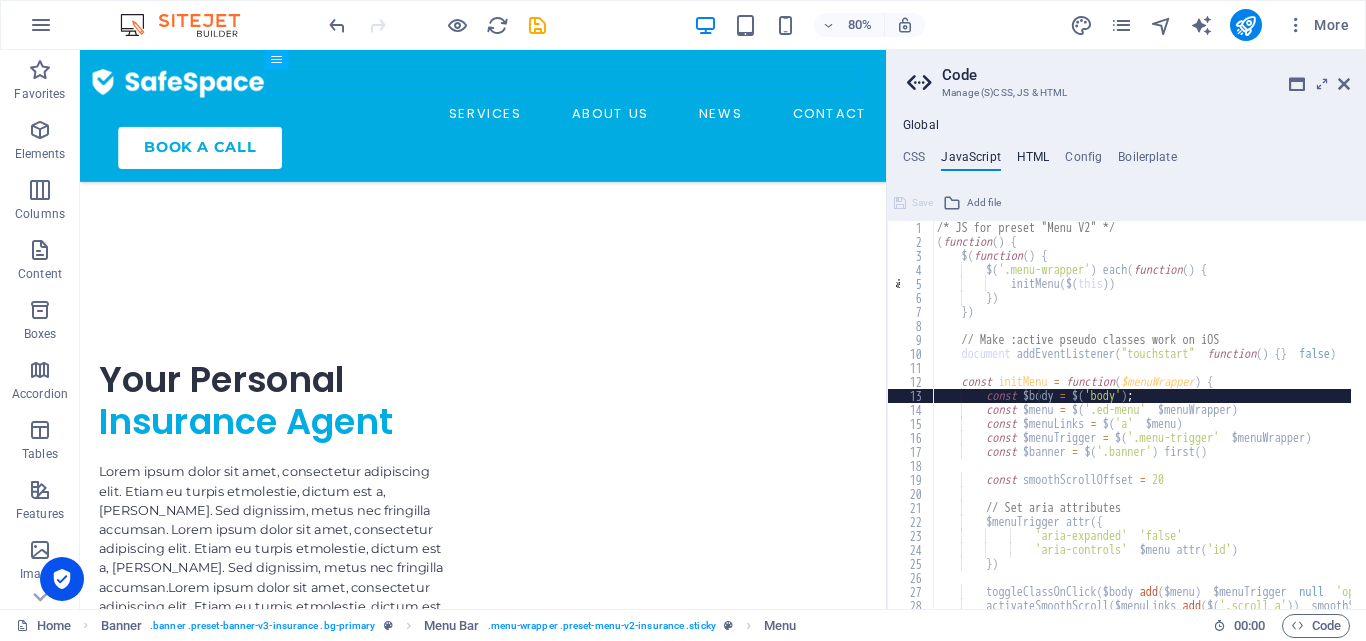 click on "HTML" at bounding box center (1033, 161) 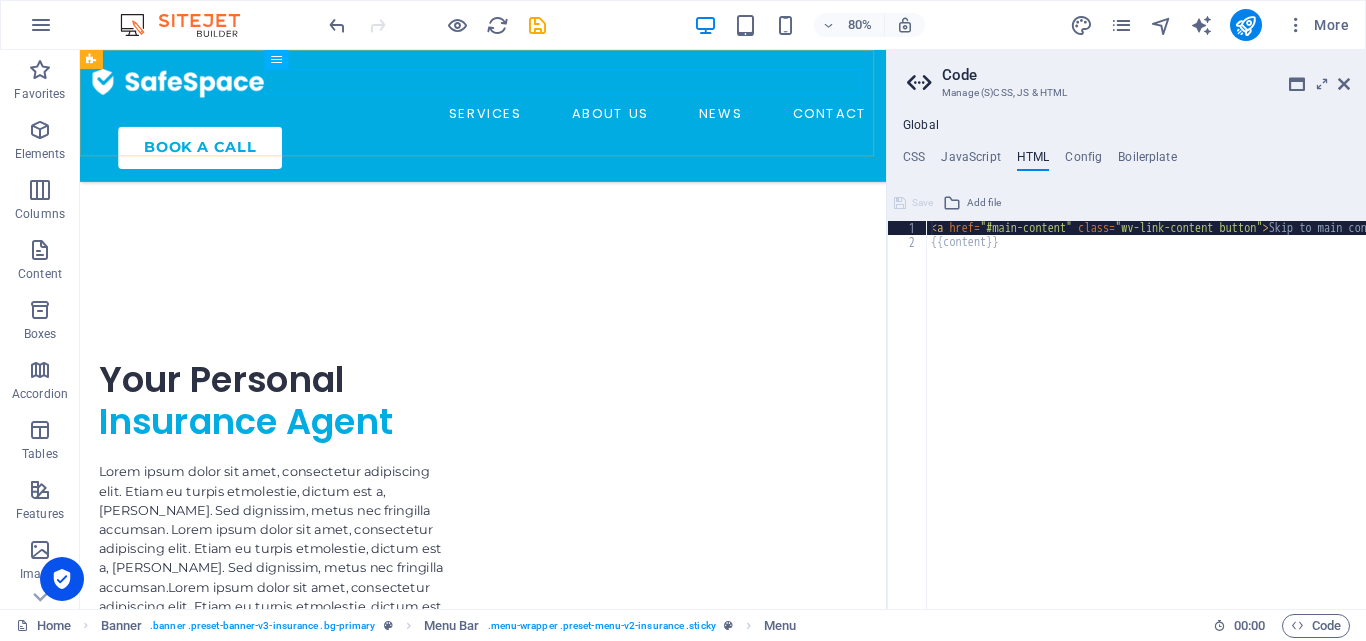 click on "SERVICES ABOUT US NEWS CONTACT BOOK A CALL" at bounding box center [584, 132] 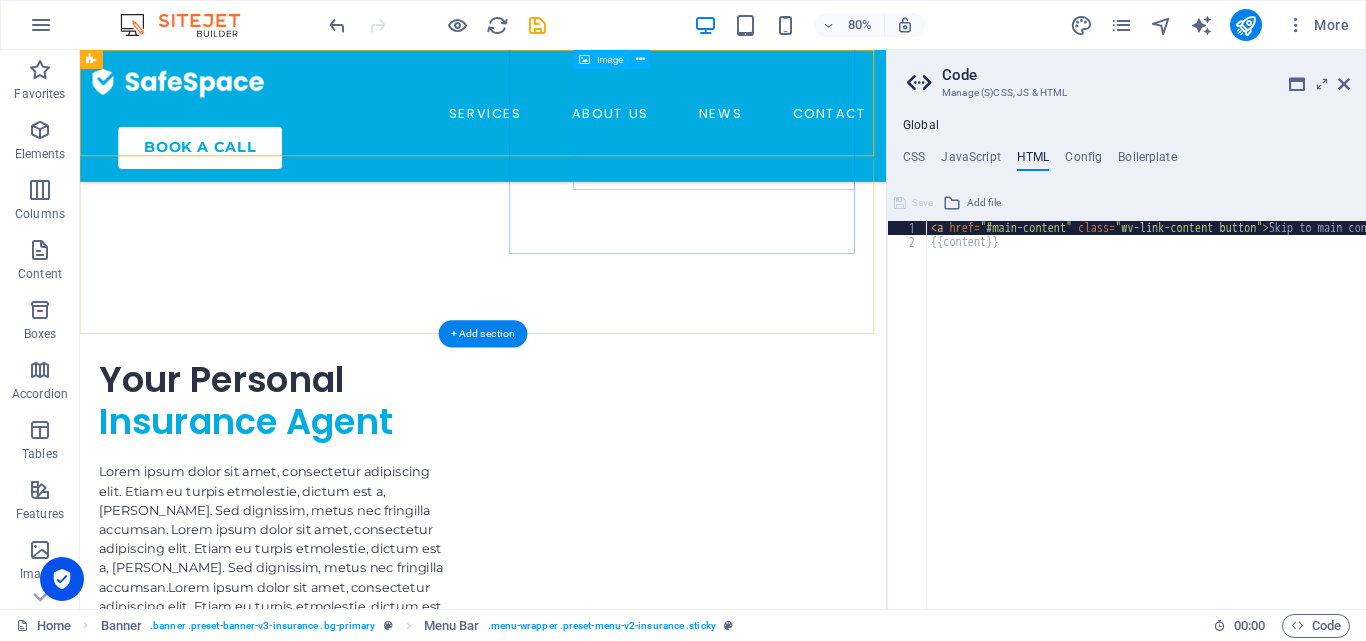 click at bounding box center (396, -4831) 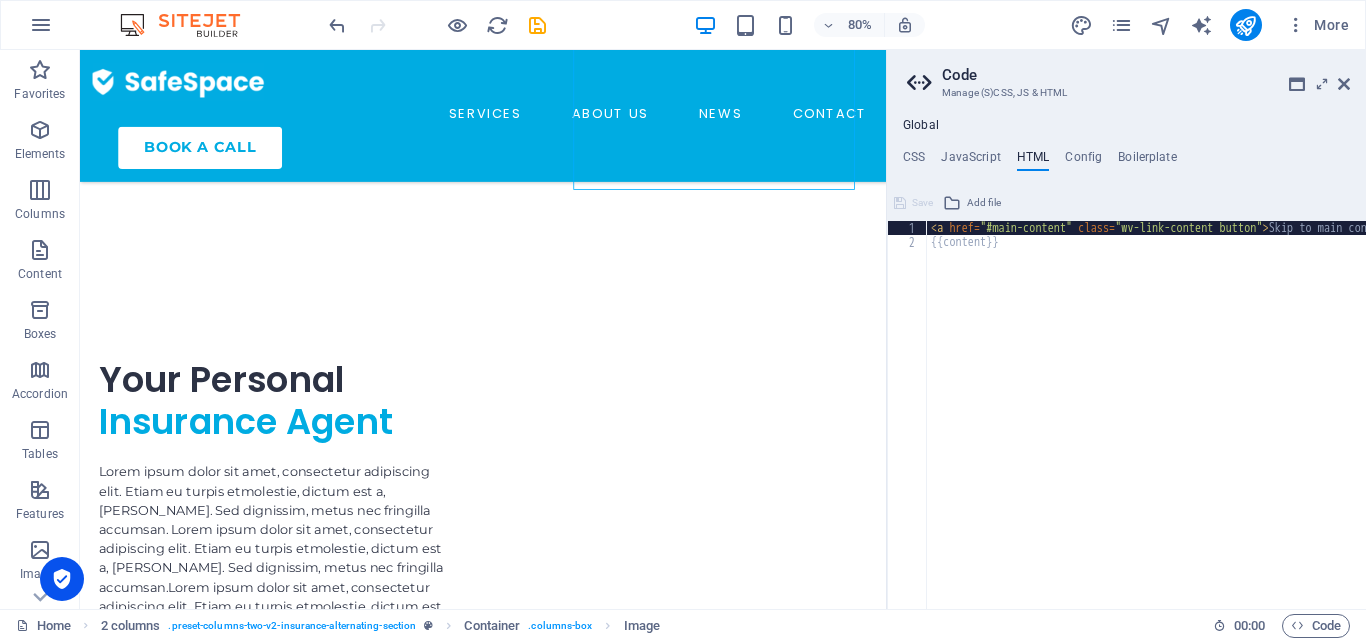type on "{{content}}" 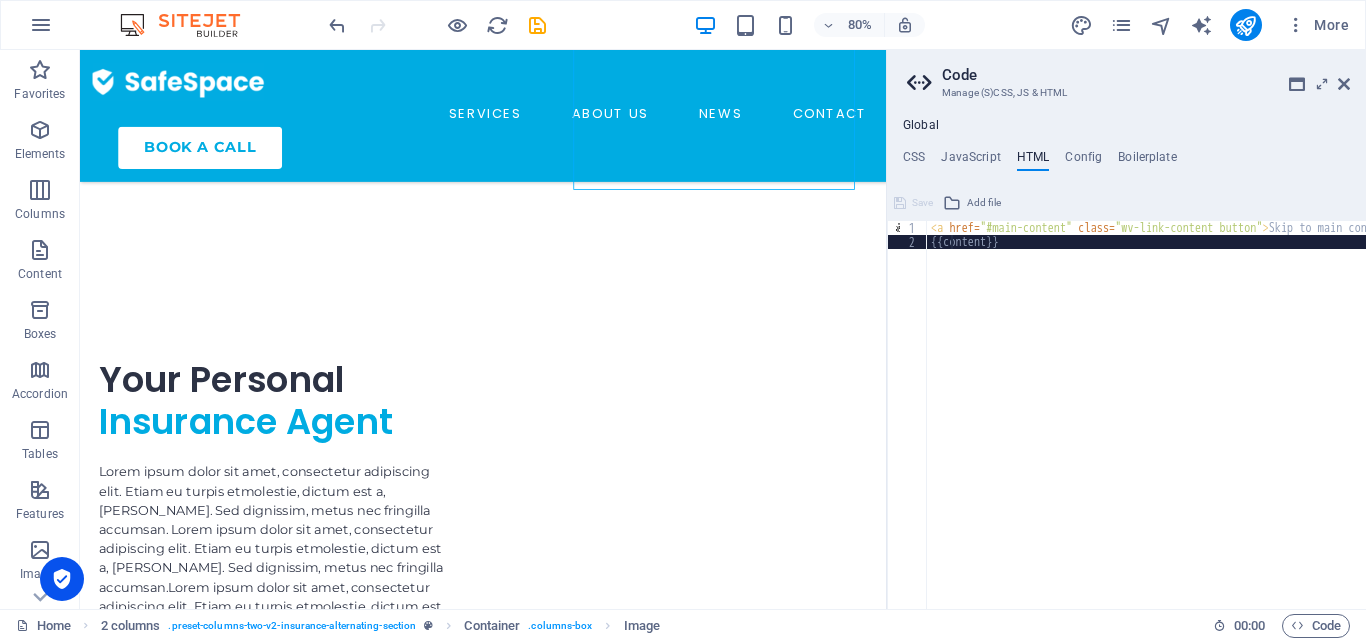 scroll, scrollTop: 0, scrollLeft: 0, axis: both 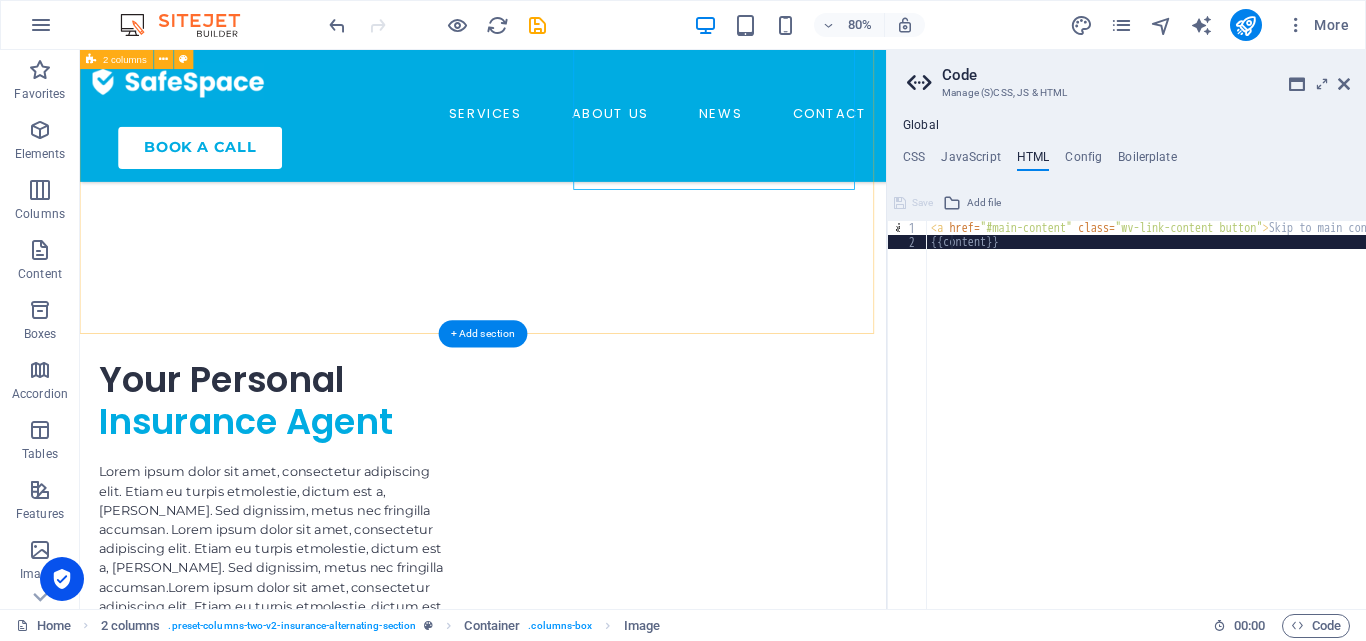 click on "Excellent  Value For Money Lorem ipsum dolor sit amet, consectetur adipiscing elit. Etiam eu turpis etmolestie, dictum est a, [PERSON_NAME]. Sed dignissim, metus nec fringilla accumsan. Lorem ipsum dolor sit amet, consectetur adipiscing elit. Etiam eu turpis etmolestie, dictum est a, [PERSON_NAME]. Sed dignissim, metus nec fringilla accumsan.Lorem ipsum dolor sit amet, consectetur adipiscing elit. Etiam eu turpis etmolestie, dictum est a, [PERSON_NAME]. Sed dignissim, metus nec fringilla accumsan." at bounding box center [584, 3500] 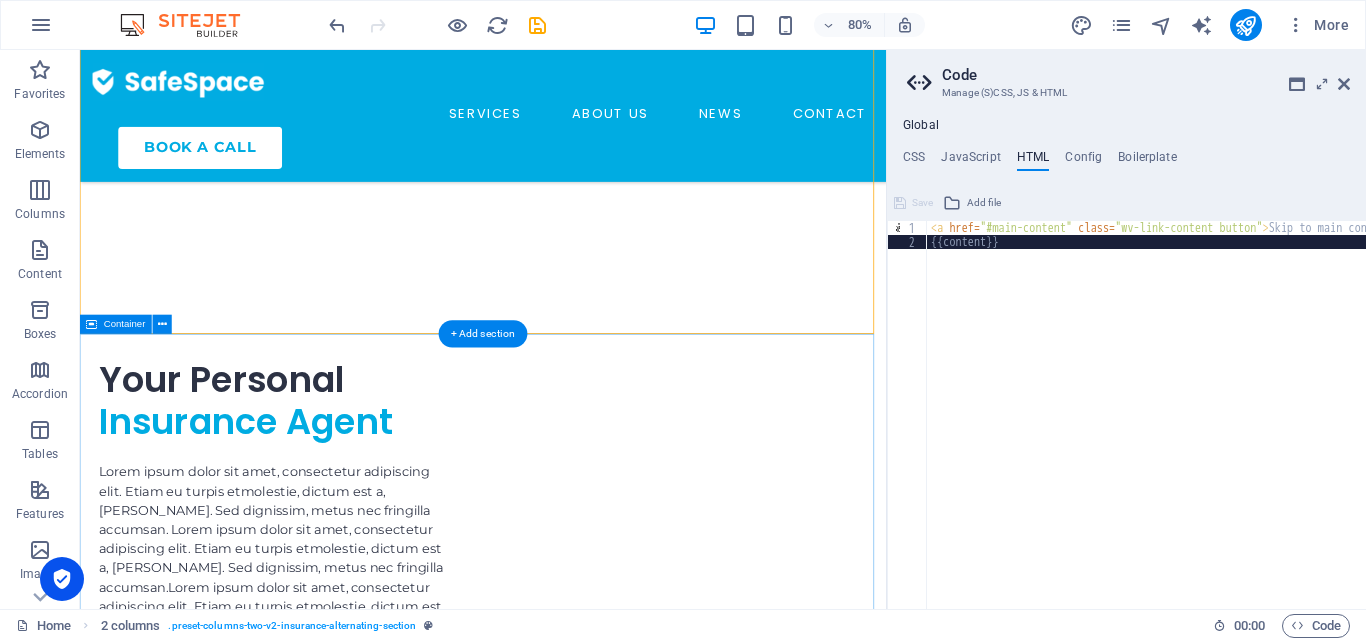 click on "What Our Customers are  Saying About Us [PERSON_NAME] Investment Officer “Lorem ipsum dolor sit amet, consectetur adipiscing elit. Nunc vulputate s libero et velit interdum, ac per aliquet odio [PERSON_NAME]. Class aptent taciti sociosqu ad litora torquent per conubia nostra, per ad inceptos.” [PERSON_NAME] Market Manager “Lorem ipsum dolor sit amet, consectetur adipiscing elit. Nunc vulputate s libero et velit interdum, ac per aliquet odio [PERSON_NAME]. Class aptent taciti sociosqu ad litora torquent per conubia nostra, per ad inceptos.” [PERSON_NAME] Operating Officer “Lorem ipsum dolor sit amet, consectetur adipiscing elit. Nunc vulputate s libero et velit interdum, ac per aliquet odio [PERSON_NAME]. Class aptent taciti sociosqu ad litora torquent per conubia nostra, per ad inceptos.” [PERSON_NAME] Investment Officer [PERSON_NAME] Market Manager 1 2 3" at bounding box center [584, 4440] 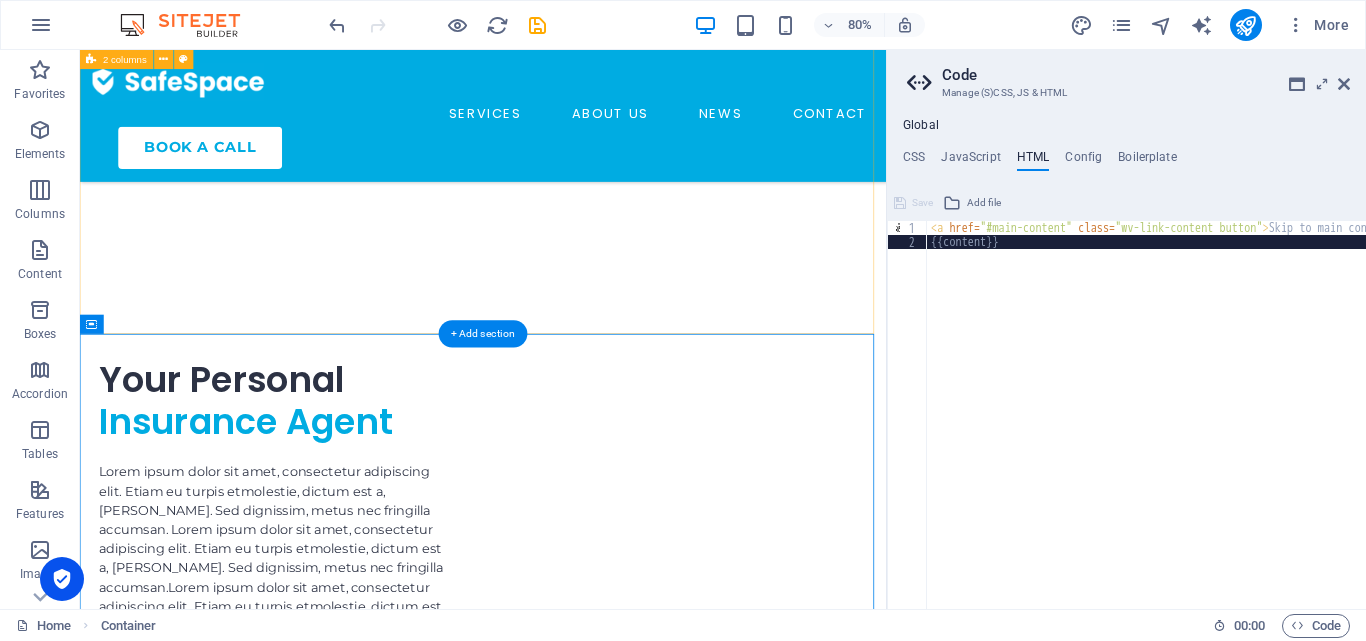 click on "Excellent  Value For Money Lorem ipsum dolor sit amet, consectetur adipiscing elit. Etiam eu turpis etmolestie, dictum est a, [PERSON_NAME]. Sed dignissim, metus nec fringilla accumsan. Lorem ipsum dolor sit amet, consectetur adipiscing elit. Etiam eu turpis etmolestie, dictum est a, [PERSON_NAME]. Sed dignissim, metus nec fringilla accumsan.Lorem ipsum dolor sit amet, consectetur adipiscing elit. Etiam eu turpis etmolestie, dictum est a, [PERSON_NAME]. Sed dignissim, metus nec fringilla accumsan." at bounding box center [584, 3500] 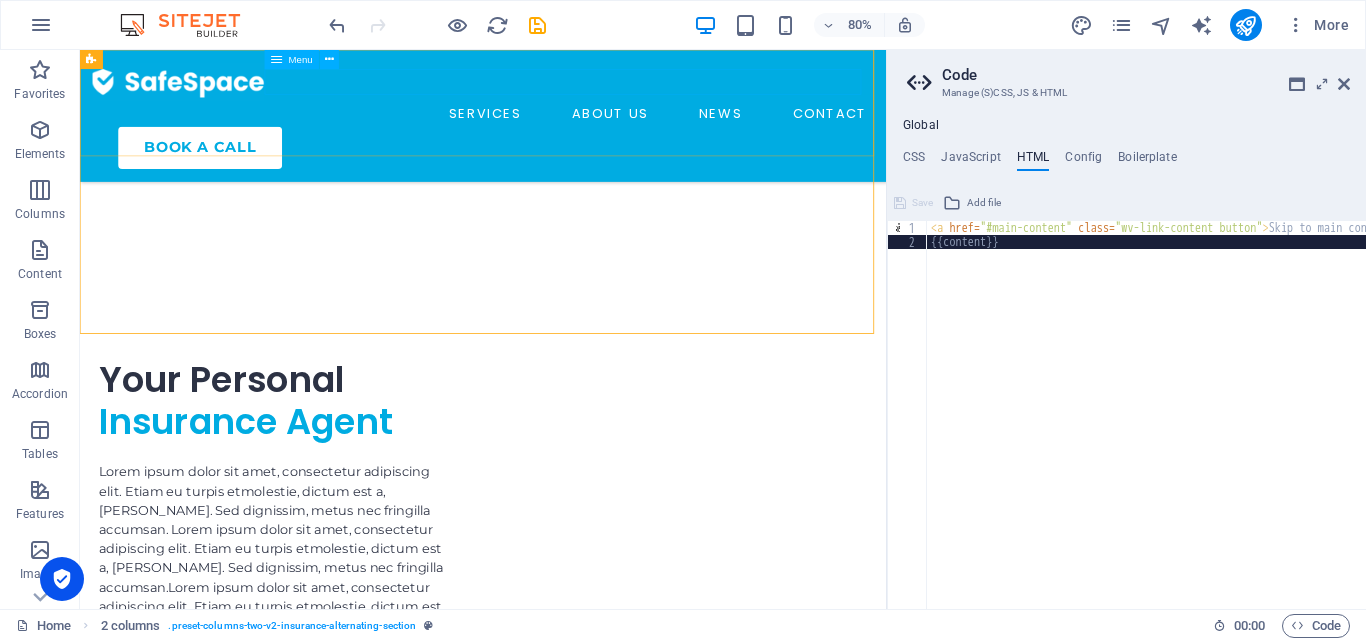 click on "SERVICES ABOUT US NEWS CONTACT" at bounding box center [584, 130] 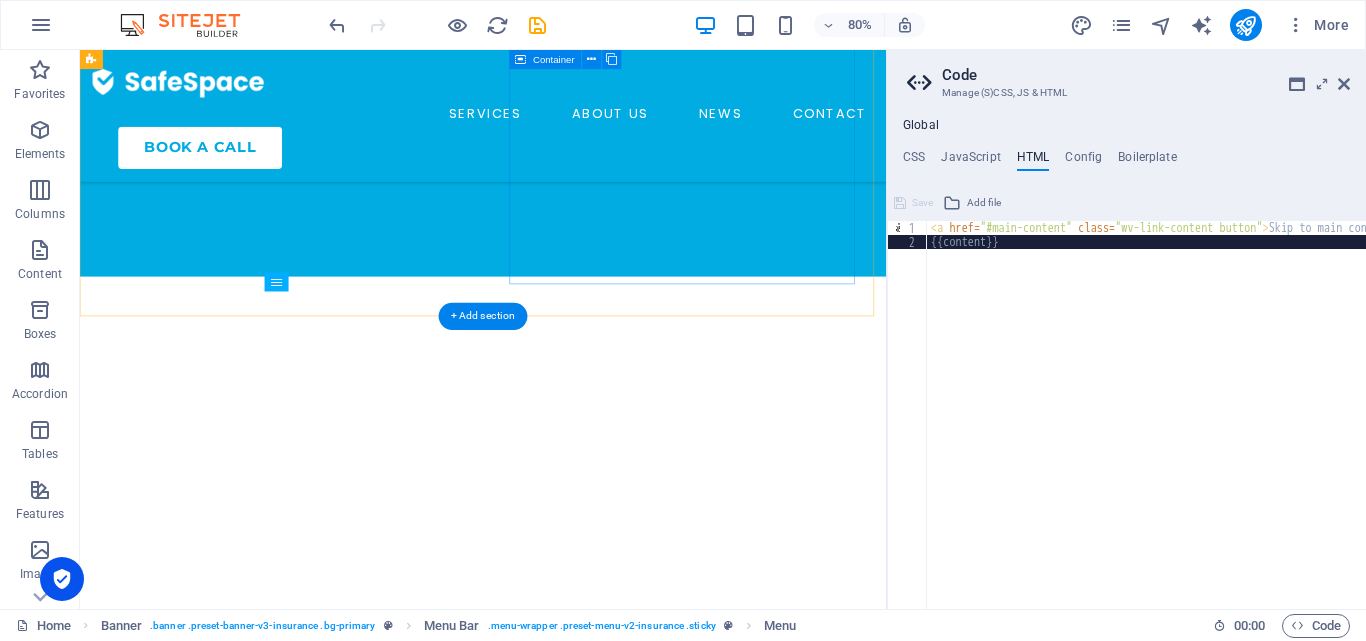 scroll, scrollTop: 4490, scrollLeft: 0, axis: vertical 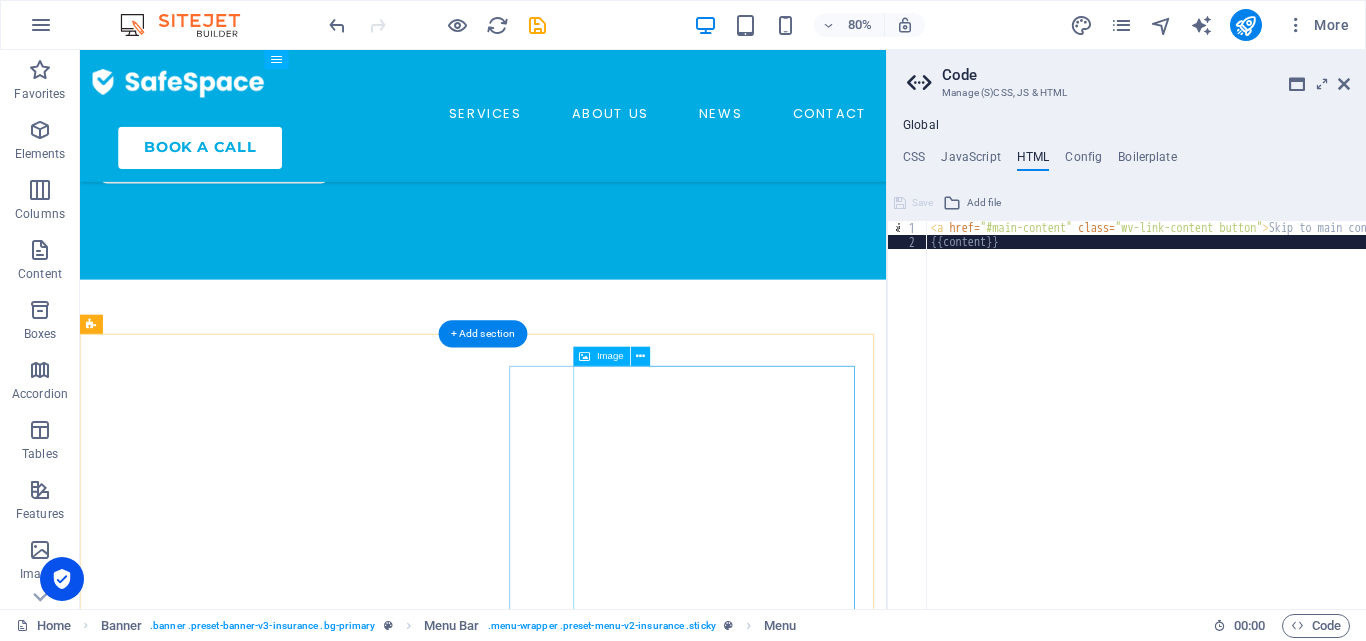 click at bounding box center (396, -4131) 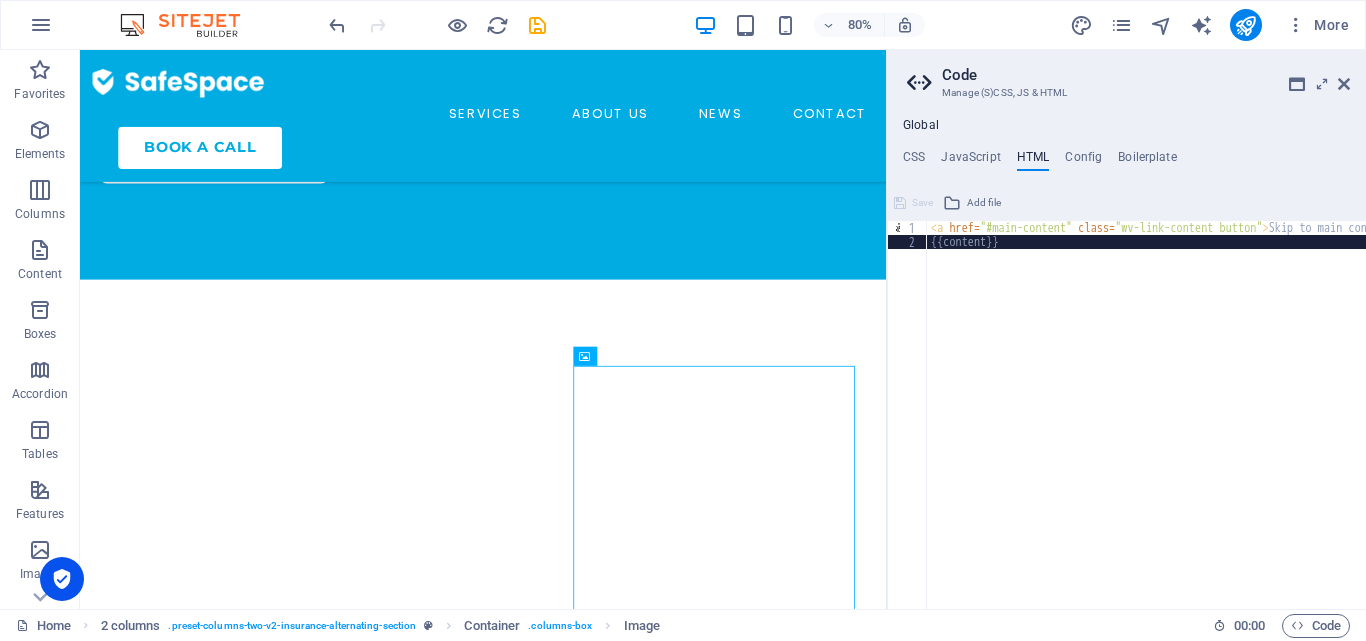 click on "**********" at bounding box center (1126, 363) 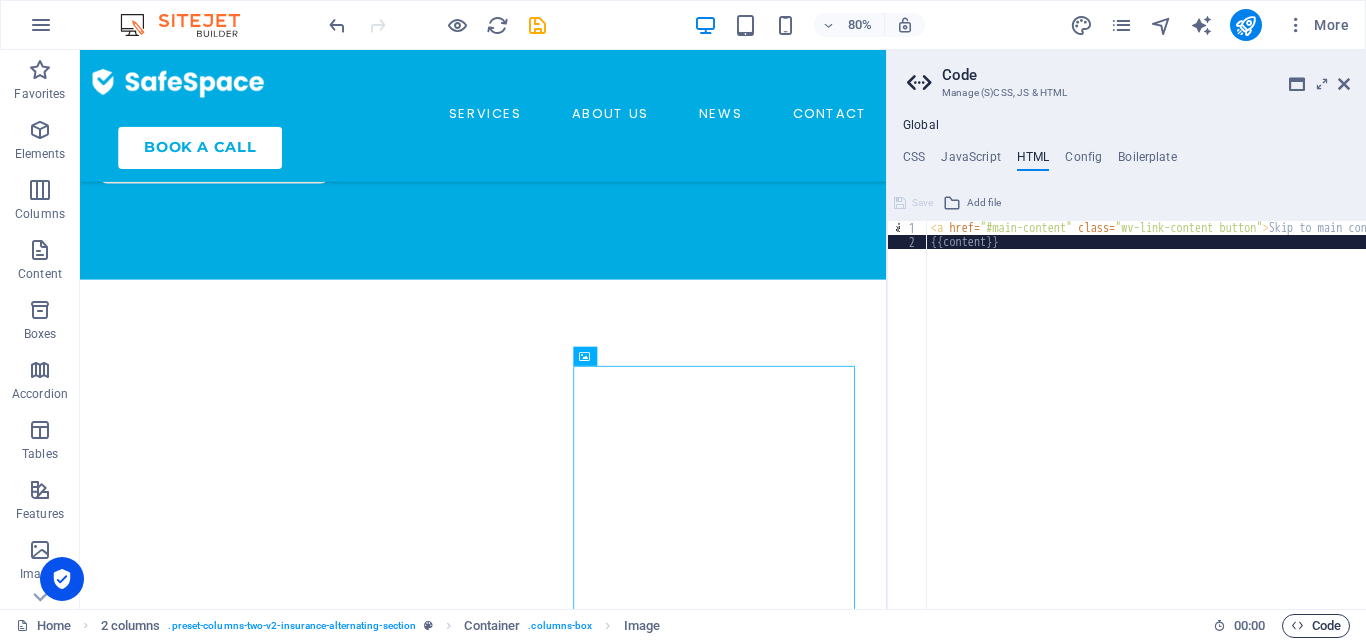click on "Code" at bounding box center [1316, 626] 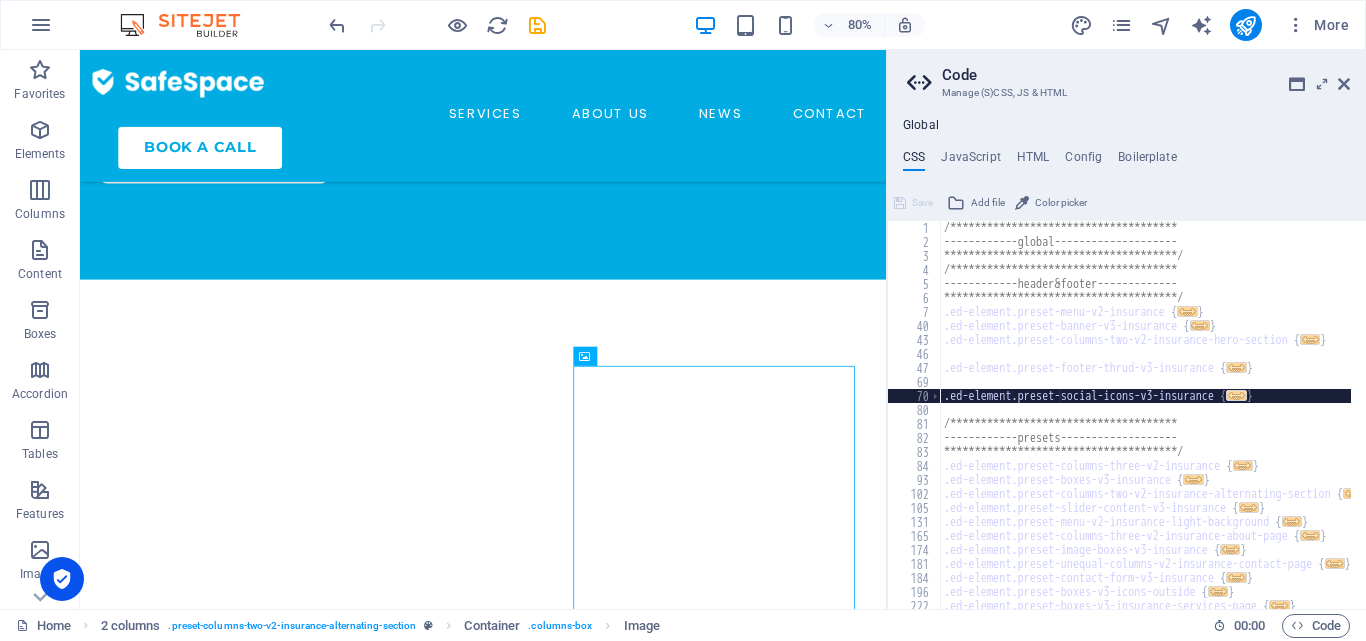 click on "Save" at bounding box center [913, 203] 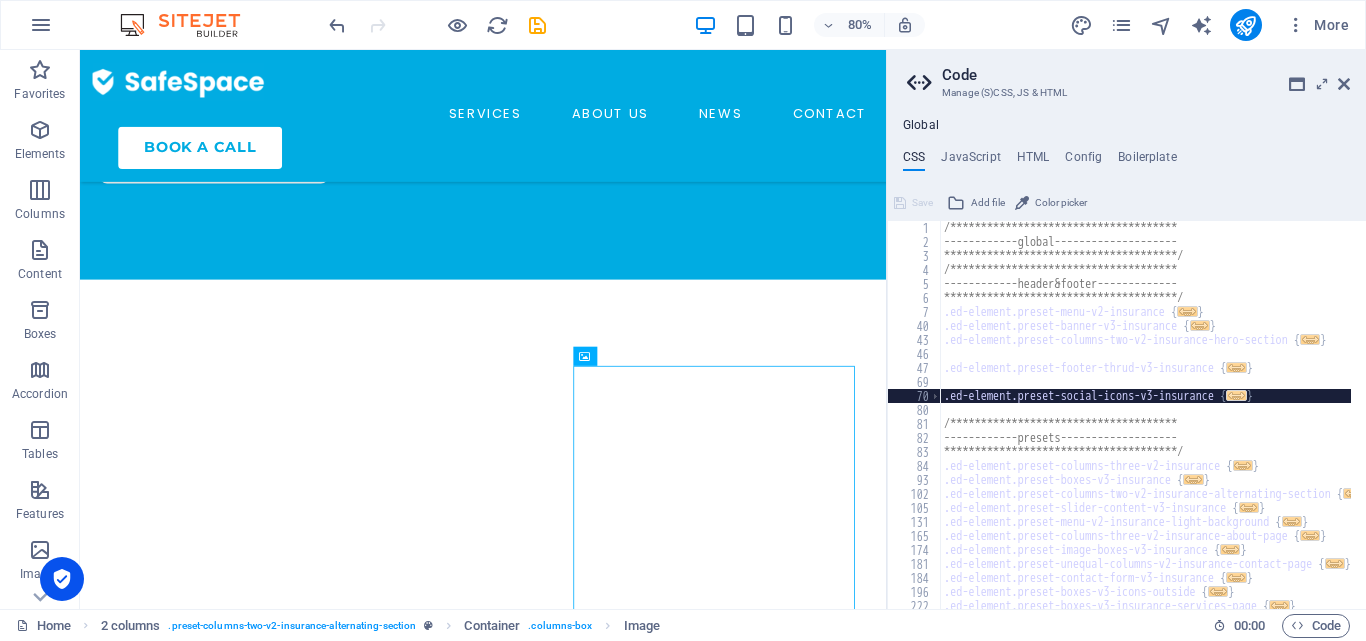 click on "Global" at bounding box center [921, 126] 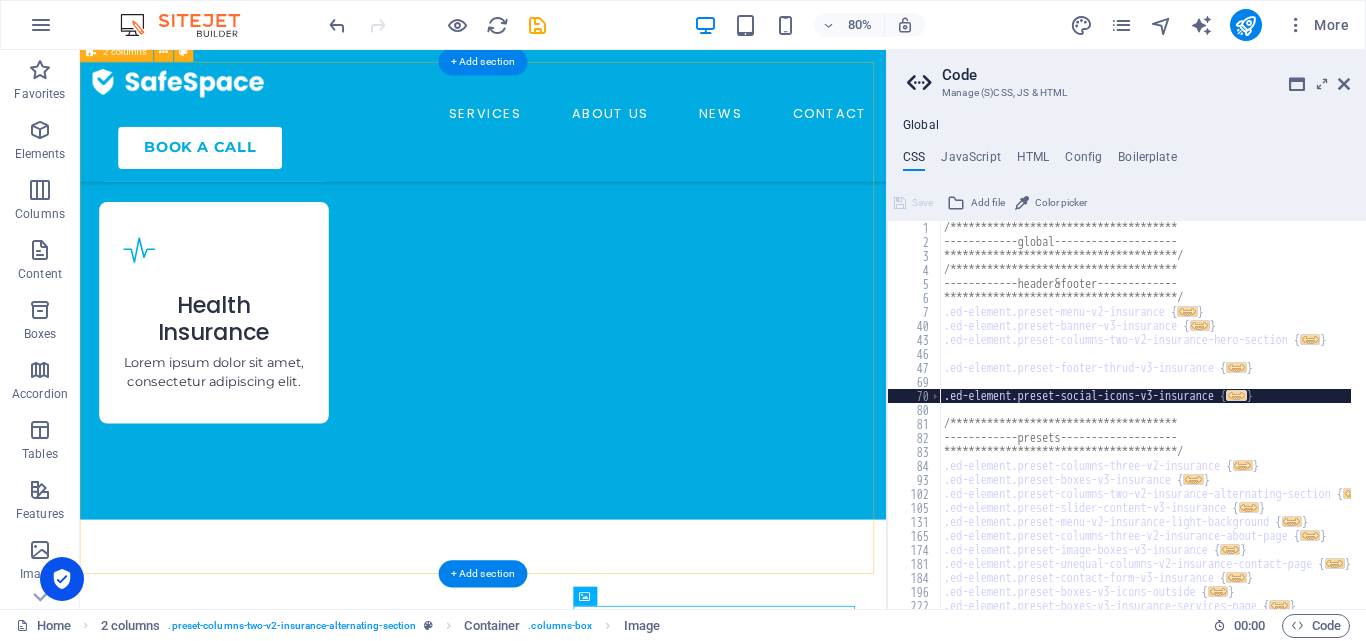 scroll, scrollTop: 3590, scrollLeft: 0, axis: vertical 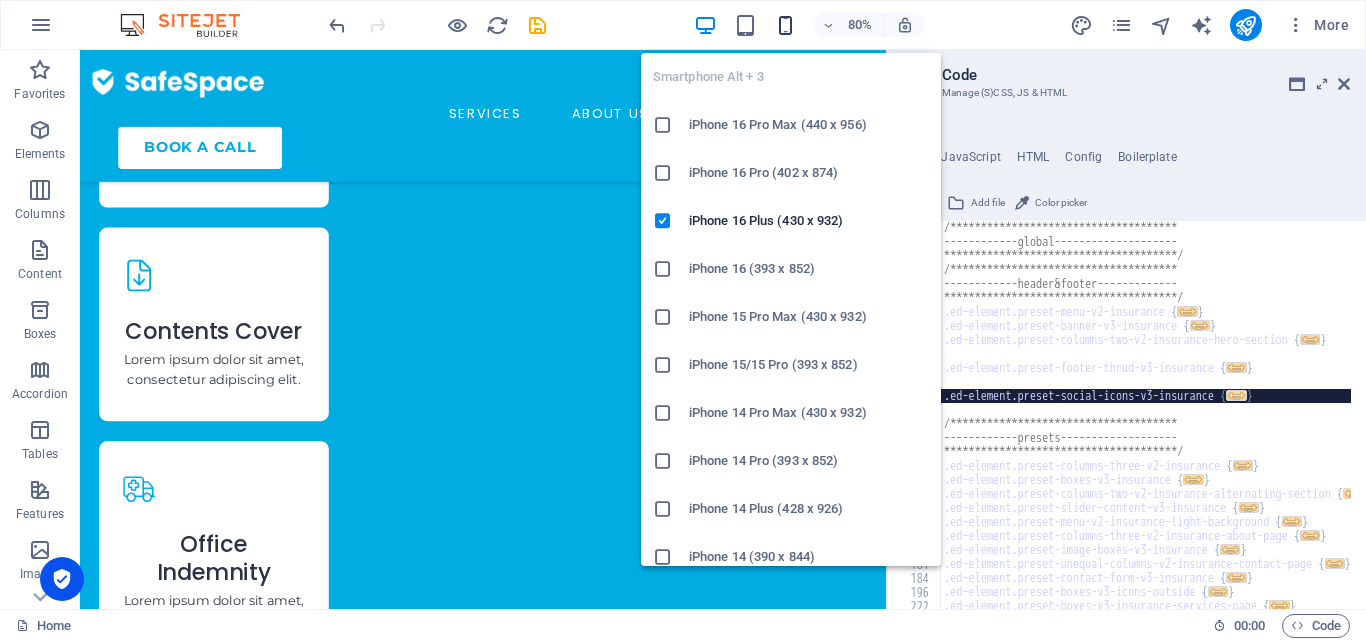 click at bounding box center [785, 25] 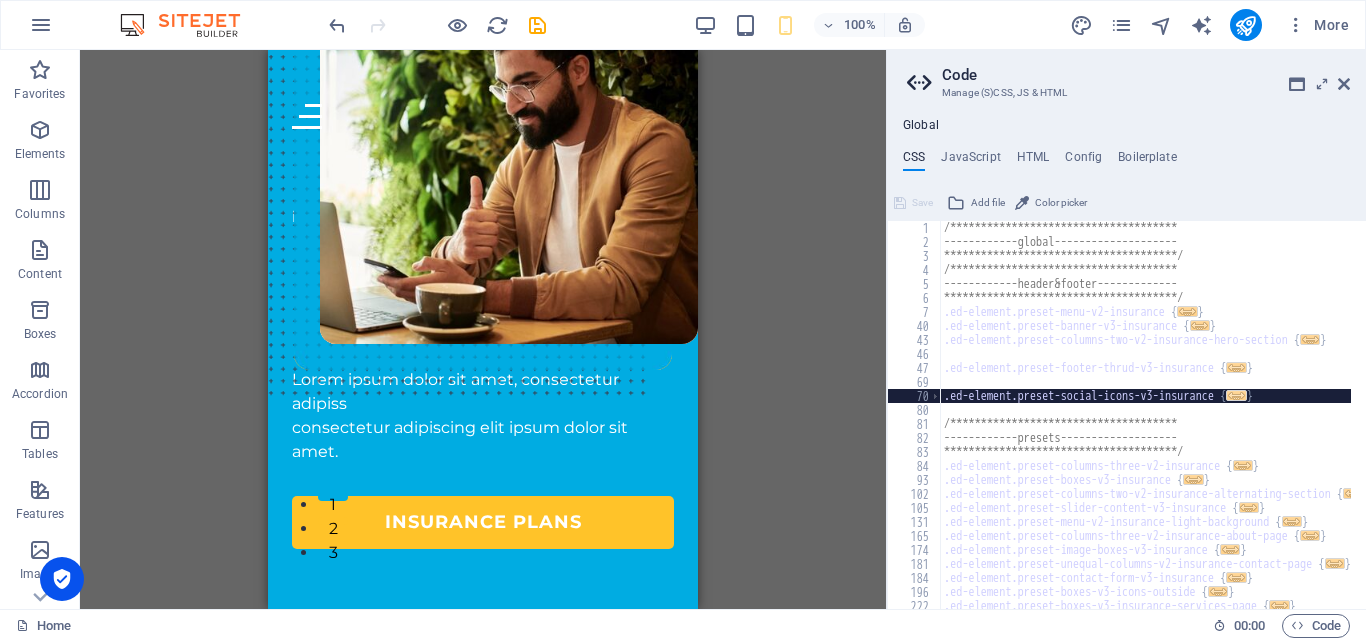scroll, scrollTop: 0, scrollLeft: 0, axis: both 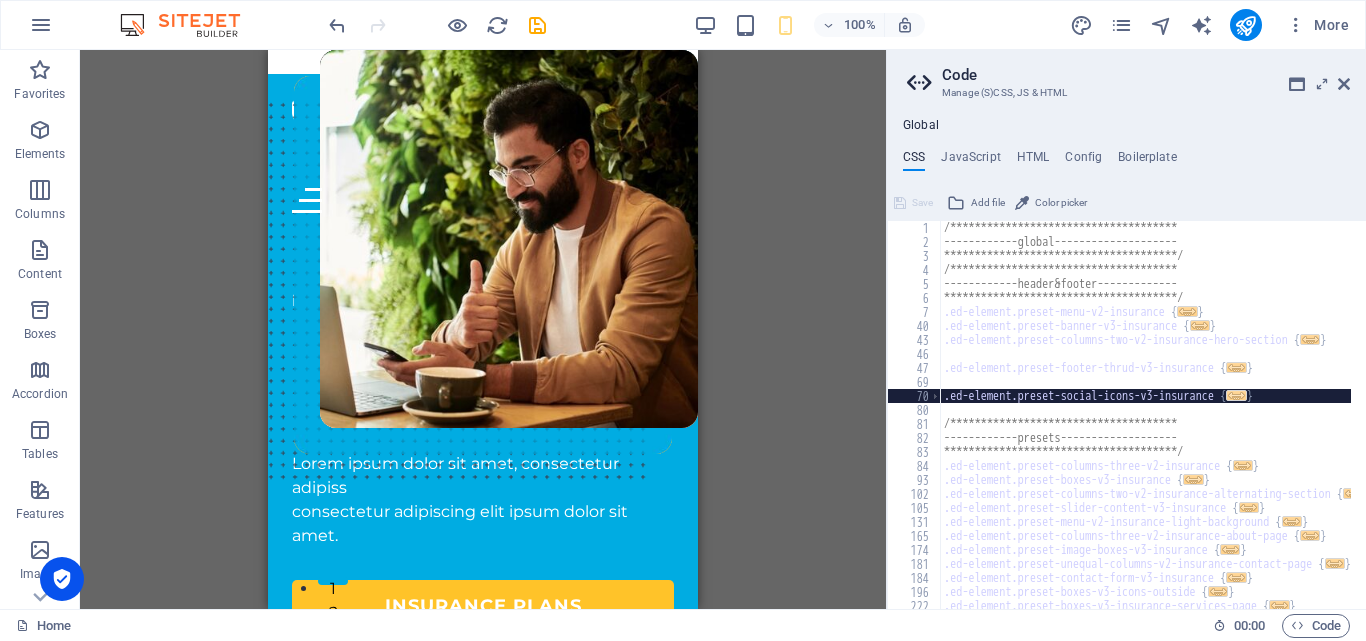 click at bounding box center (785, 25) 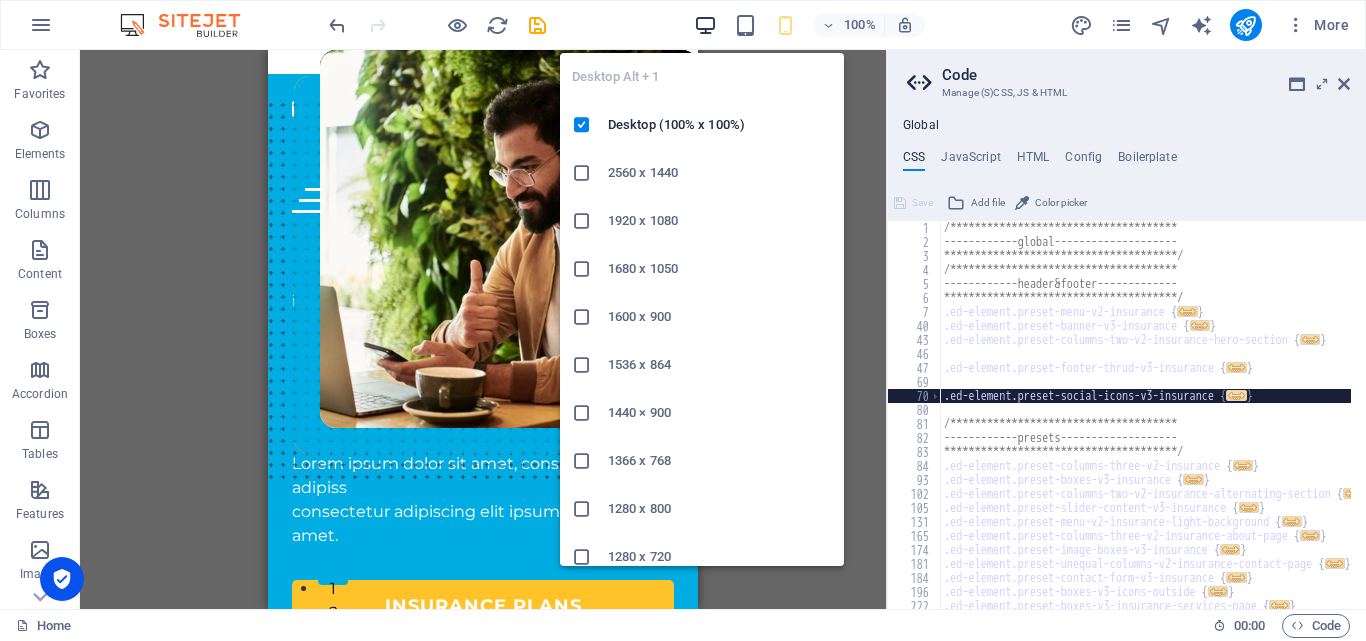 click at bounding box center [705, 25] 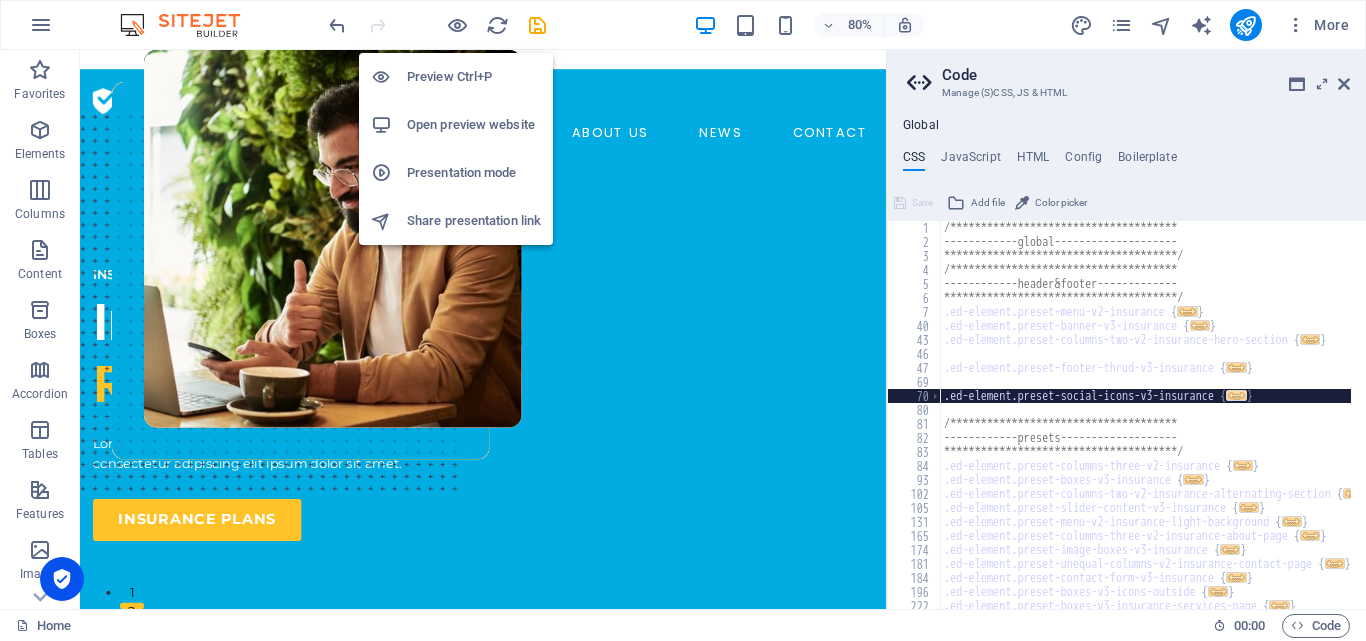 click on "Preview Ctrl+P" at bounding box center [474, 77] 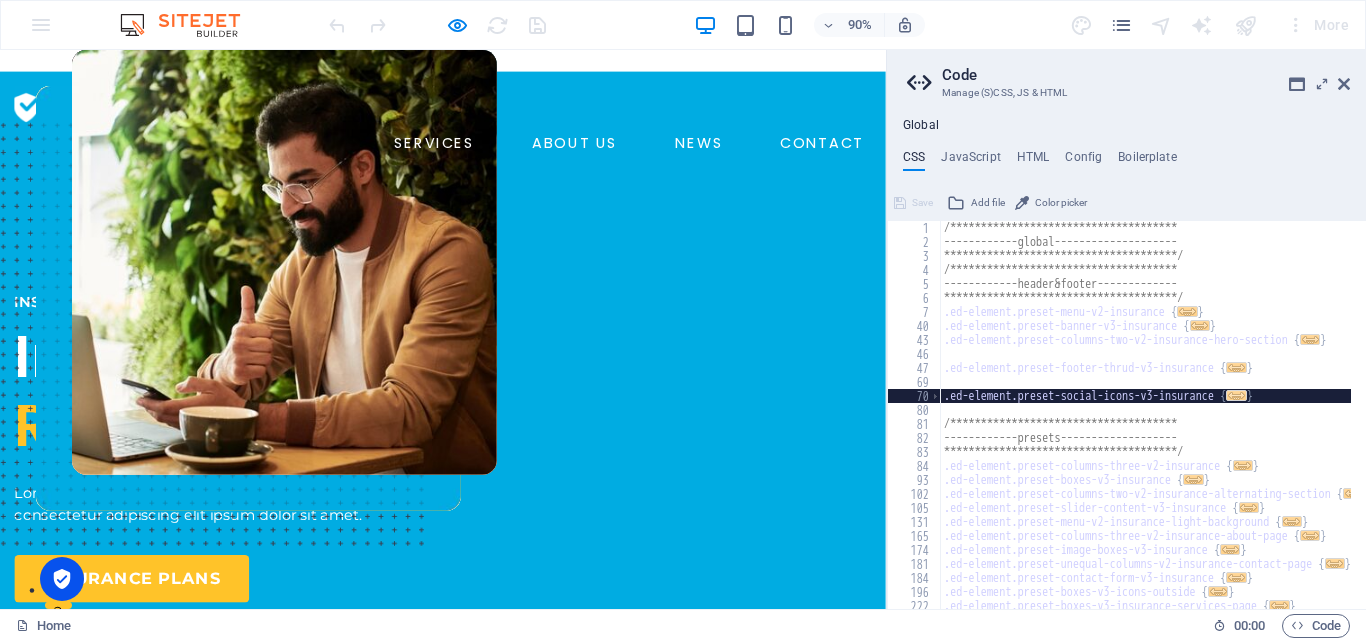click on "SERVICES" at bounding box center [482, 154] 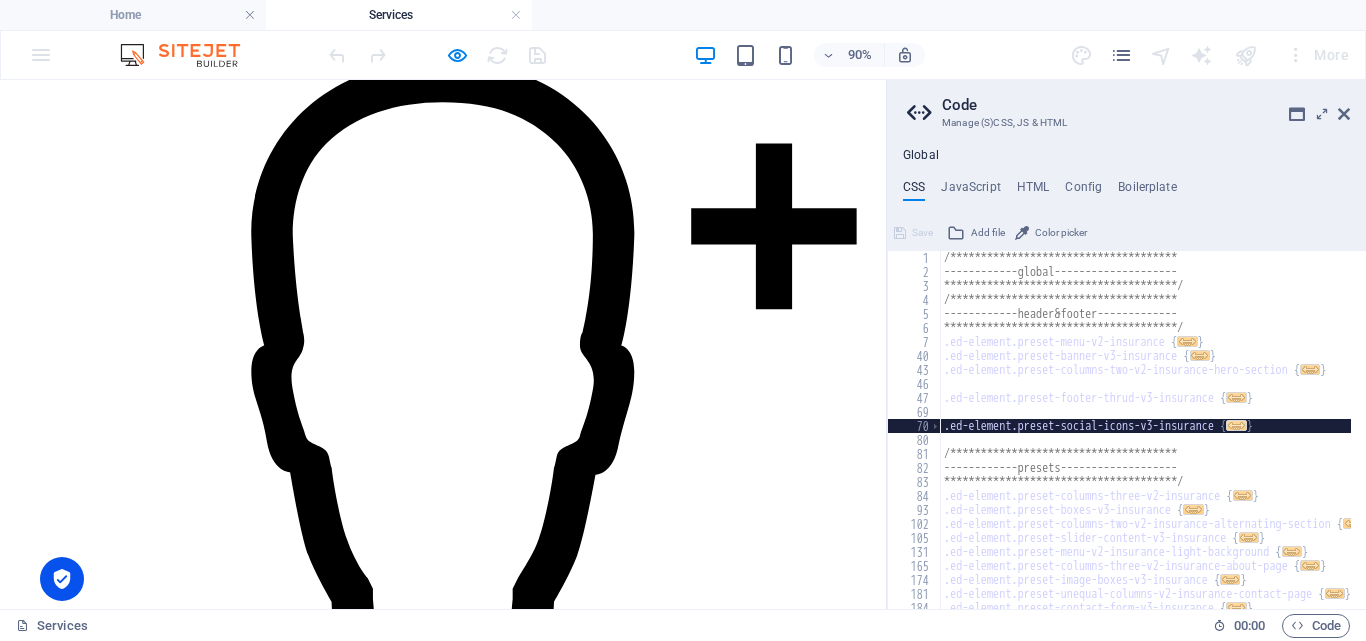 scroll, scrollTop: 900, scrollLeft: 0, axis: vertical 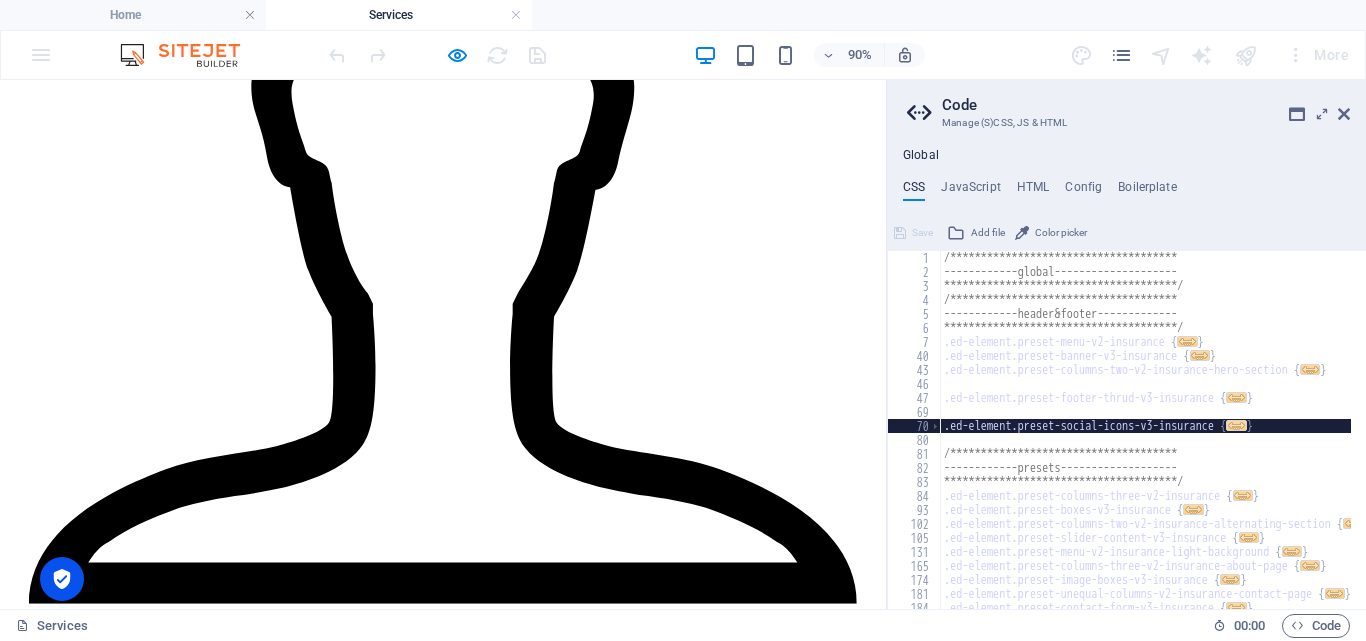 click on "ABOUT US SERVICES NEWS CONTACT" at bounding box center [492, -690] 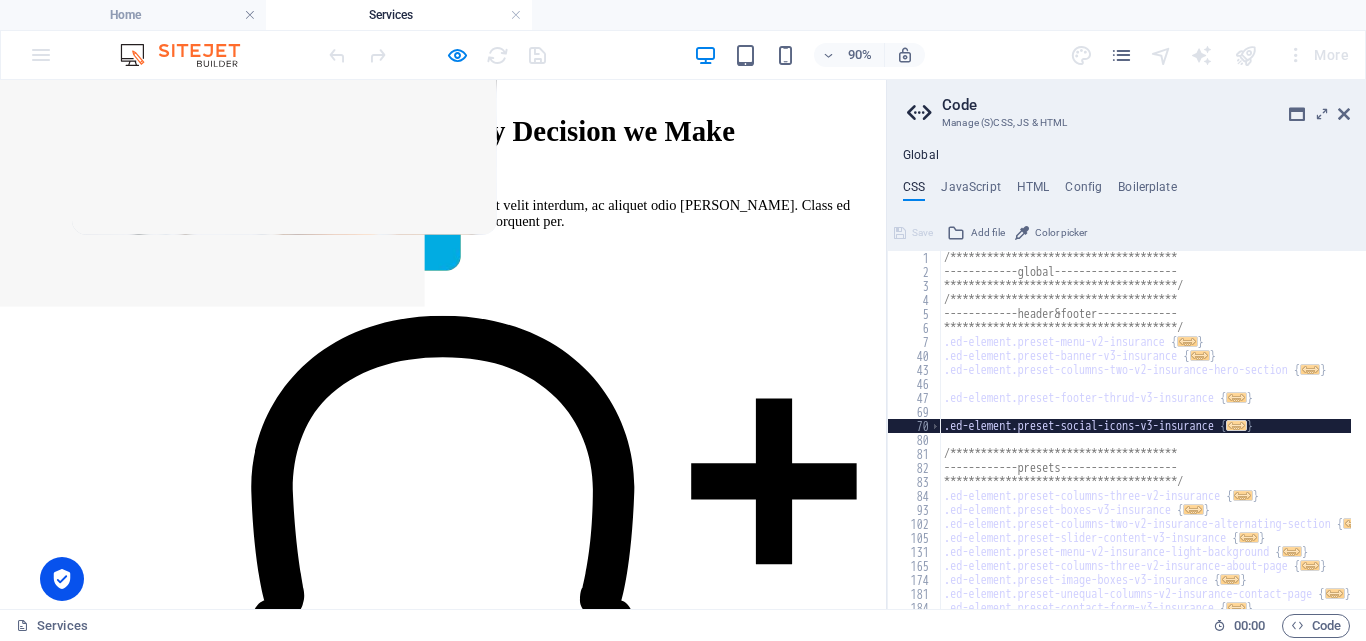 scroll, scrollTop: 0, scrollLeft: 0, axis: both 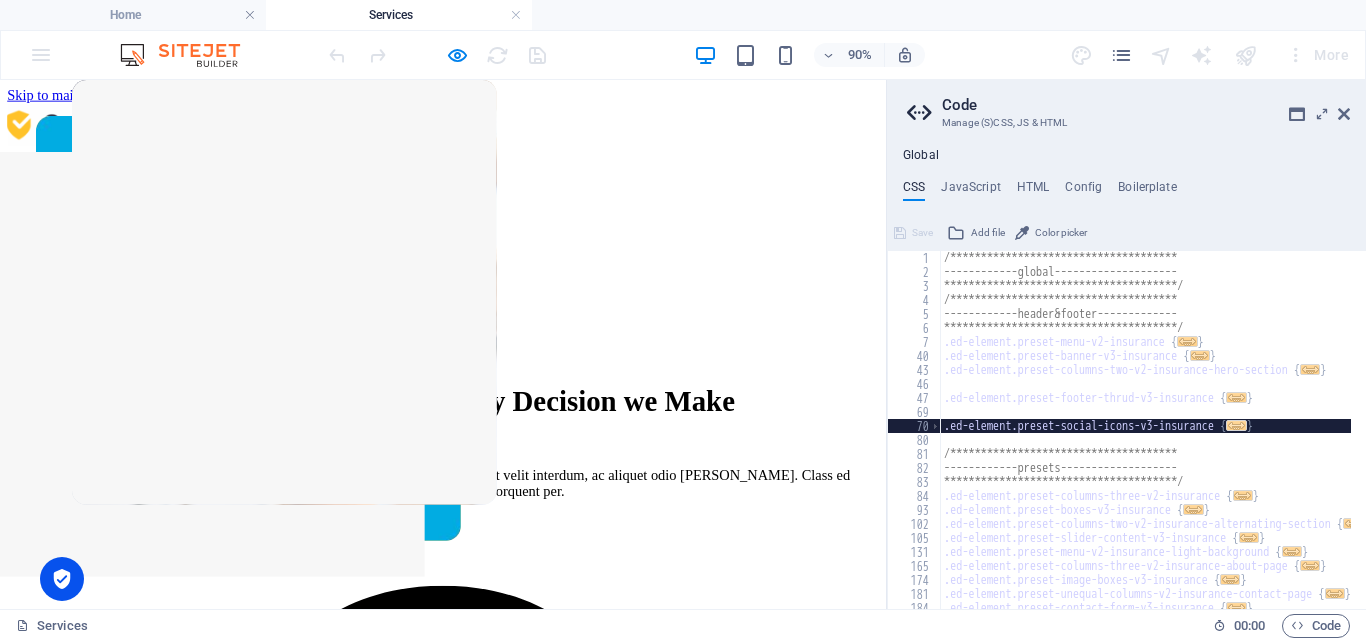 click on "ABOUT US SERVICES NEWS CONTACT" at bounding box center (492, 210) 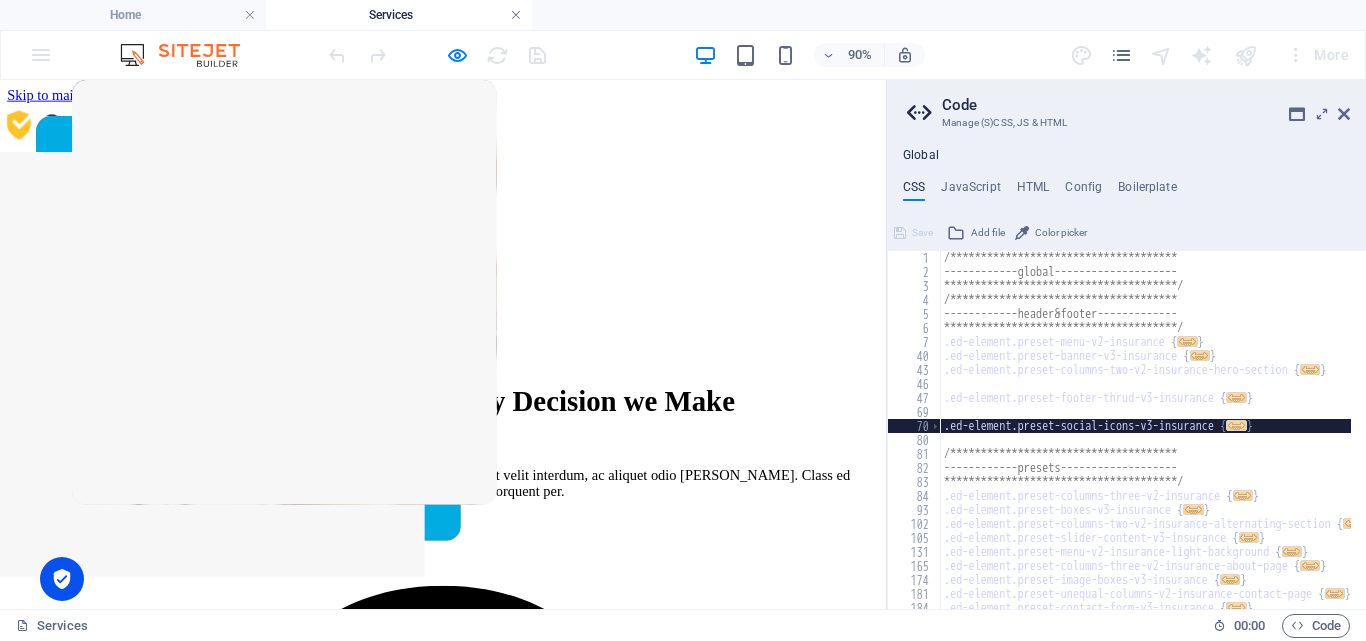 click at bounding box center (516, 15) 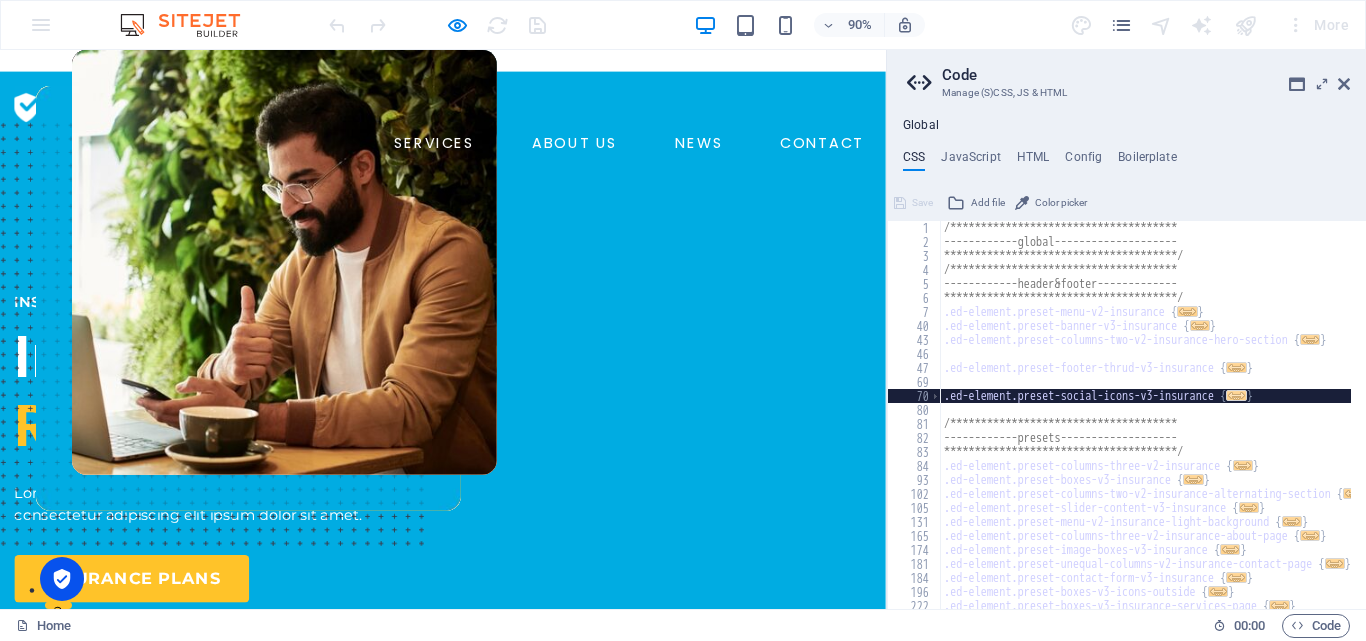 click on "CONTACT" at bounding box center [913, 154] 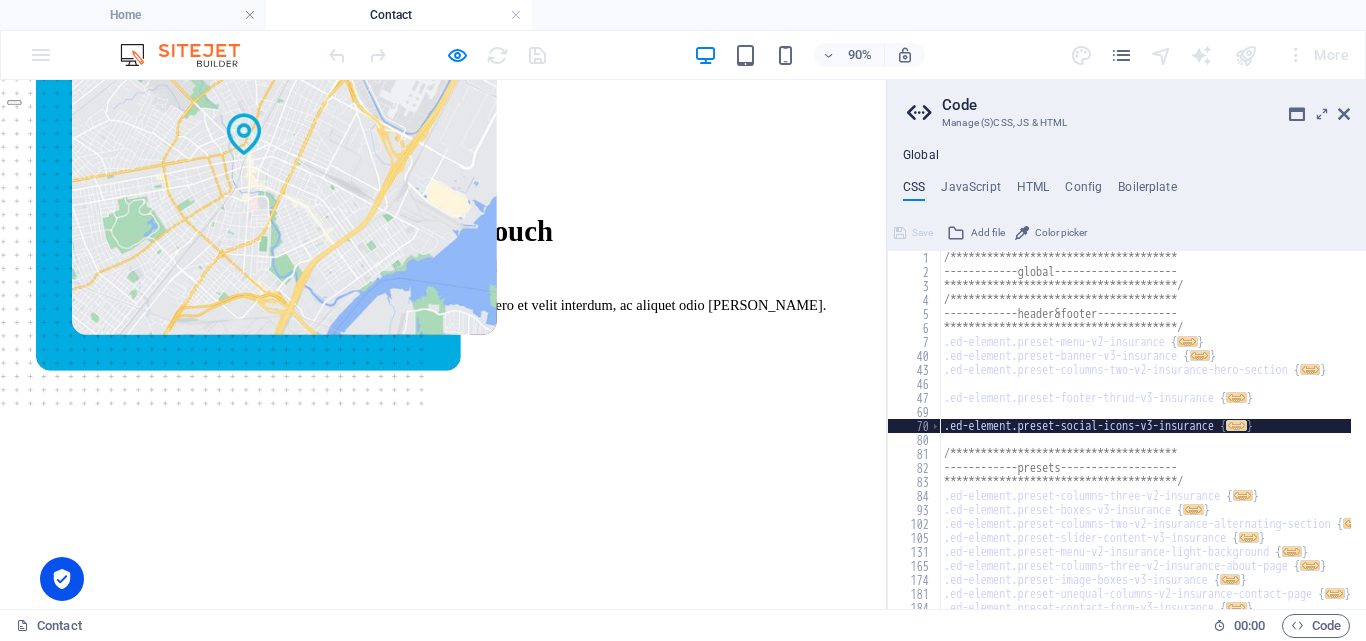 scroll, scrollTop: 0, scrollLeft: 0, axis: both 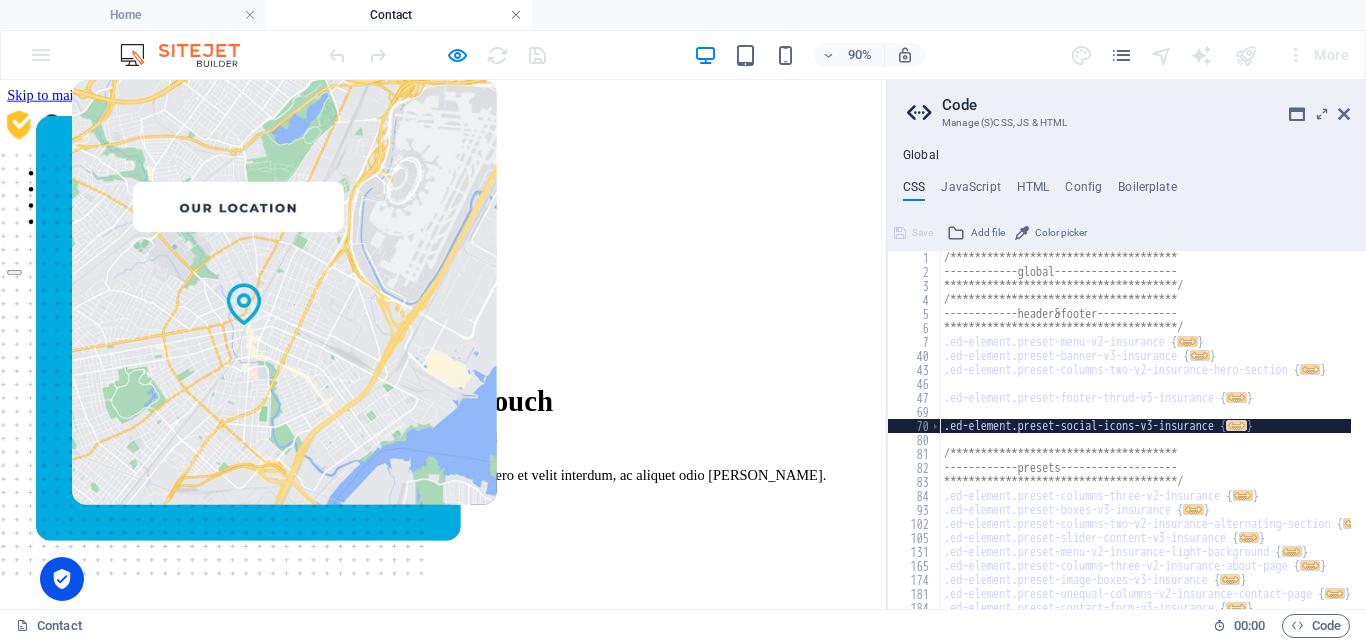 click at bounding box center [516, 15] 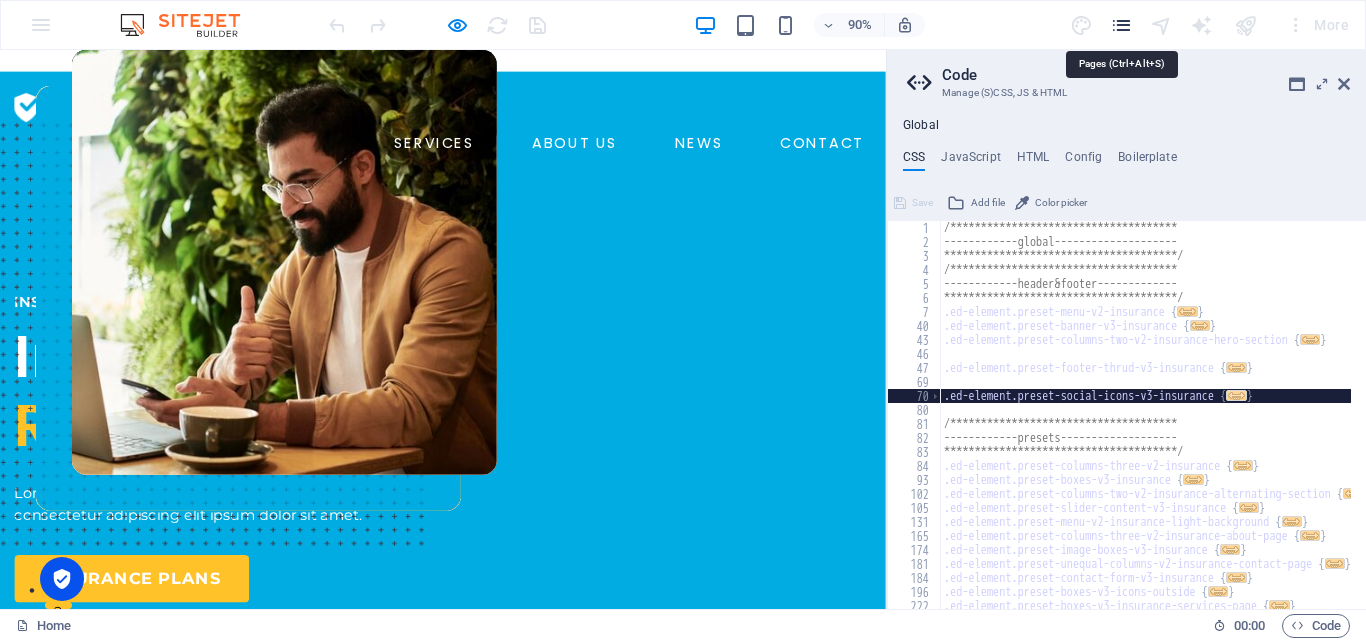 click at bounding box center [1121, 25] 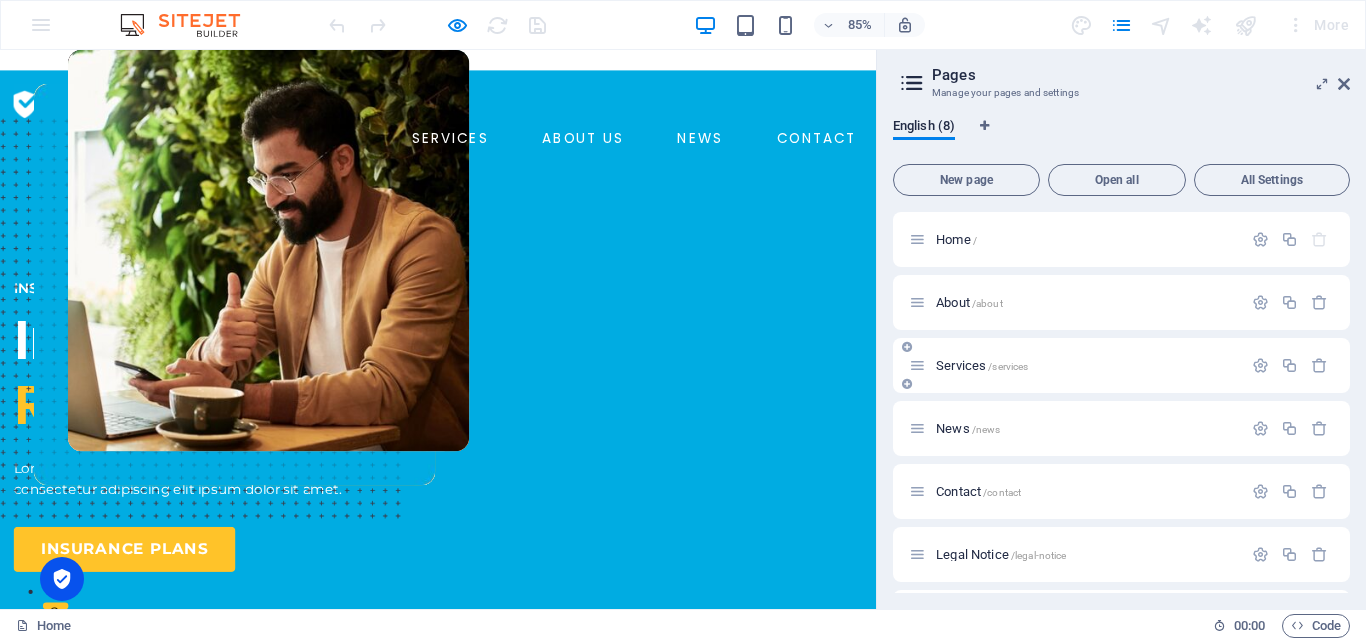 scroll, scrollTop: 123, scrollLeft: 0, axis: vertical 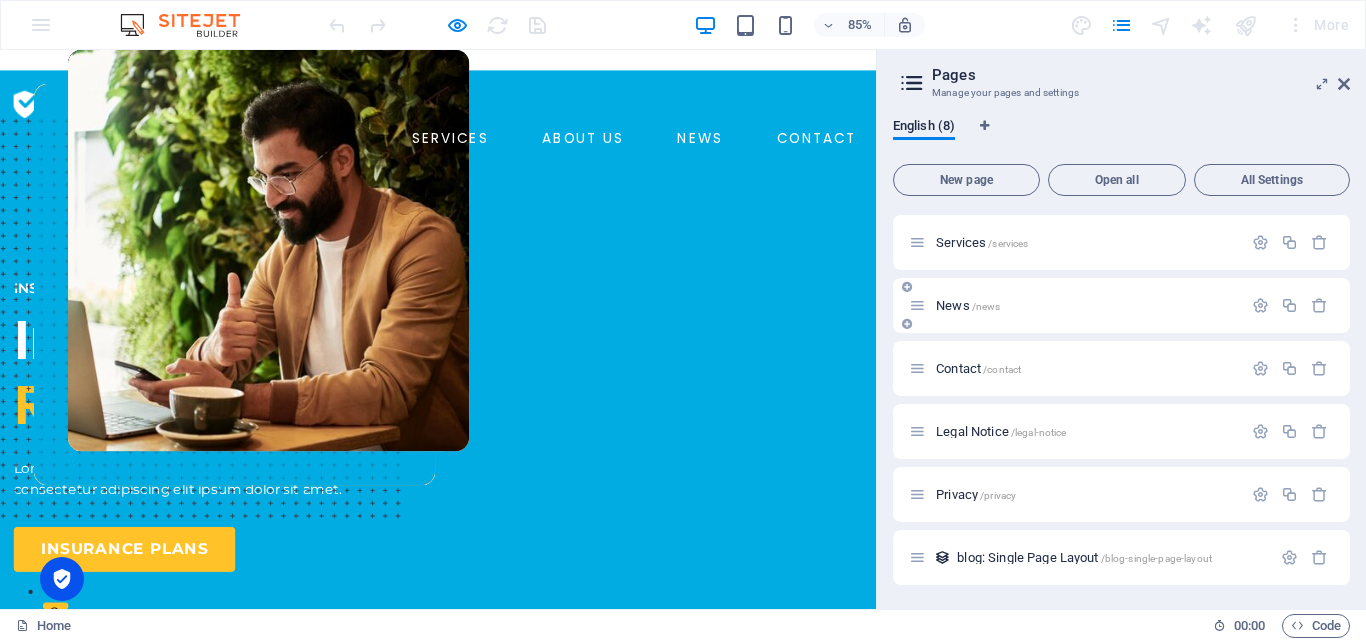 click on "News /news" at bounding box center (968, 305) 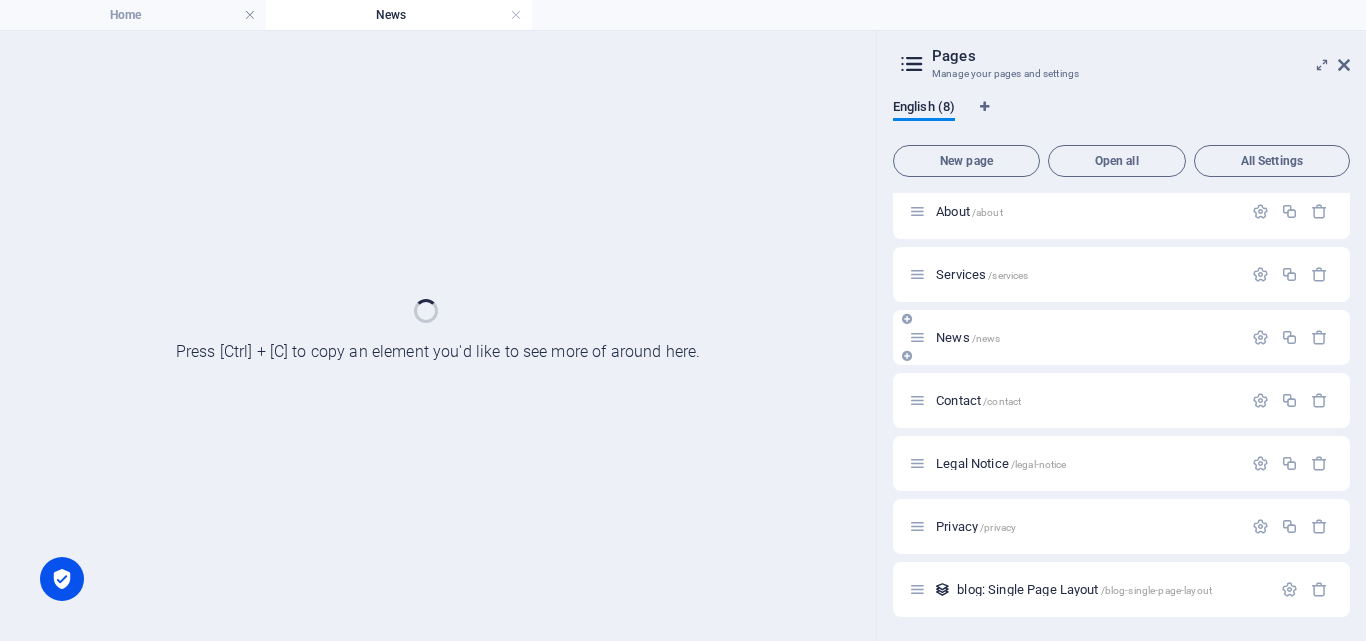 scroll, scrollTop: 72, scrollLeft: 0, axis: vertical 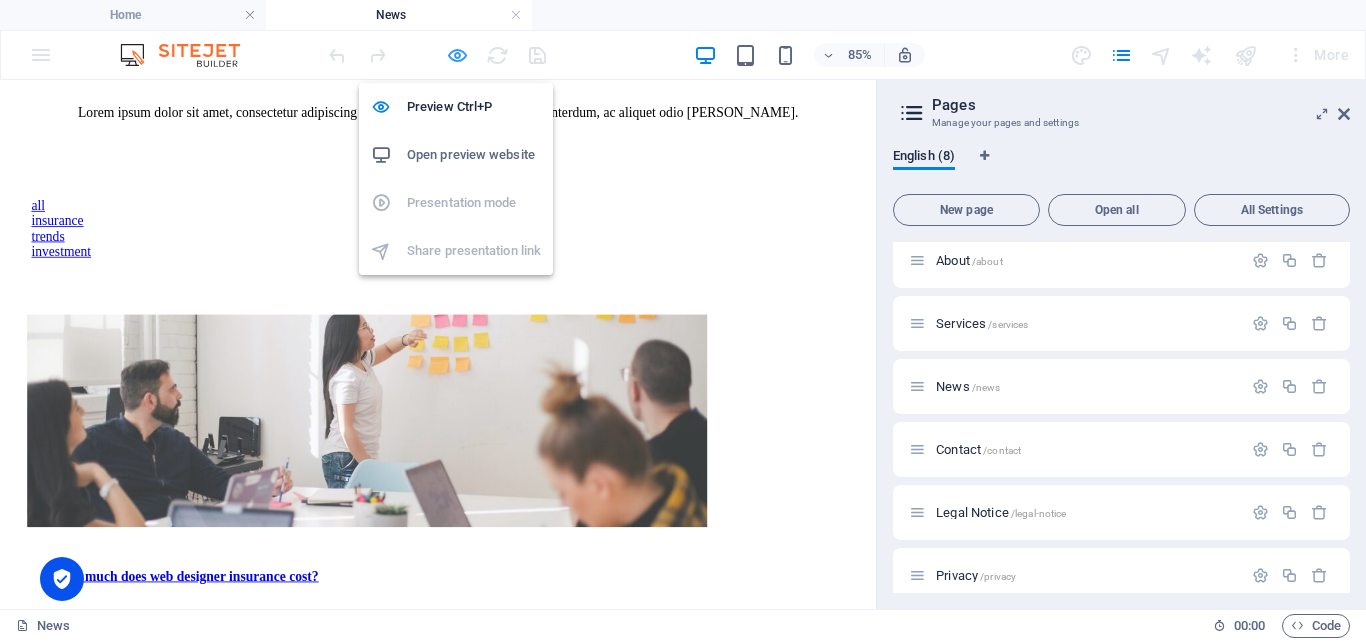 click at bounding box center (457, 55) 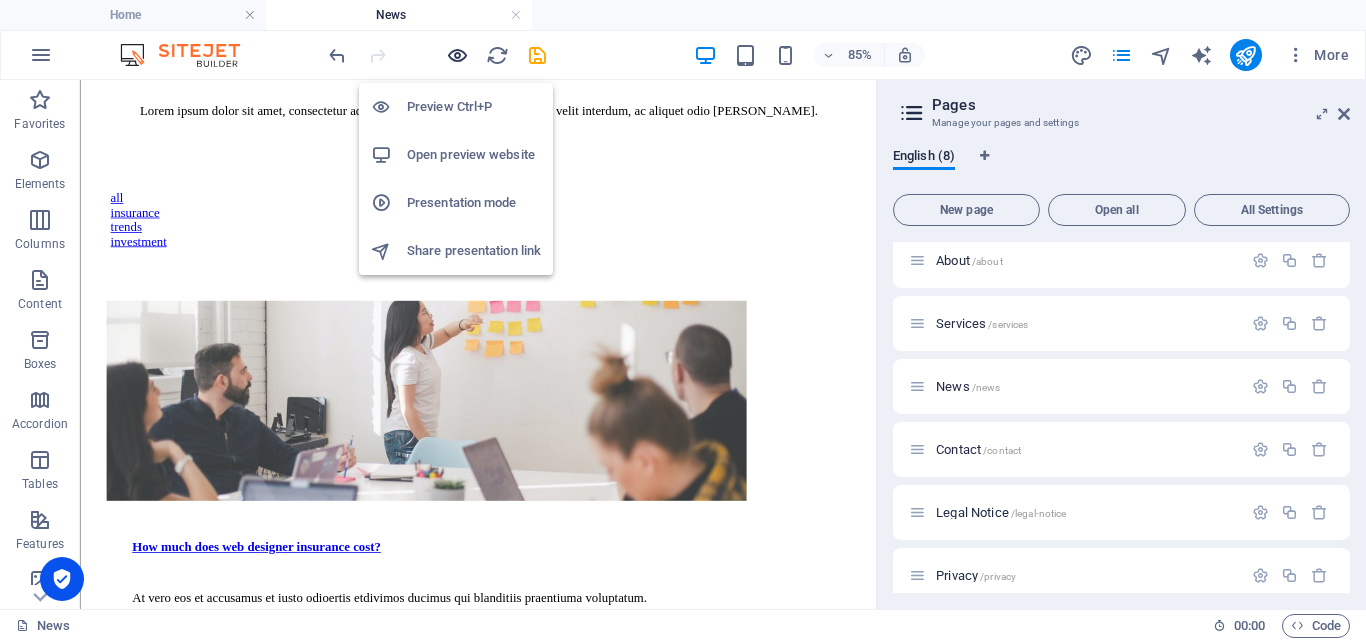 scroll, scrollTop: 448, scrollLeft: 0, axis: vertical 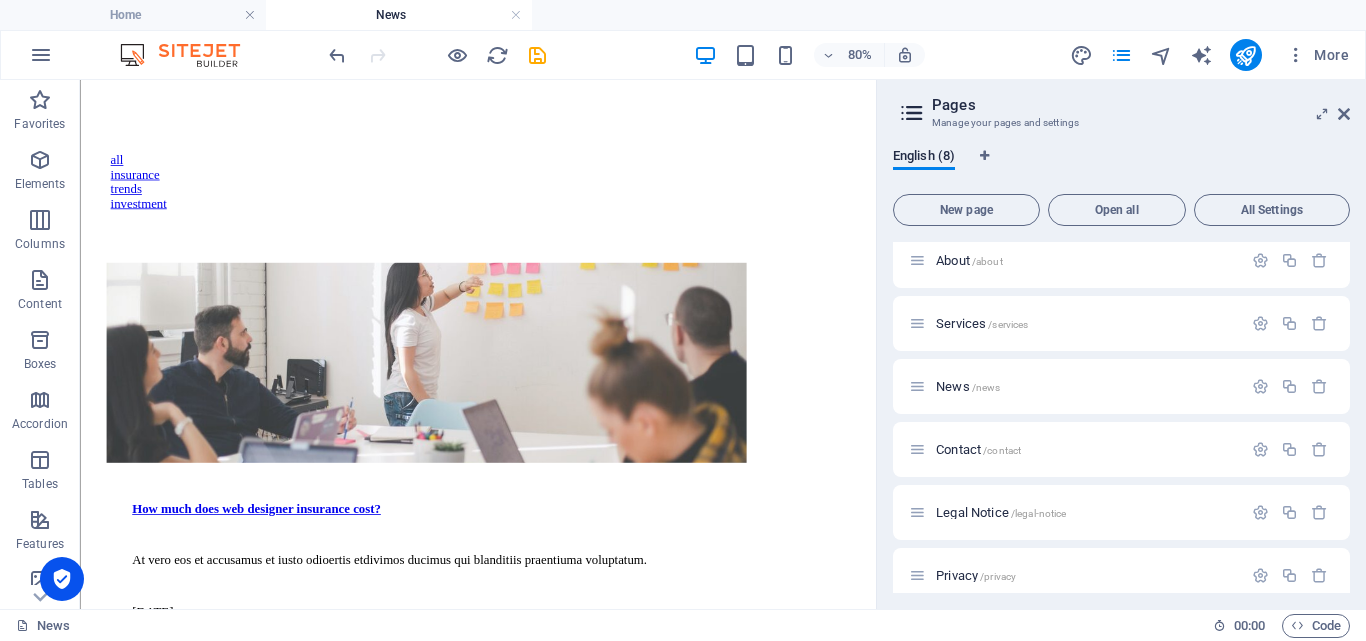 click at bounding box center [437, 55] 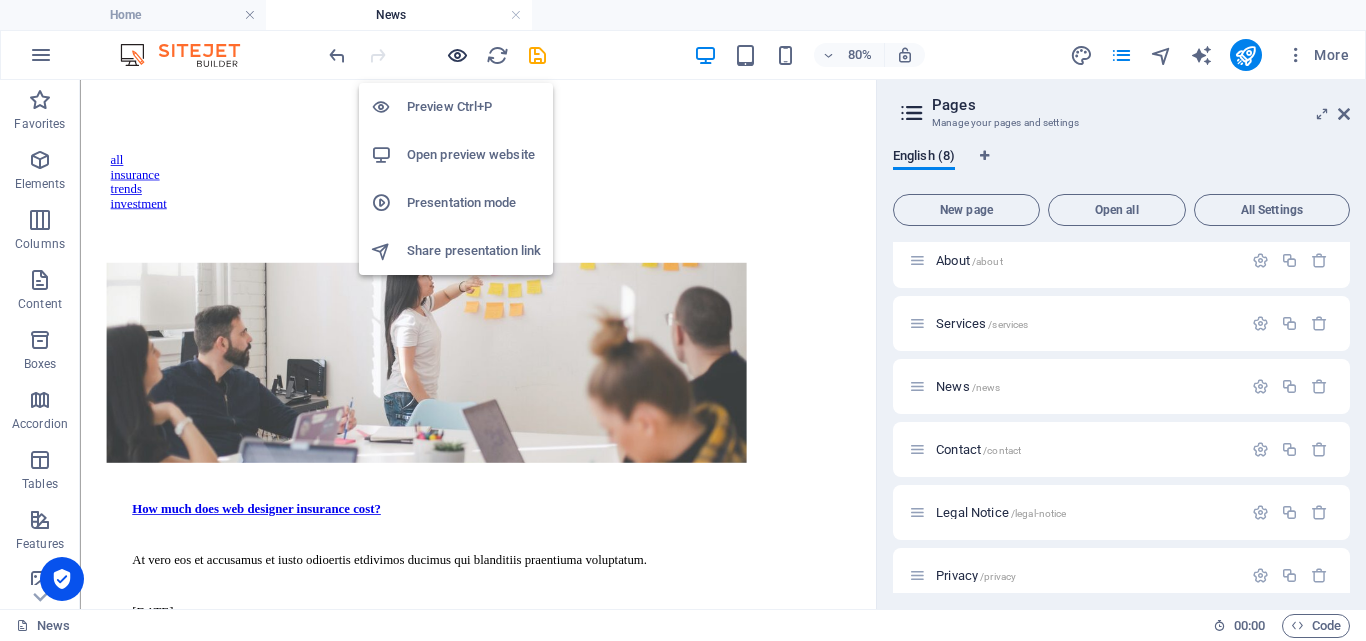 click at bounding box center [457, 55] 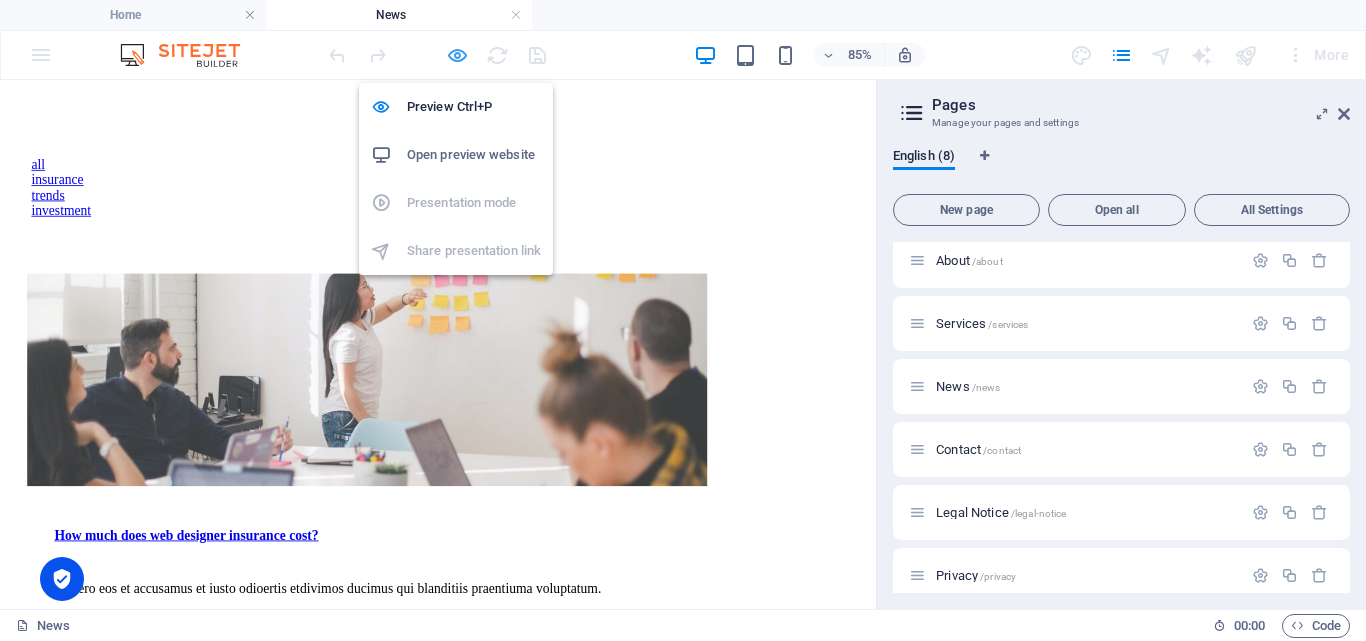 click at bounding box center [457, 55] 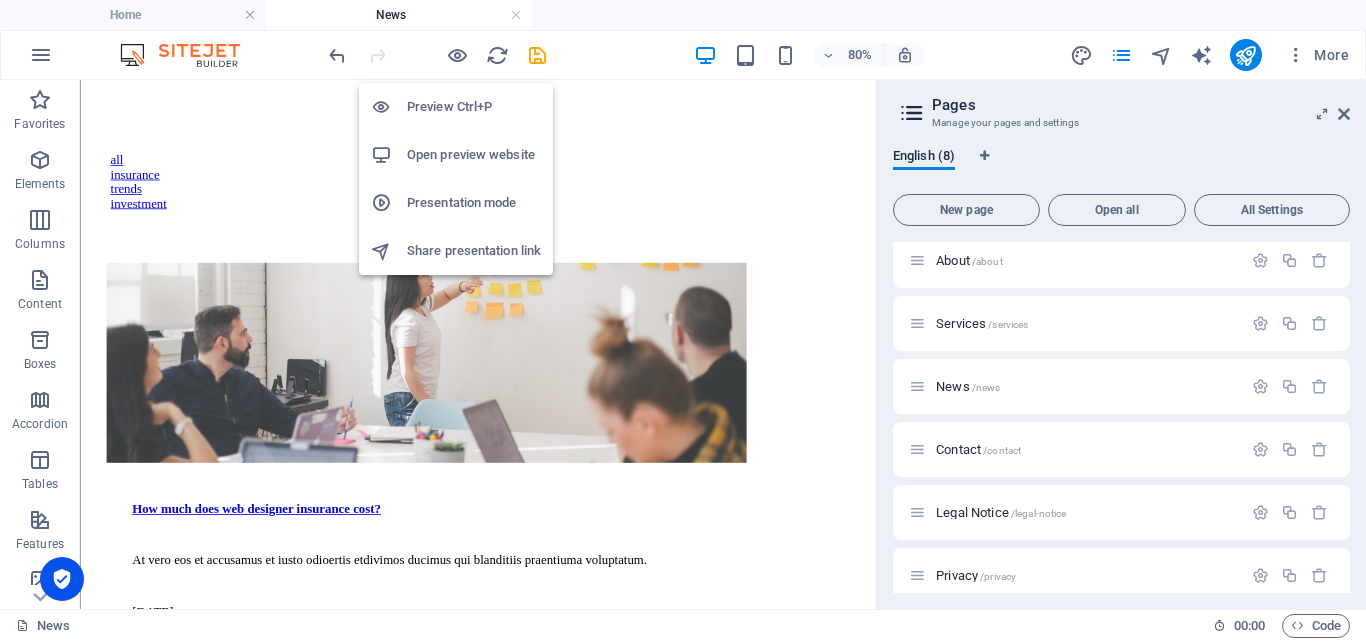 click on "Open preview website" at bounding box center [474, 155] 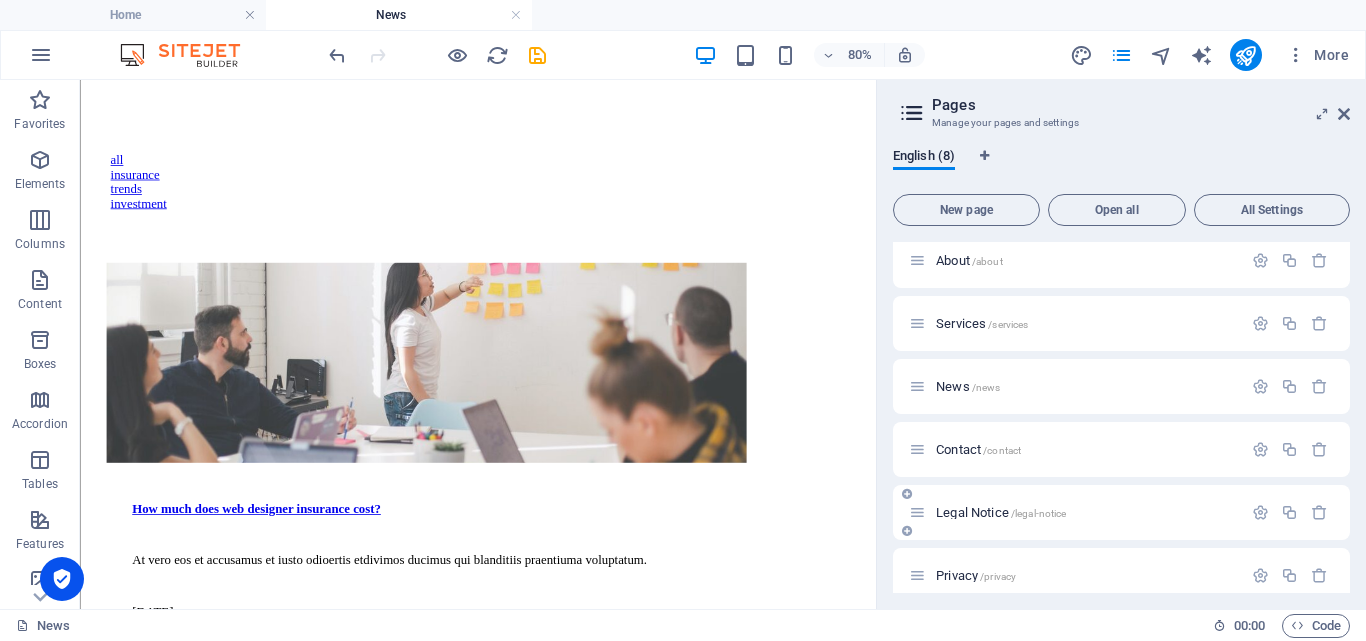 scroll, scrollTop: 153, scrollLeft: 0, axis: vertical 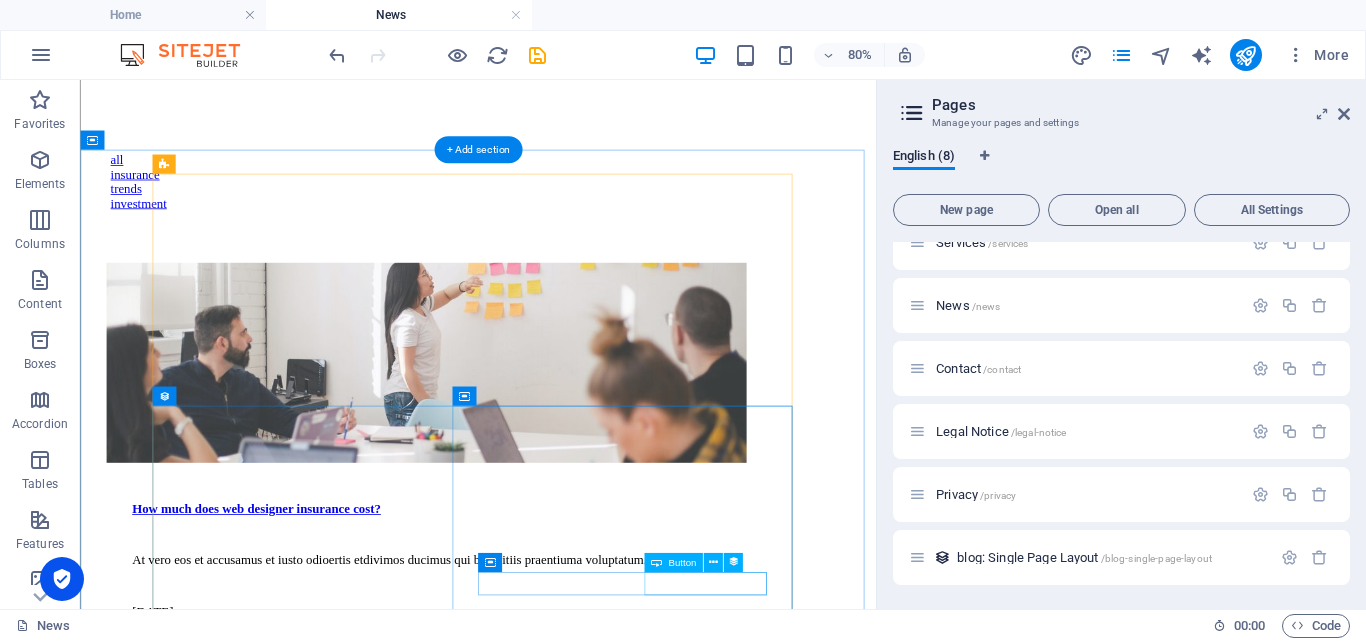 click on "Read more" at bounding box center (512, 3125) 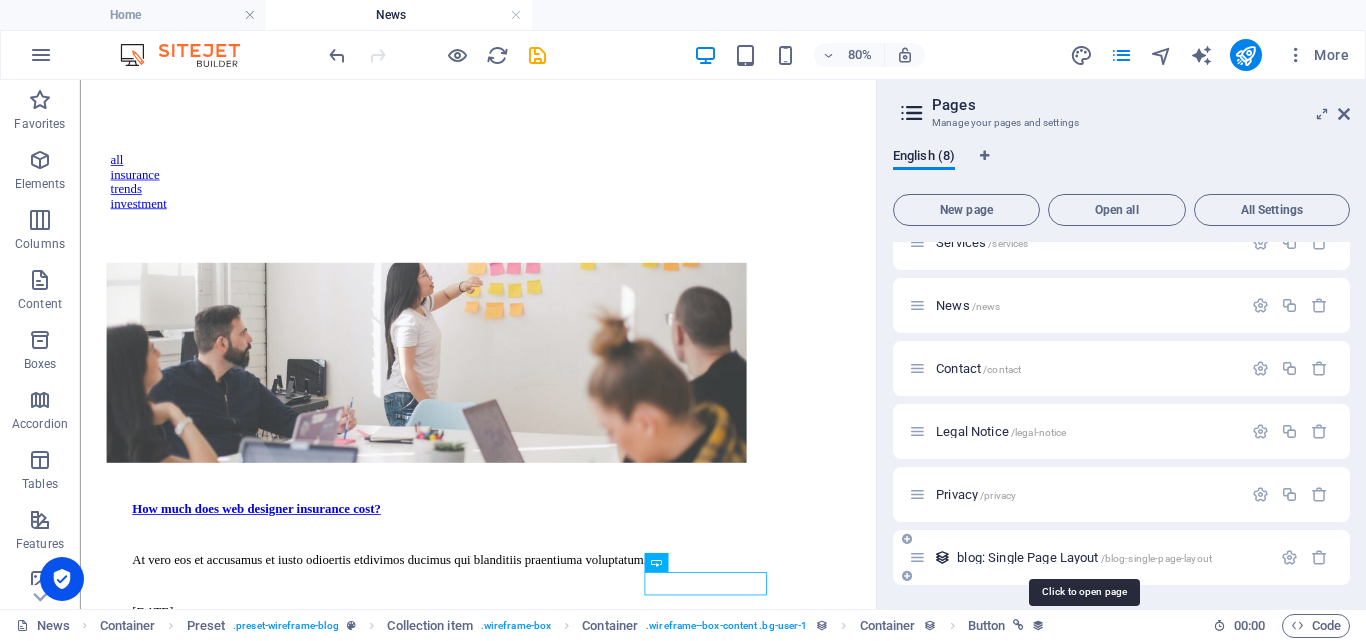 click on "blog: Single Page Layout /blog-single-page-layout" at bounding box center (1084, 557) 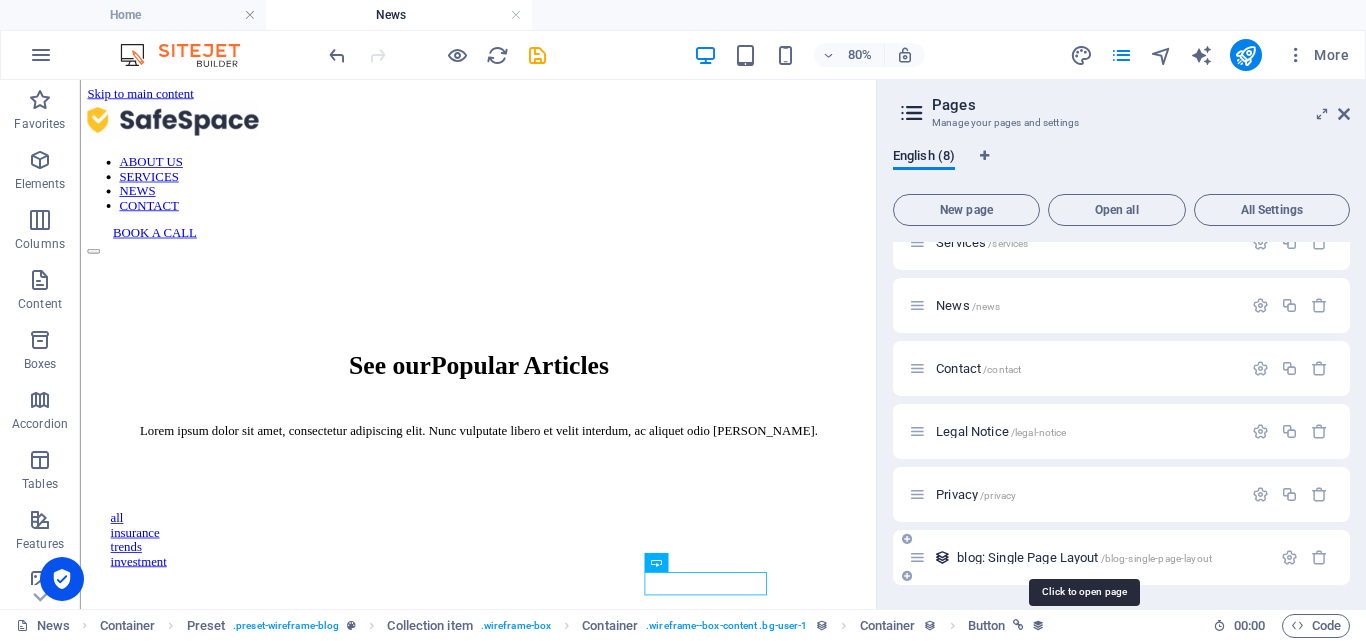 scroll, scrollTop: 72, scrollLeft: 0, axis: vertical 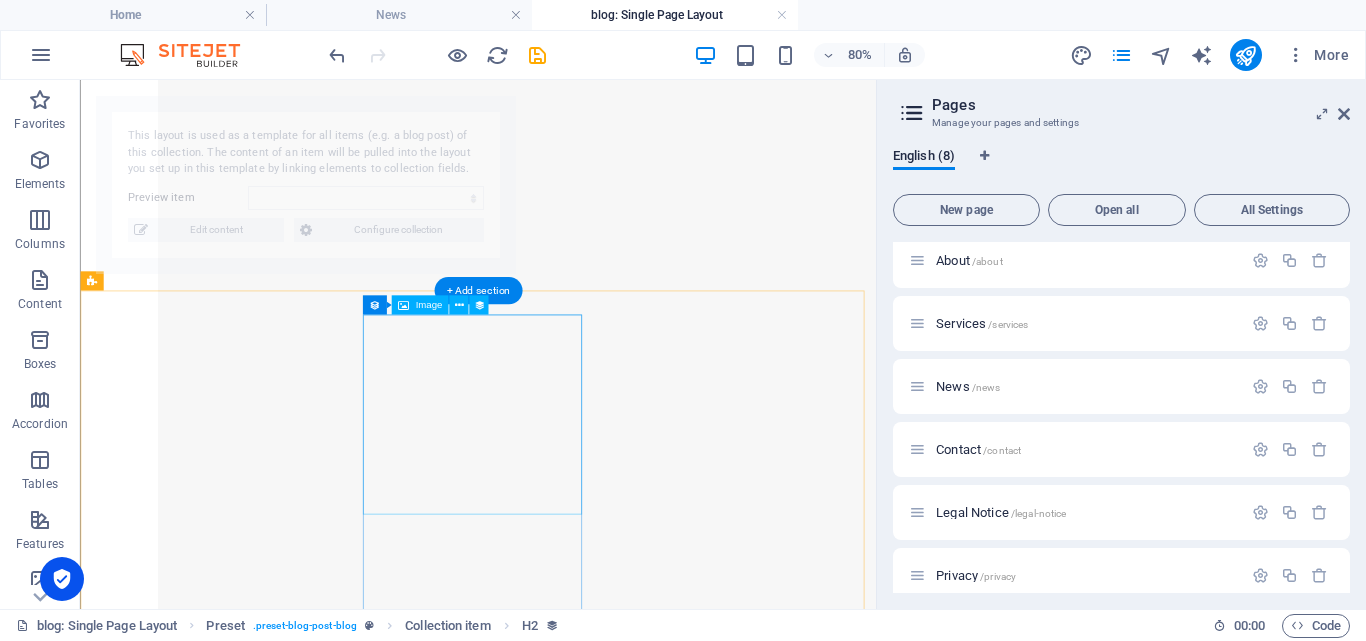 select on "68639956f9504aa85a04d6d2" 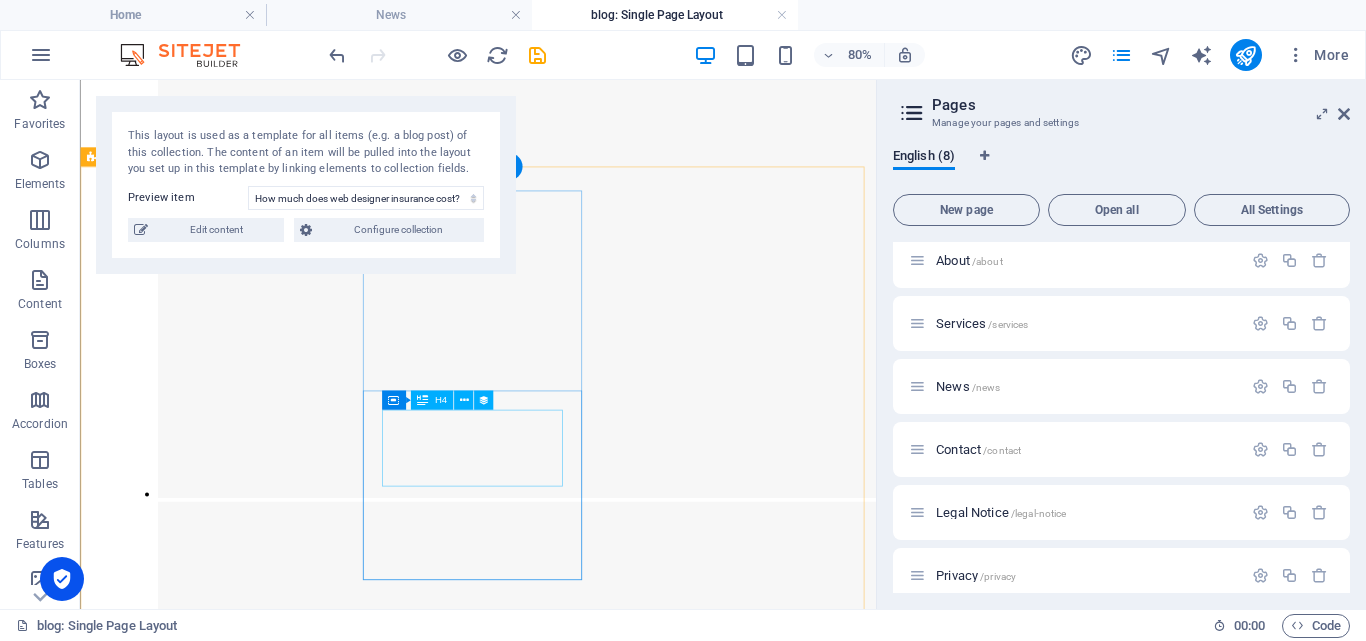 scroll, scrollTop: 2100, scrollLeft: 0, axis: vertical 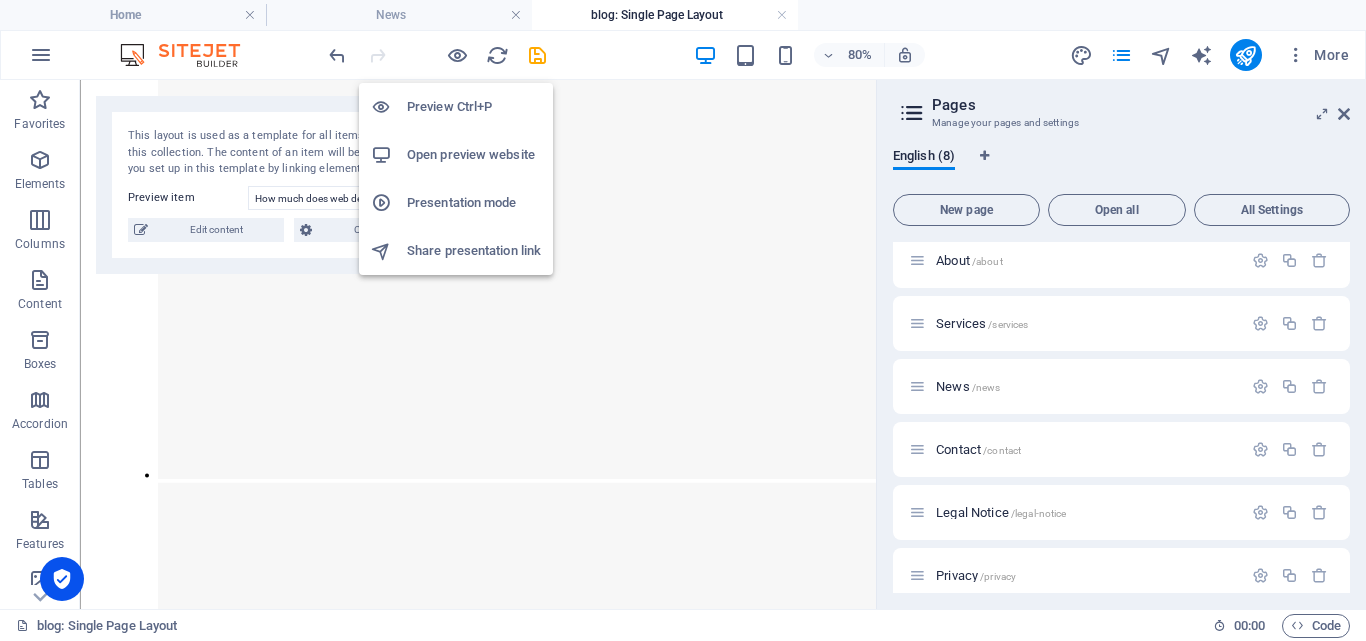 click at bounding box center (457, 55) 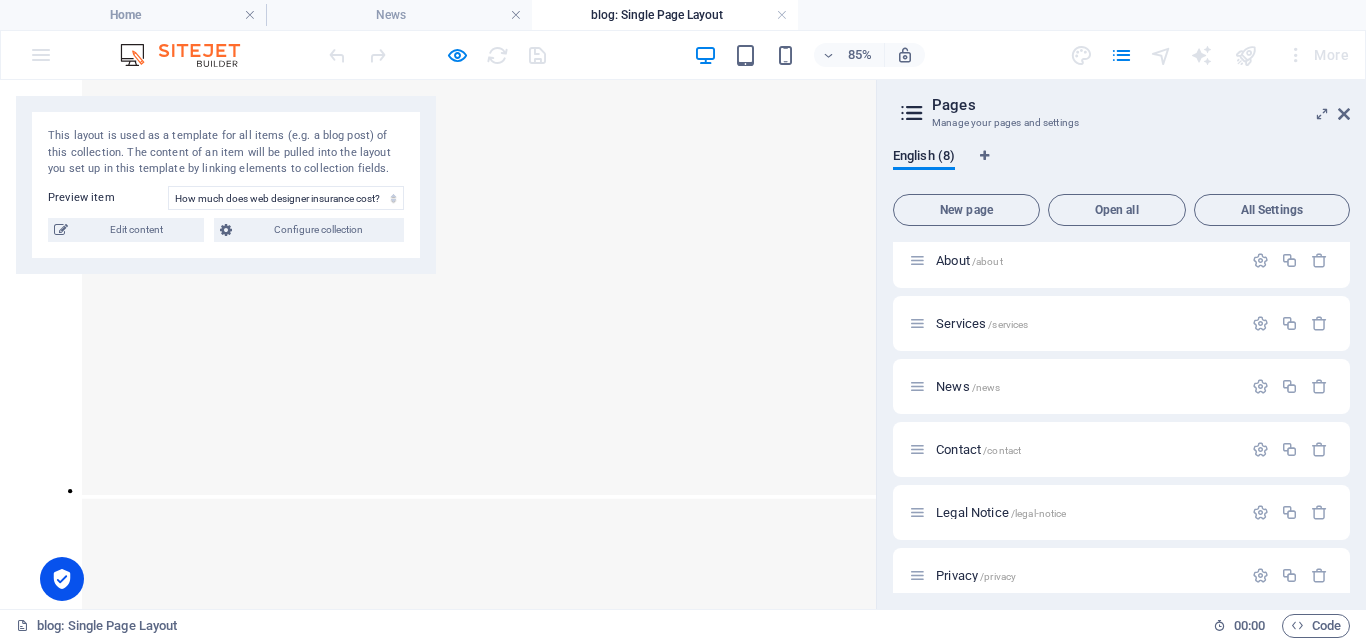 click on "Read more" at bounding box center [515, 5565] 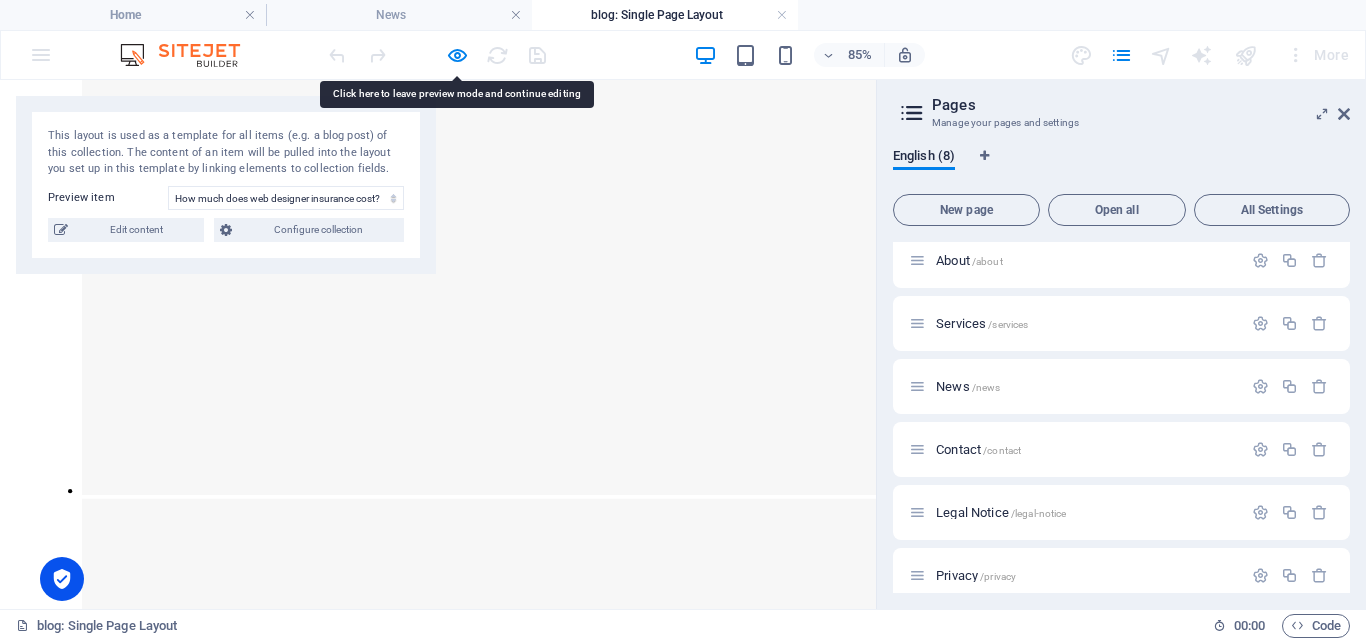 click on "Read more" at bounding box center (515, 5565) 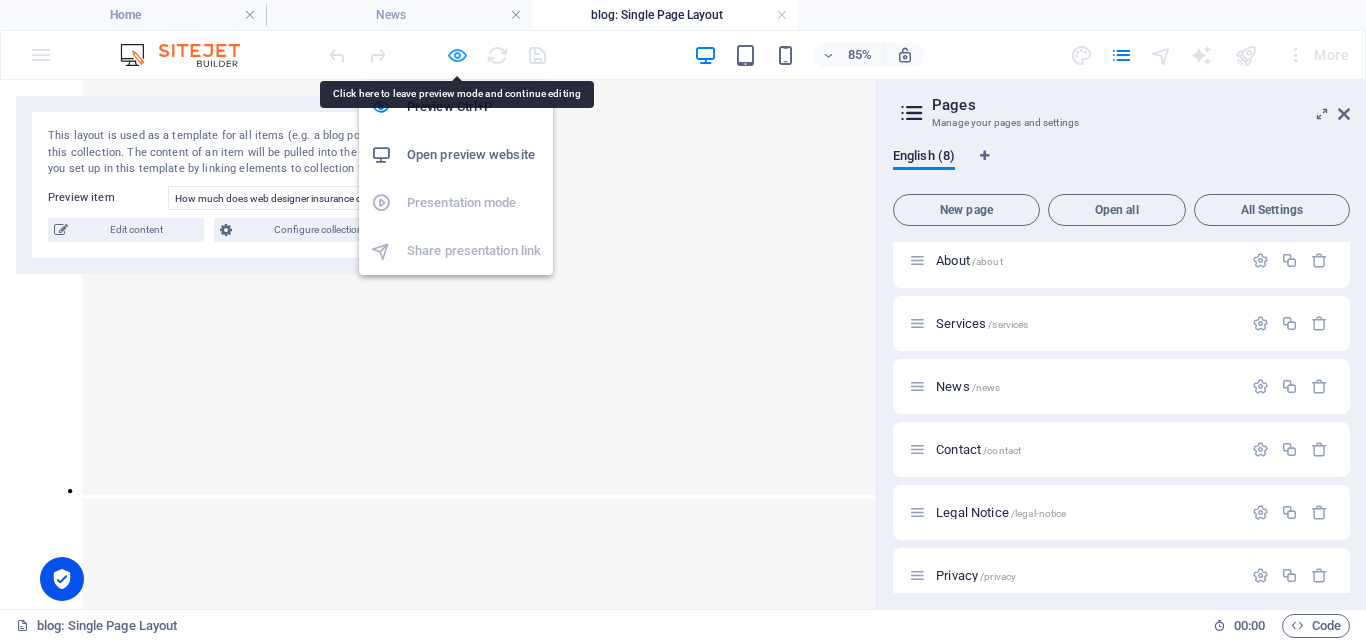 click at bounding box center [457, 55] 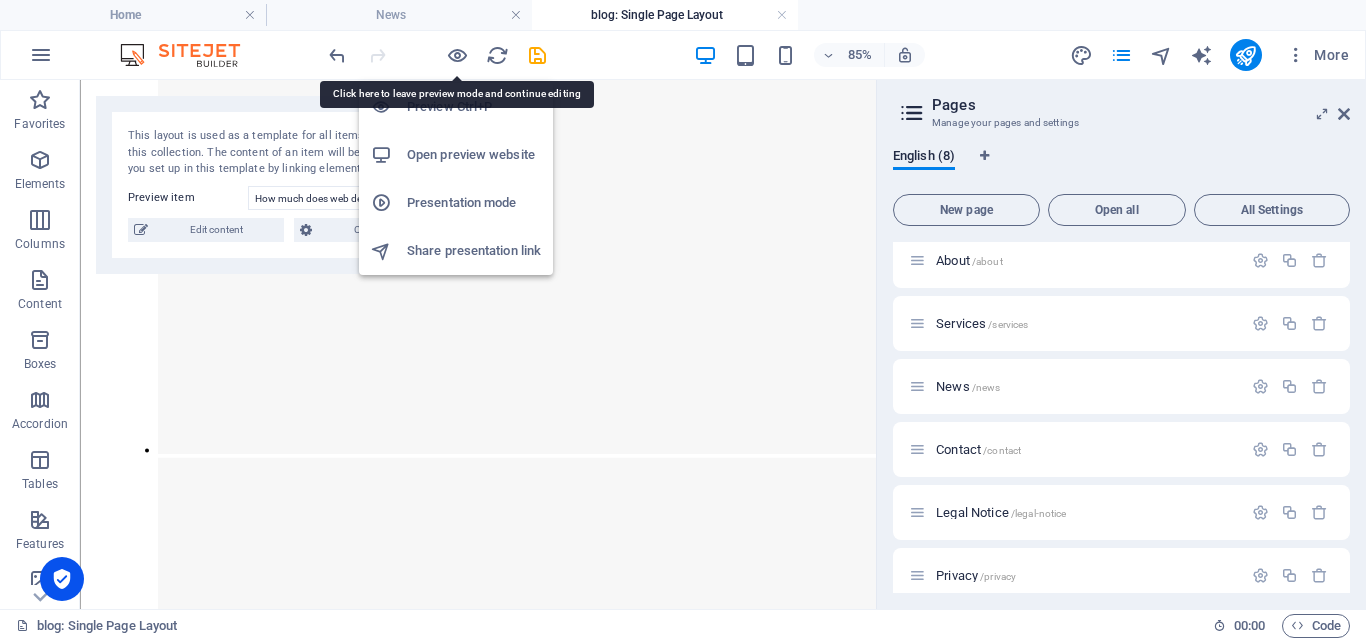 scroll, scrollTop: 2179, scrollLeft: 0, axis: vertical 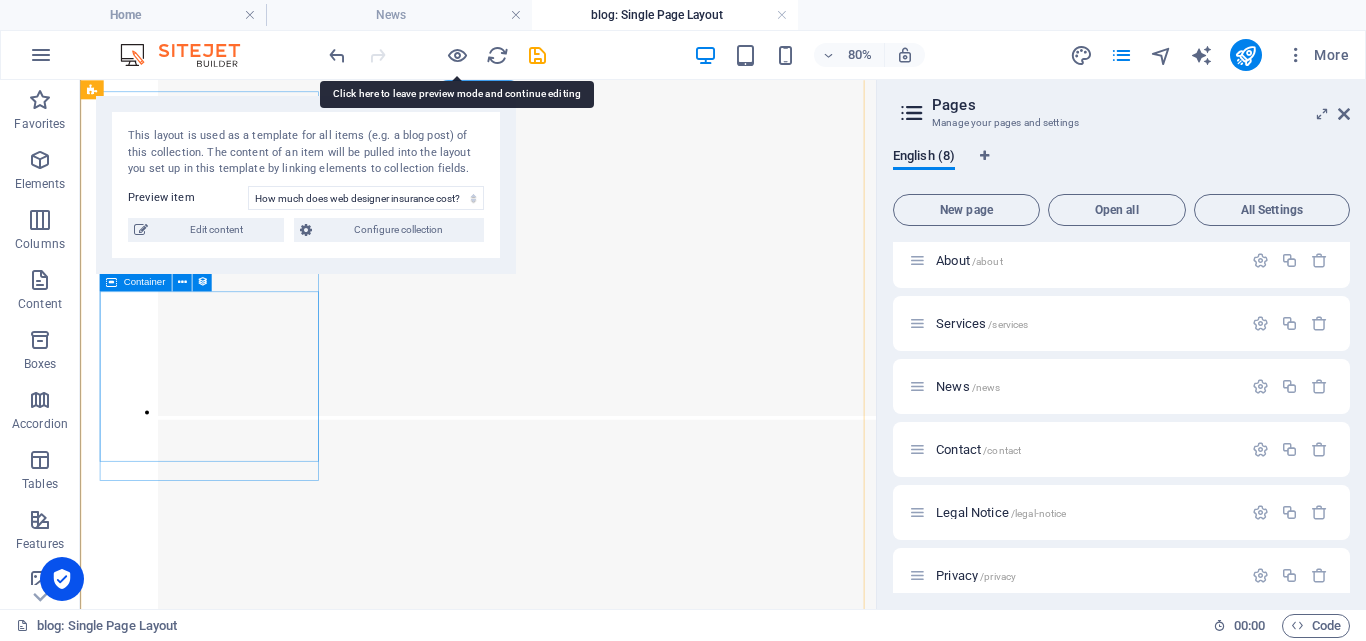 click at bounding box center (577, 2611) 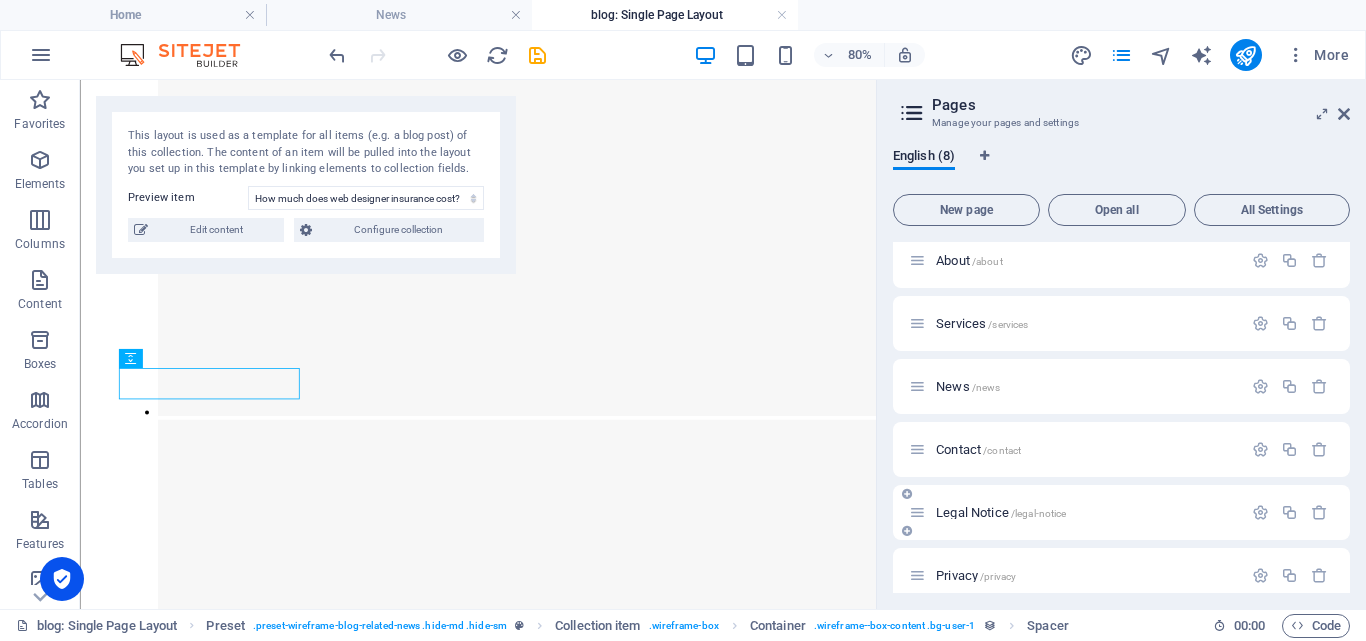 scroll, scrollTop: 153, scrollLeft: 0, axis: vertical 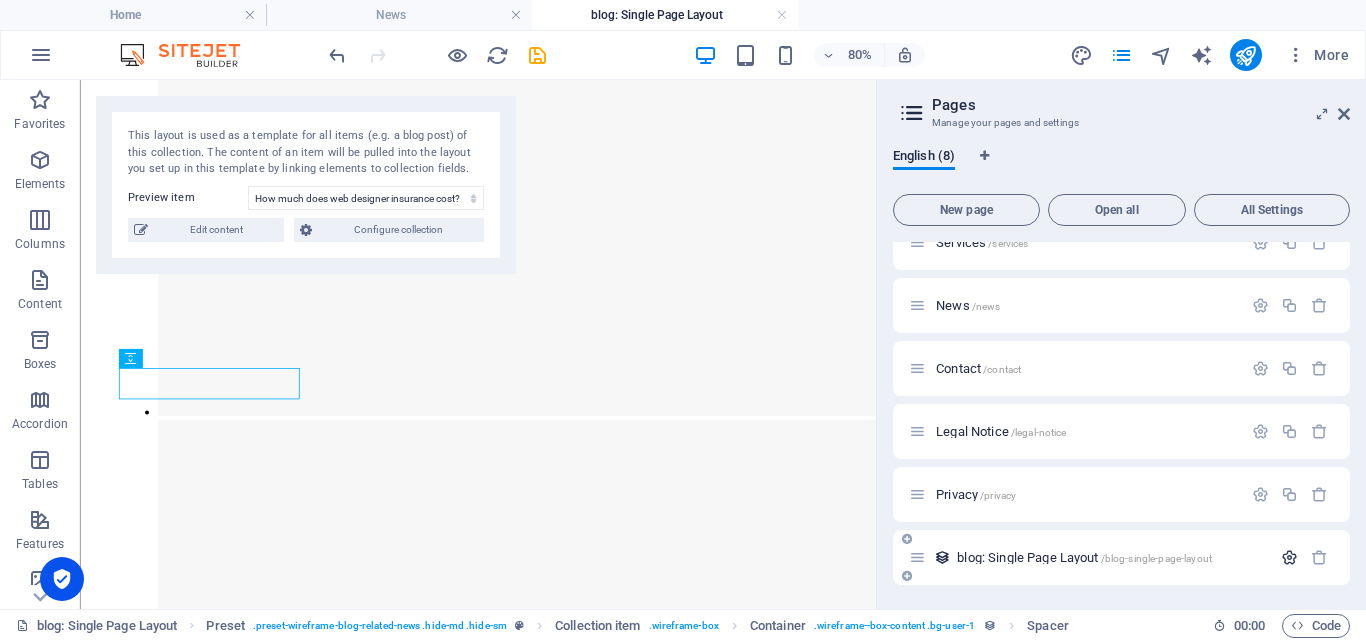 click at bounding box center (1289, 557) 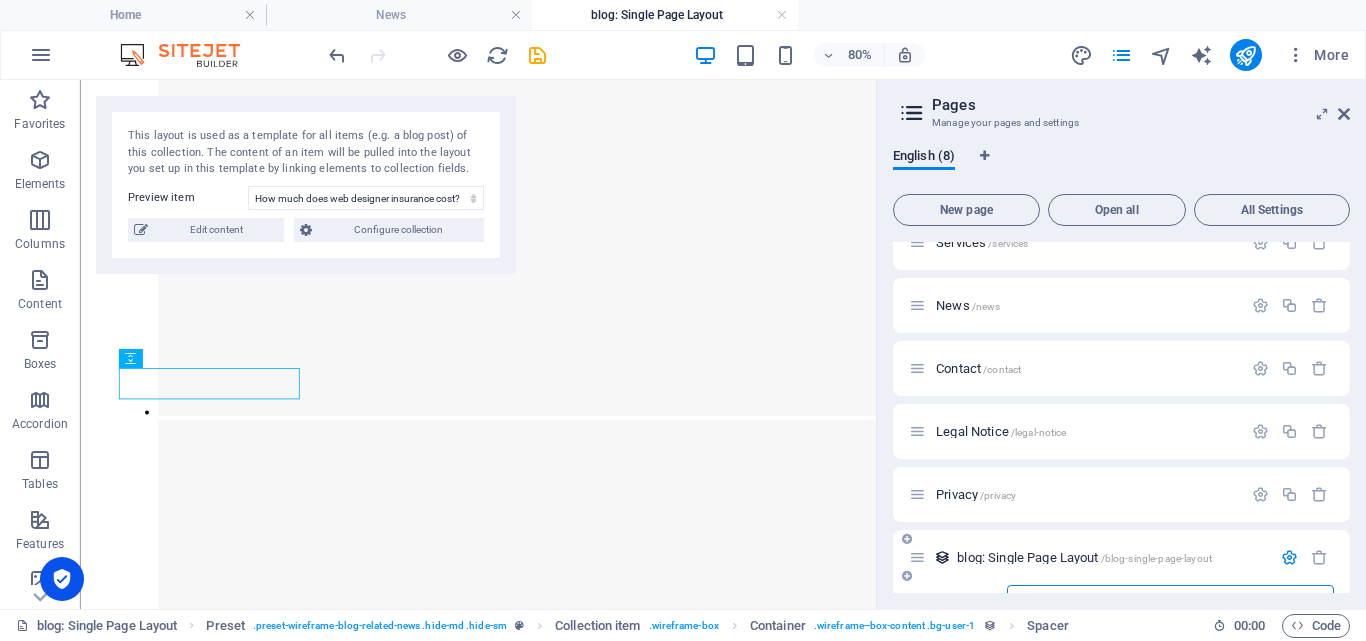 scroll, scrollTop: 177, scrollLeft: 0, axis: vertical 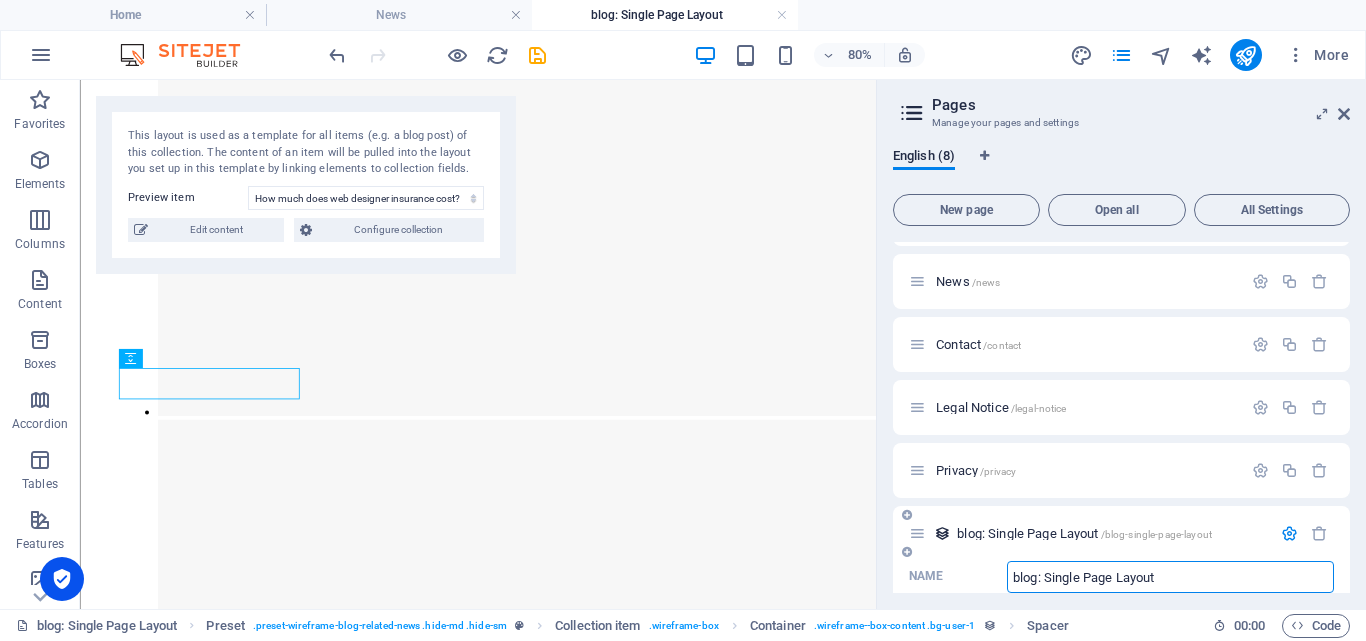 click at bounding box center [1289, 533] 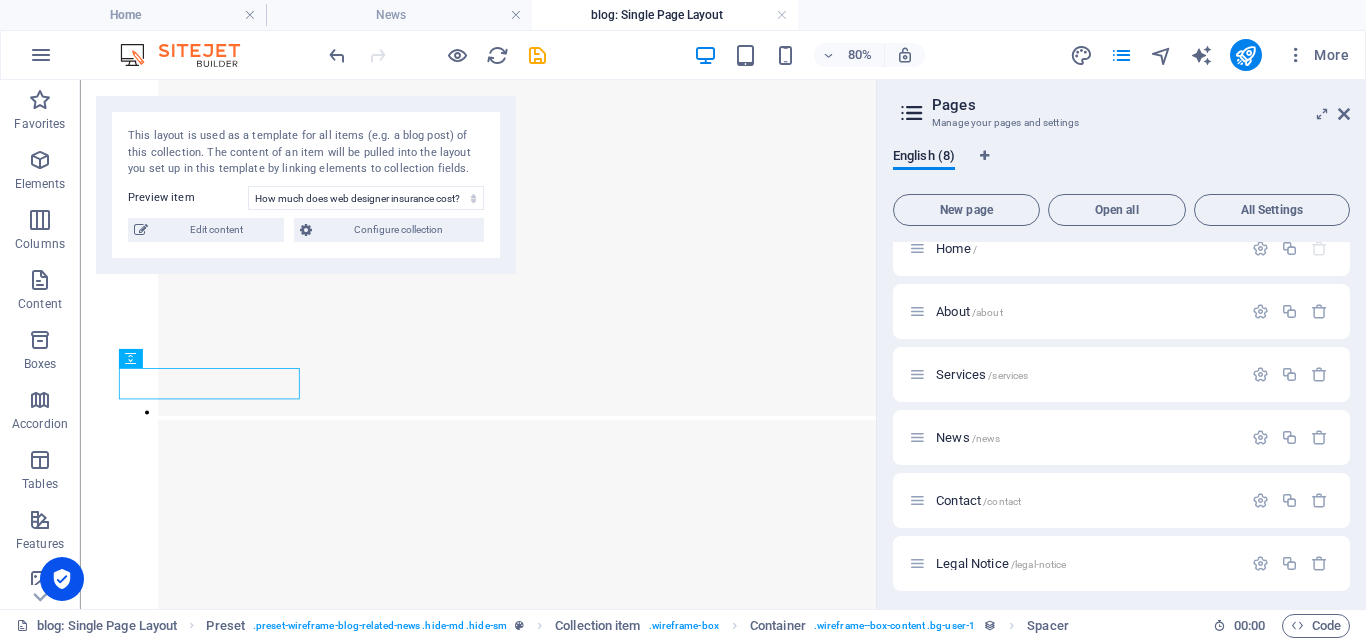 scroll, scrollTop: 0, scrollLeft: 0, axis: both 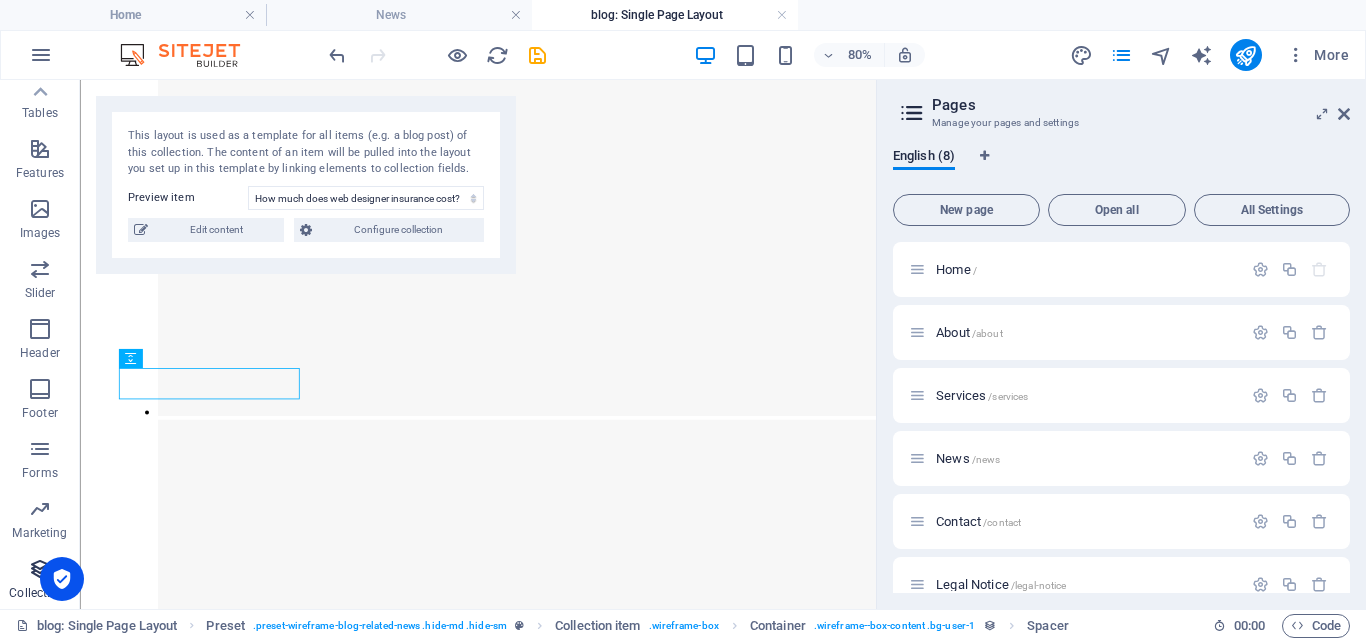click at bounding box center (40, 569) 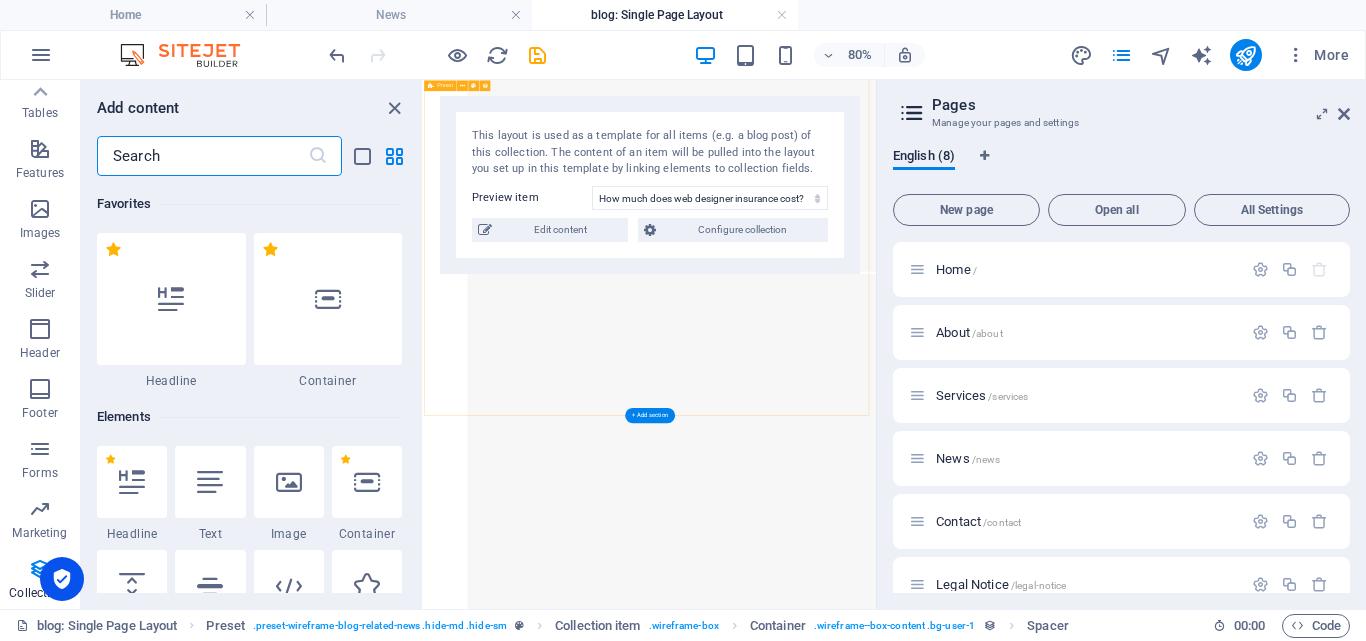 scroll, scrollTop: 2227, scrollLeft: 0, axis: vertical 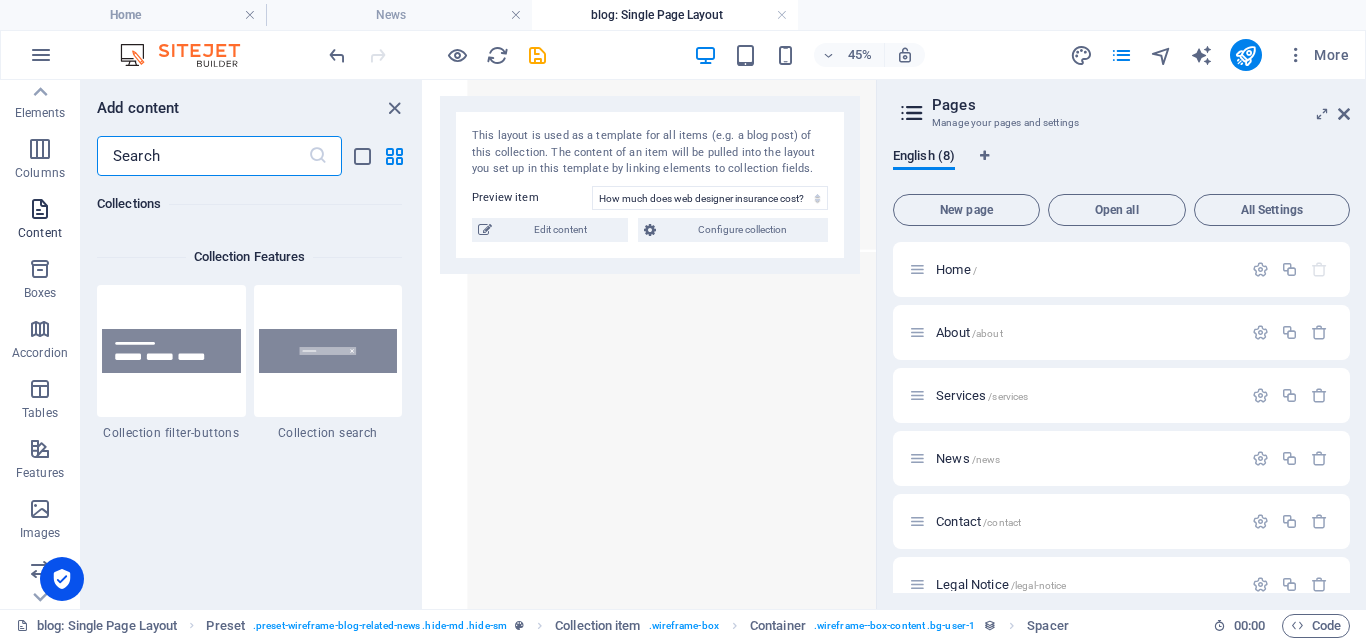 click on "Content" at bounding box center (40, 233) 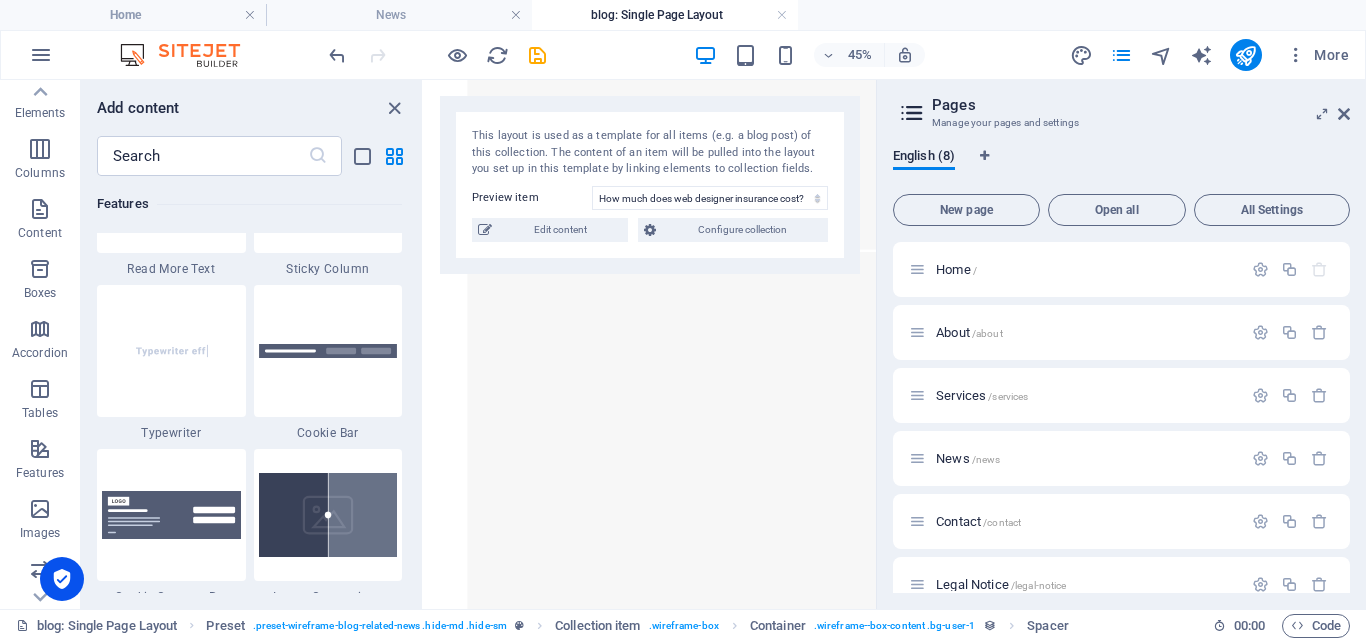 scroll, scrollTop: 3499, scrollLeft: 0, axis: vertical 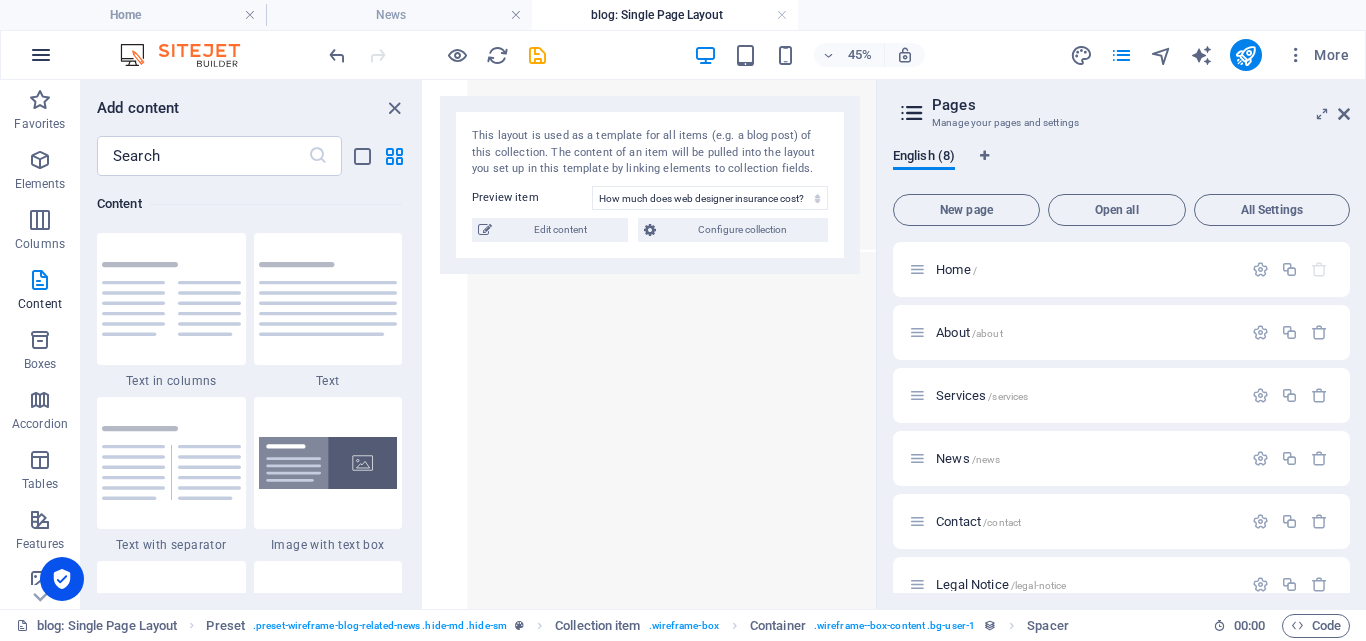 click at bounding box center [41, 55] 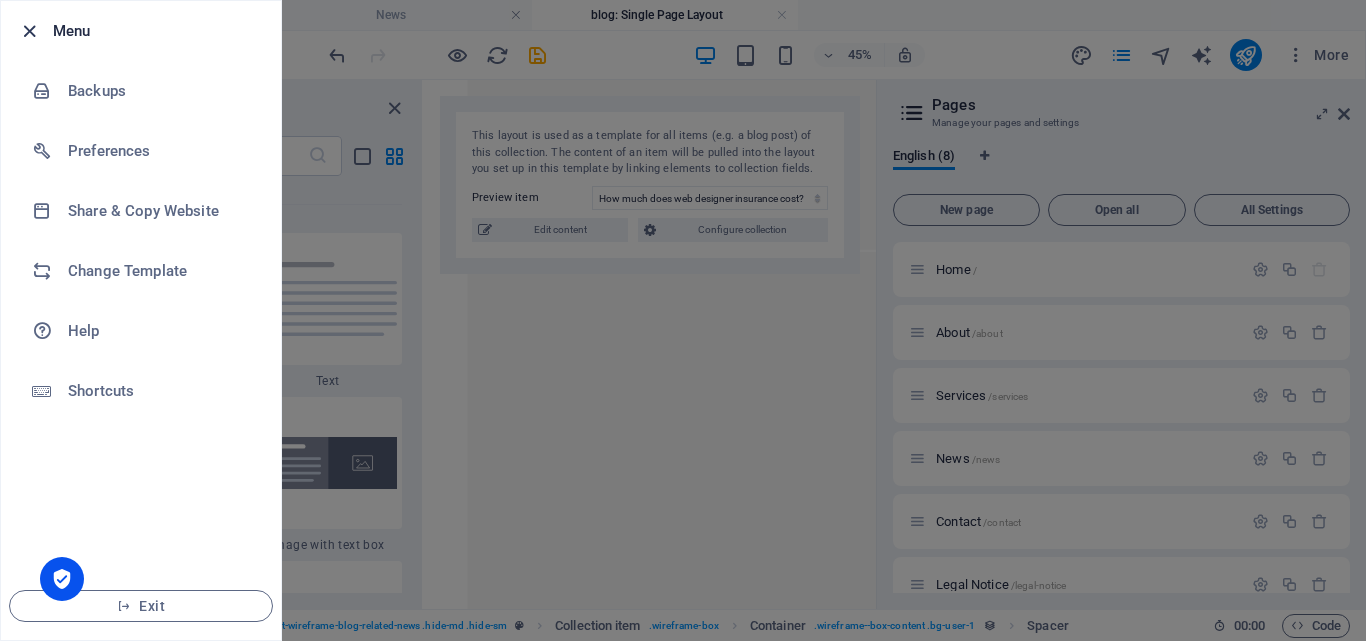 click at bounding box center [29, 31] 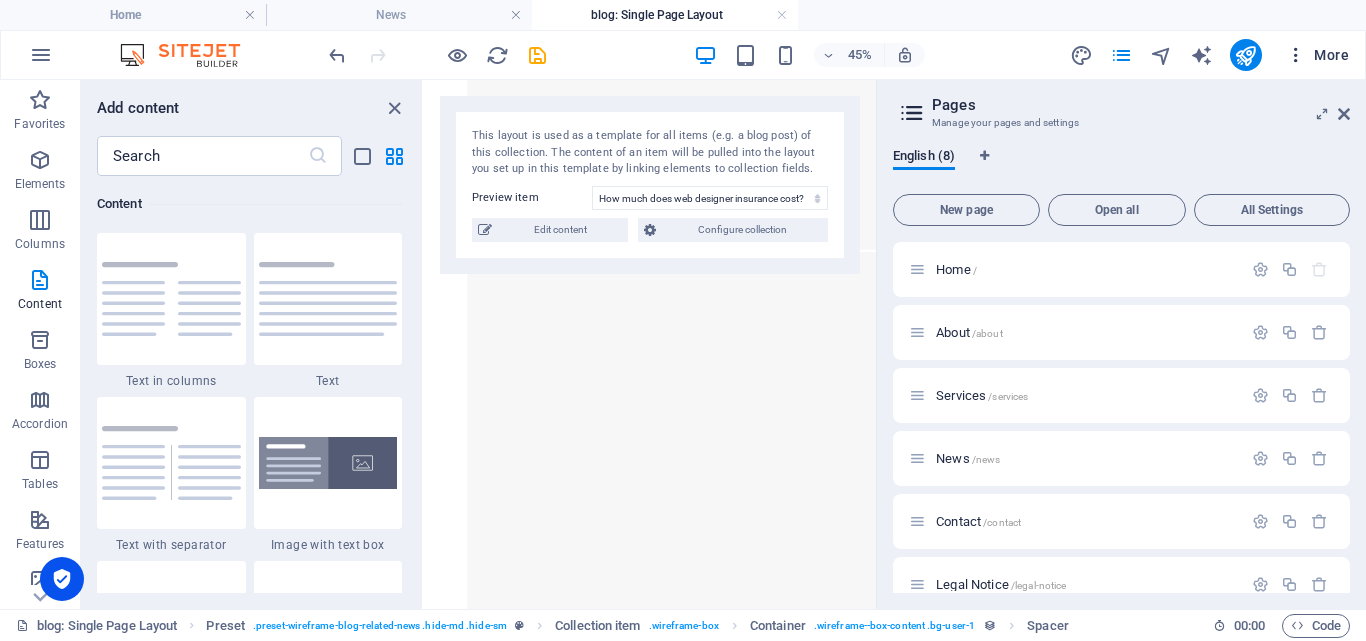 click on "More" at bounding box center (1317, 55) 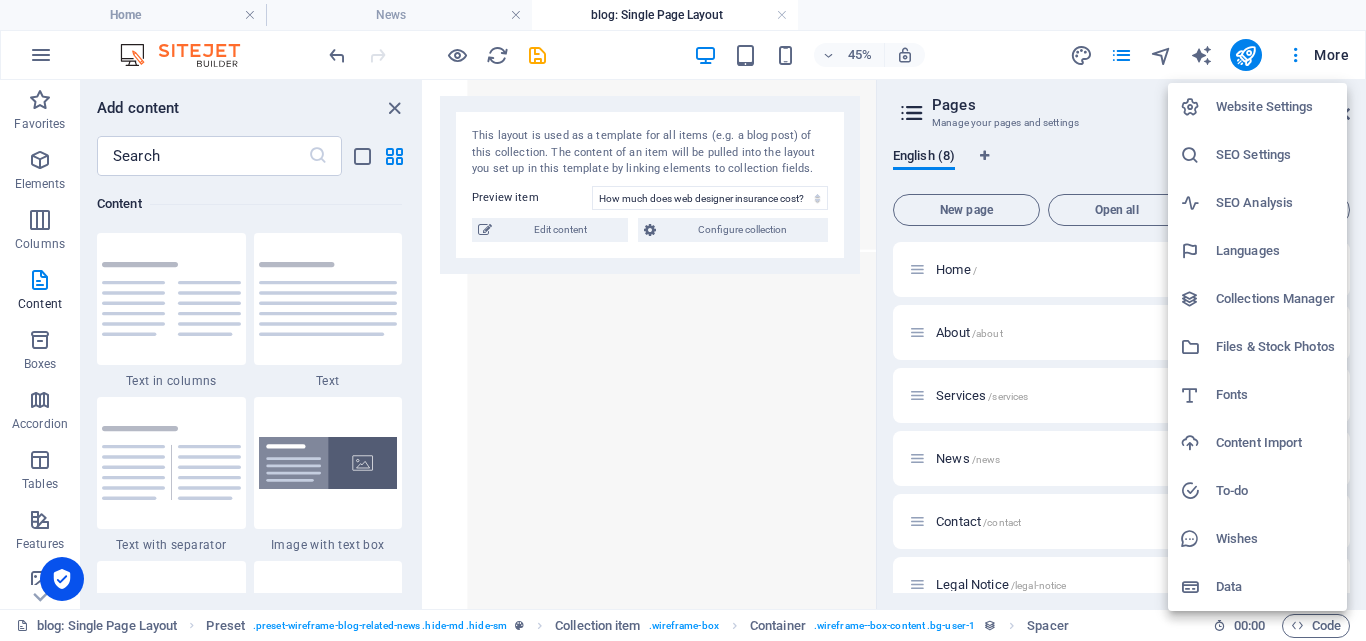 click on "Content Import" at bounding box center [1275, 443] 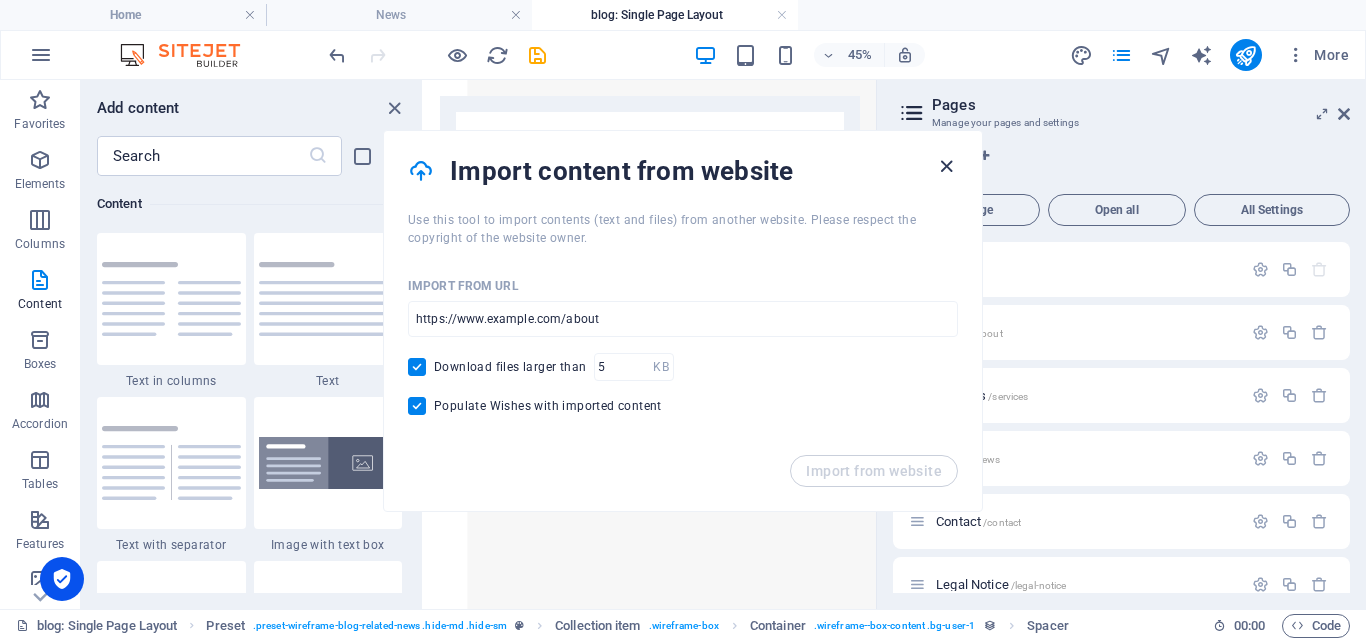 click at bounding box center [946, 166] 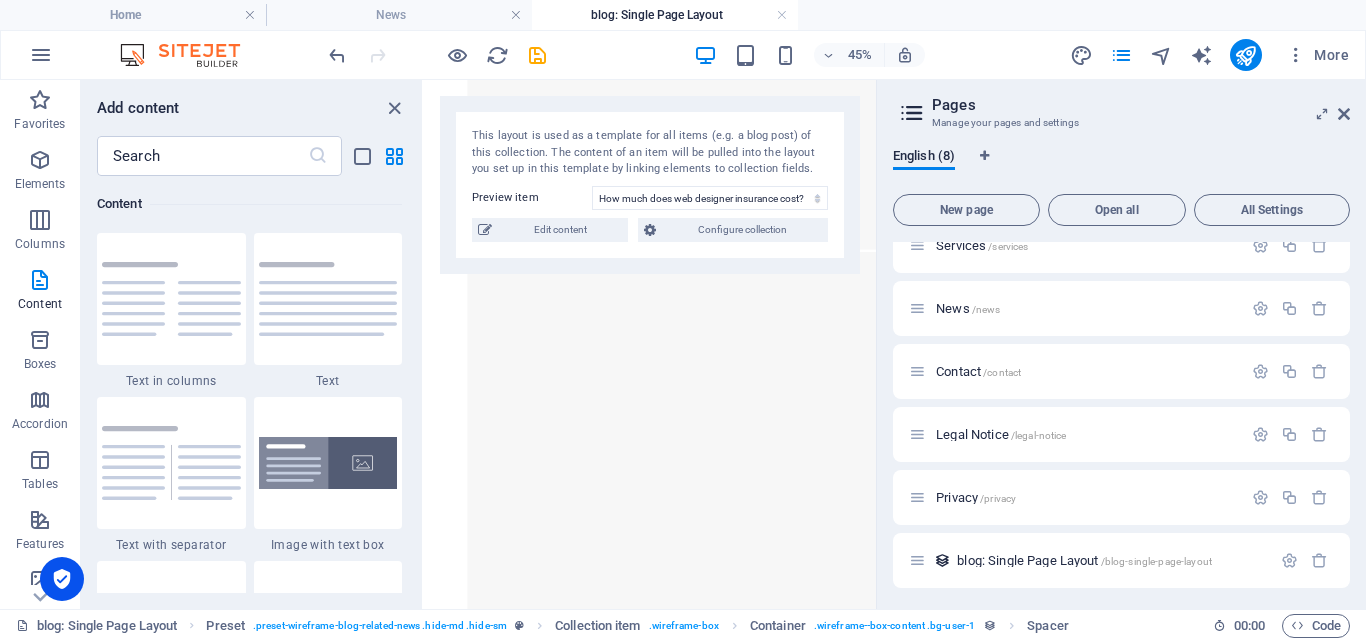 scroll, scrollTop: 153, scrollLeft: 0, axis: vertical 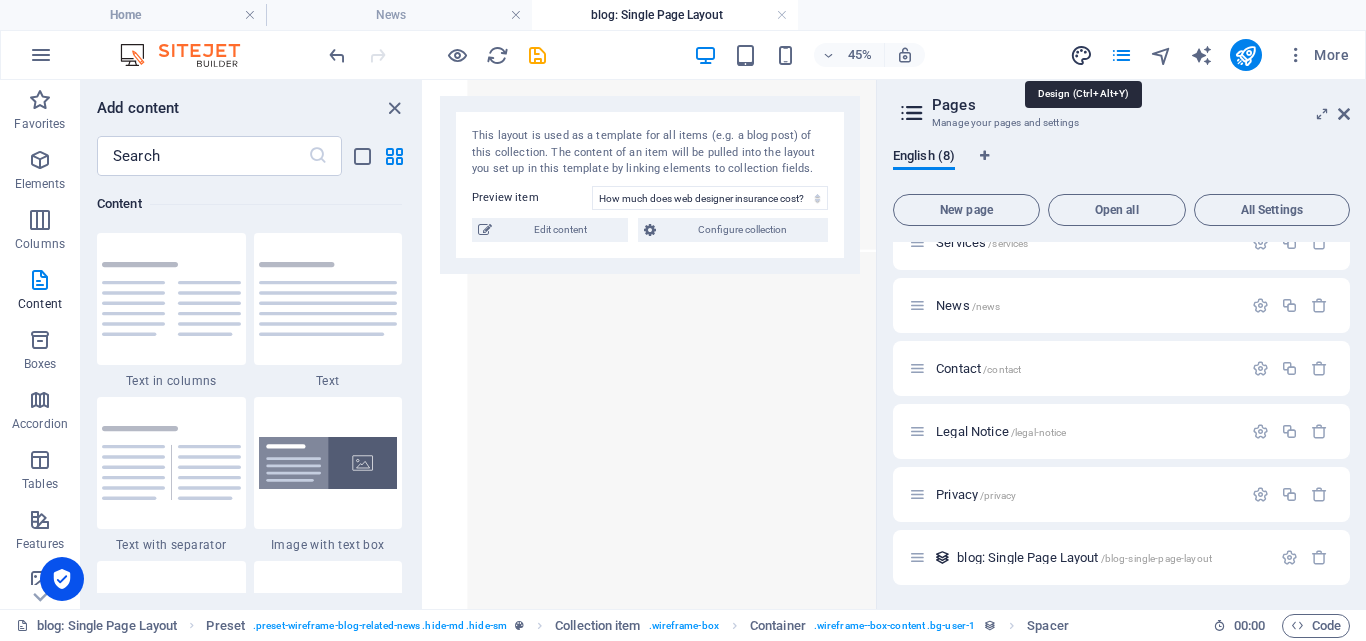 click at bounding box center [1081, 55] 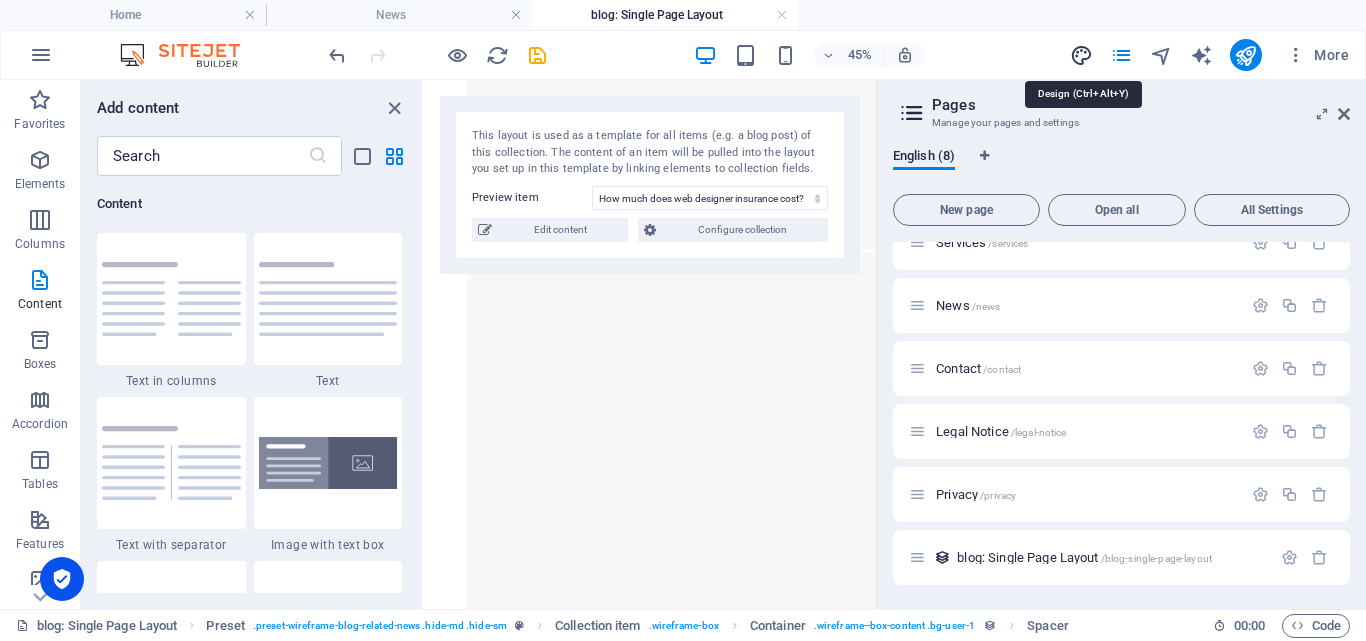 select on "600" 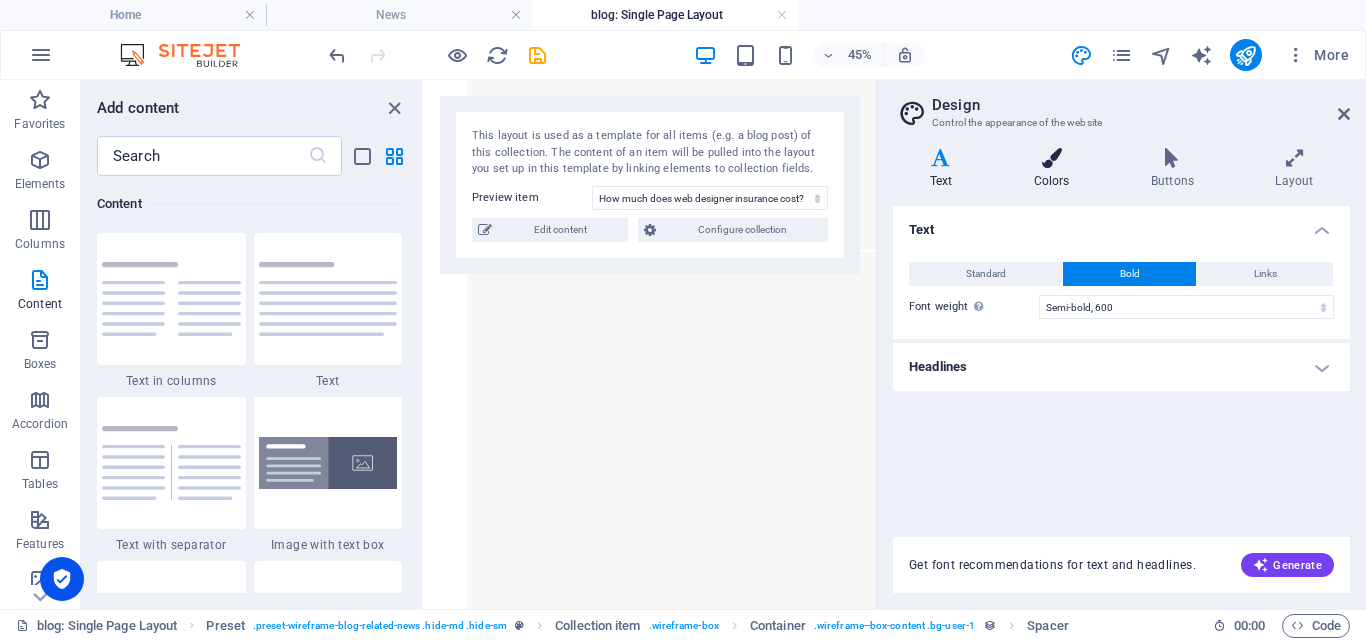 click at bounding box center [1051, 158] 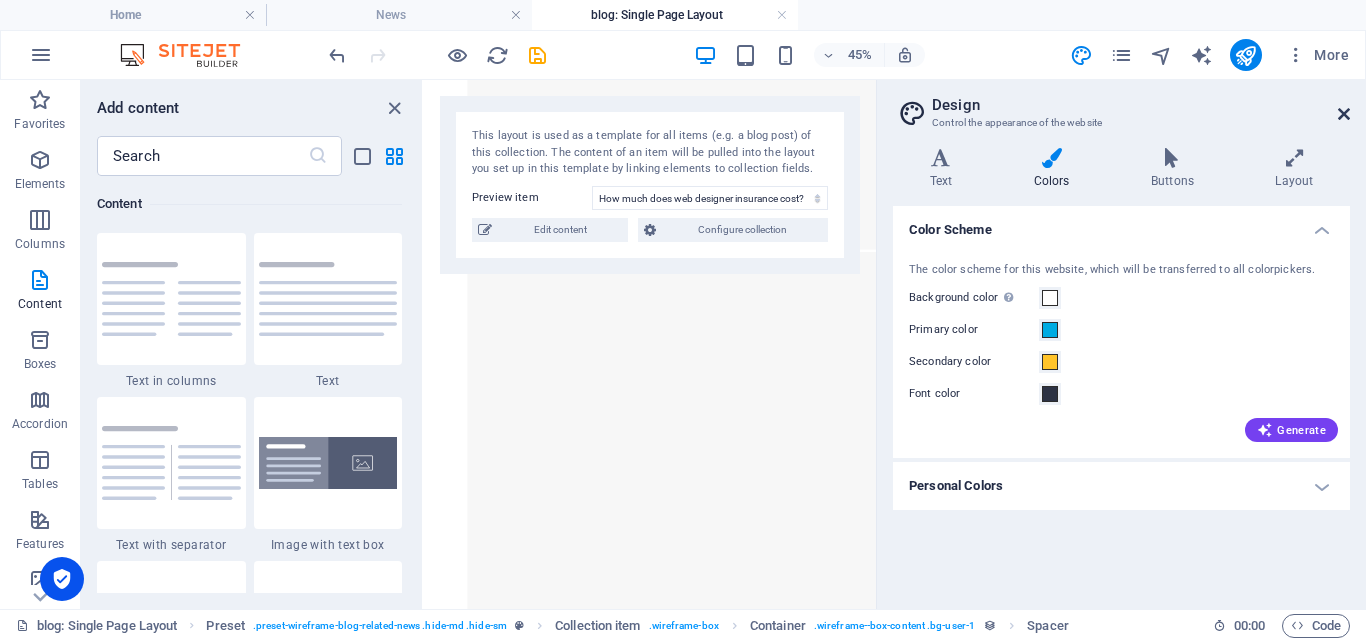 drag, startPoint x: 1346, startPoint y: 112, endPoint x: 964, endPoint y: 33, distance: 390.0833 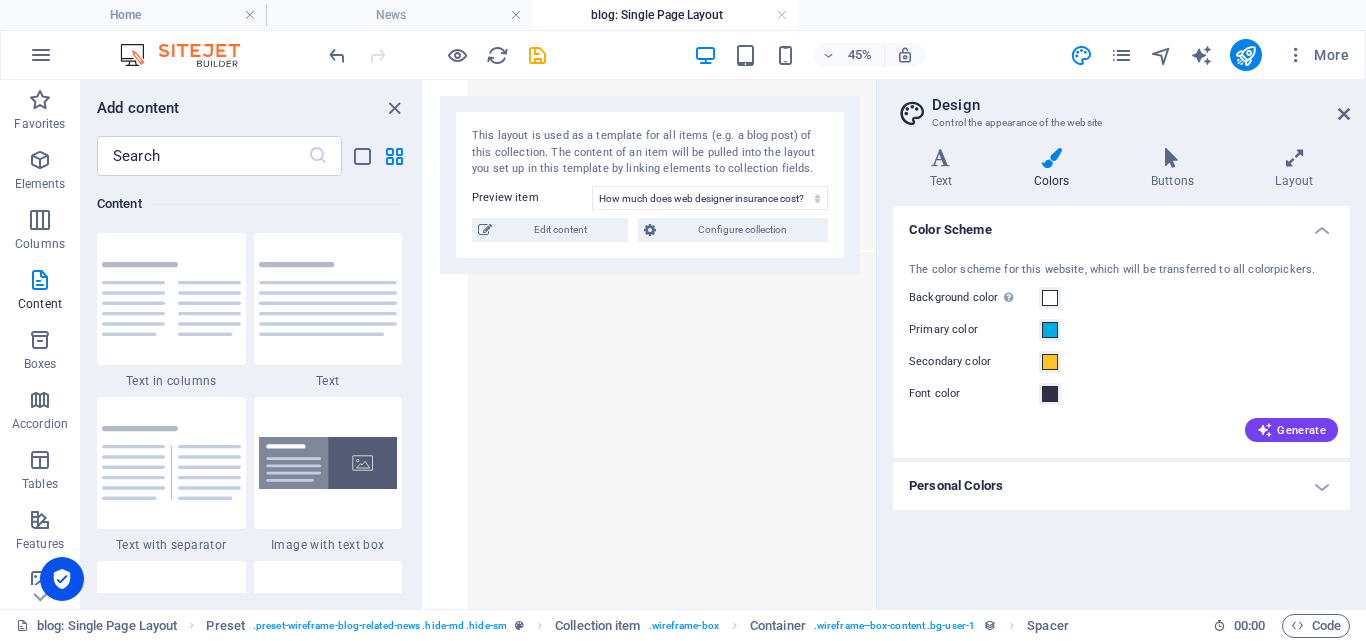 scroll, scrollTop: 2217, scrollLeft: 0, axis: vertical 